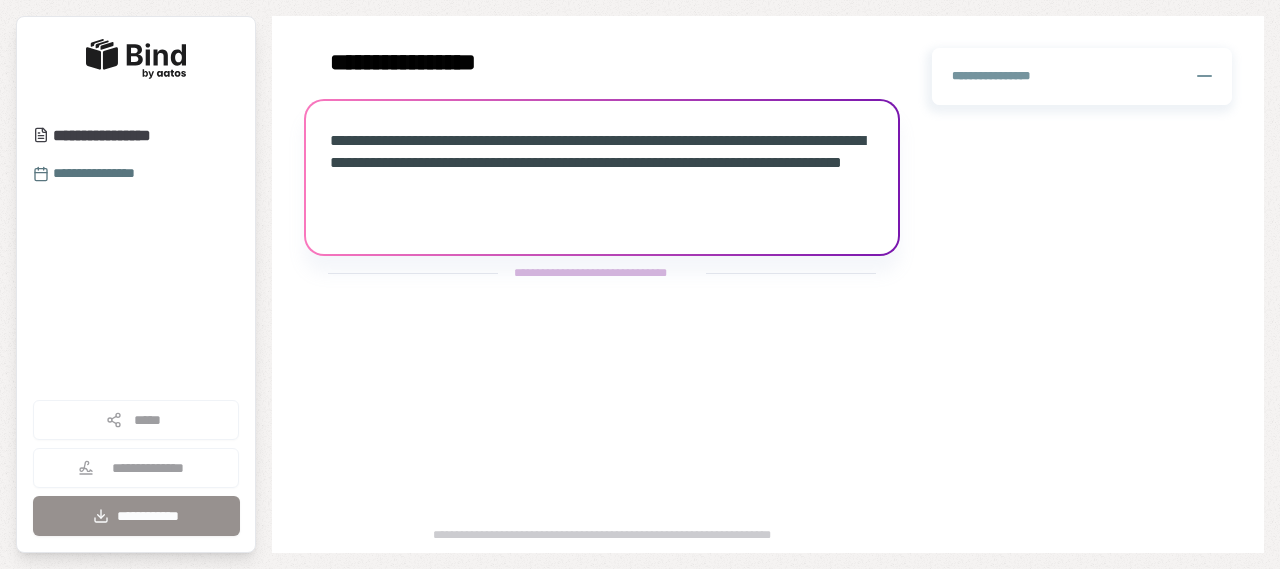 scroll, scrollTop: 0, scrollLeft: 0, axis: both 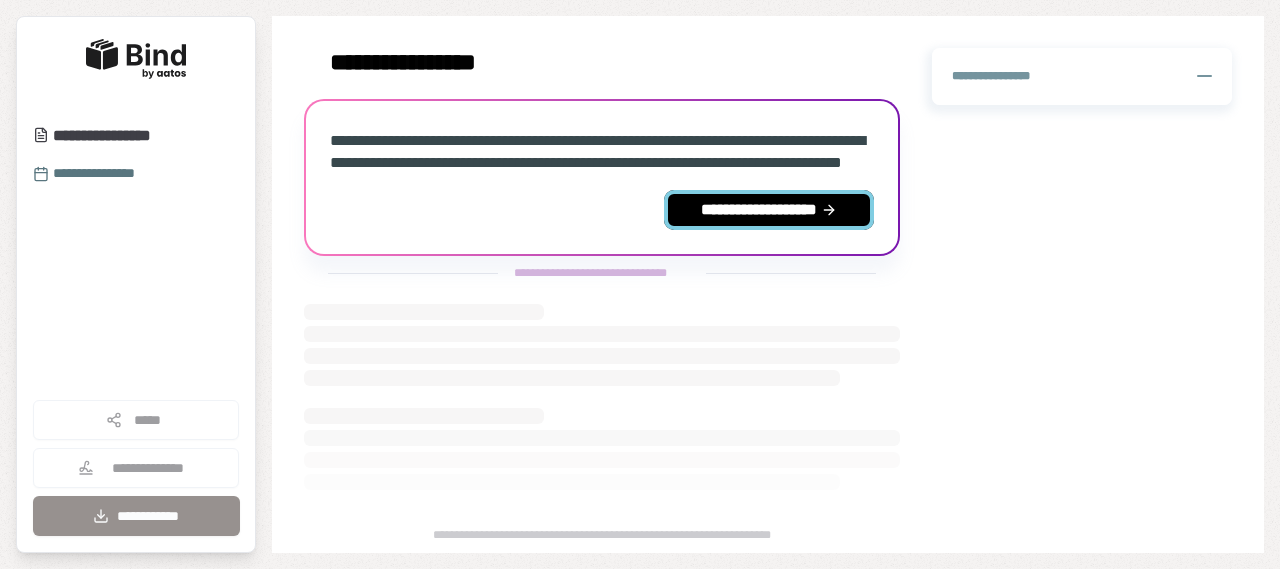 click on "**********" at bounding box center [769, 210] 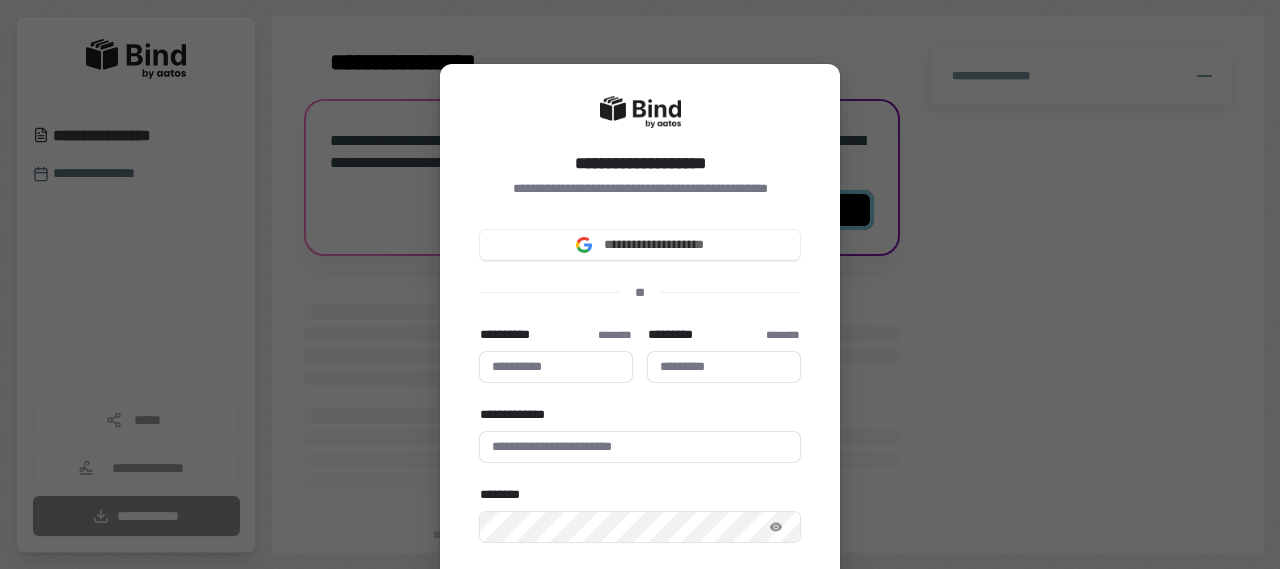 type 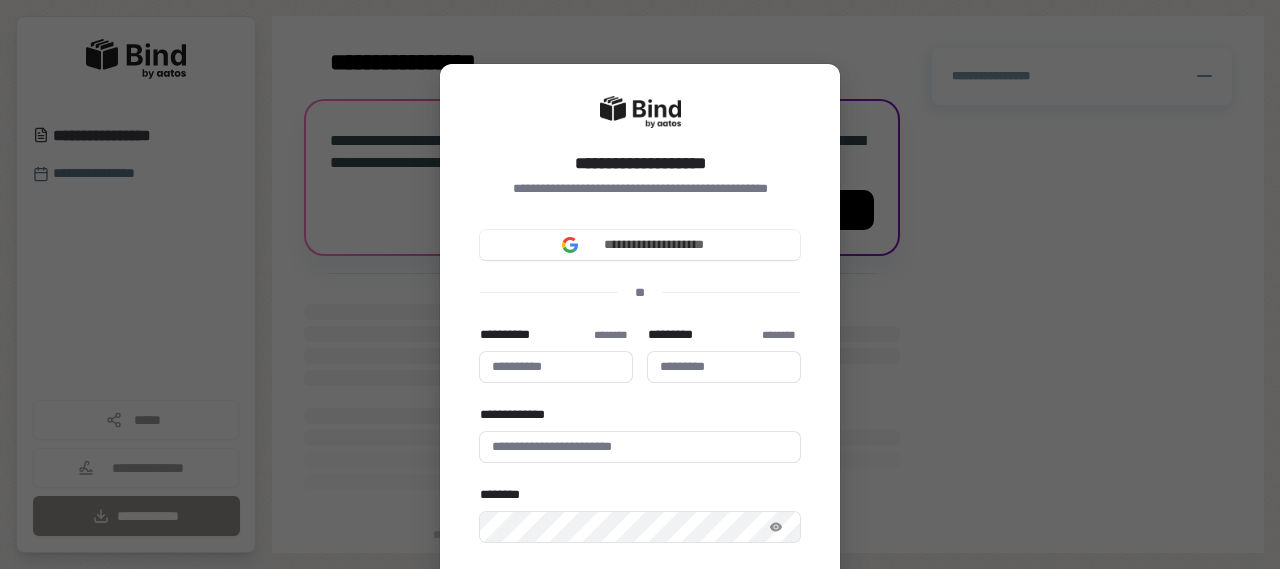 drag, startPoint x: 982, startPoint y: 249, endPoint x: 1274, endPoint y: 189, distance: 298.10065 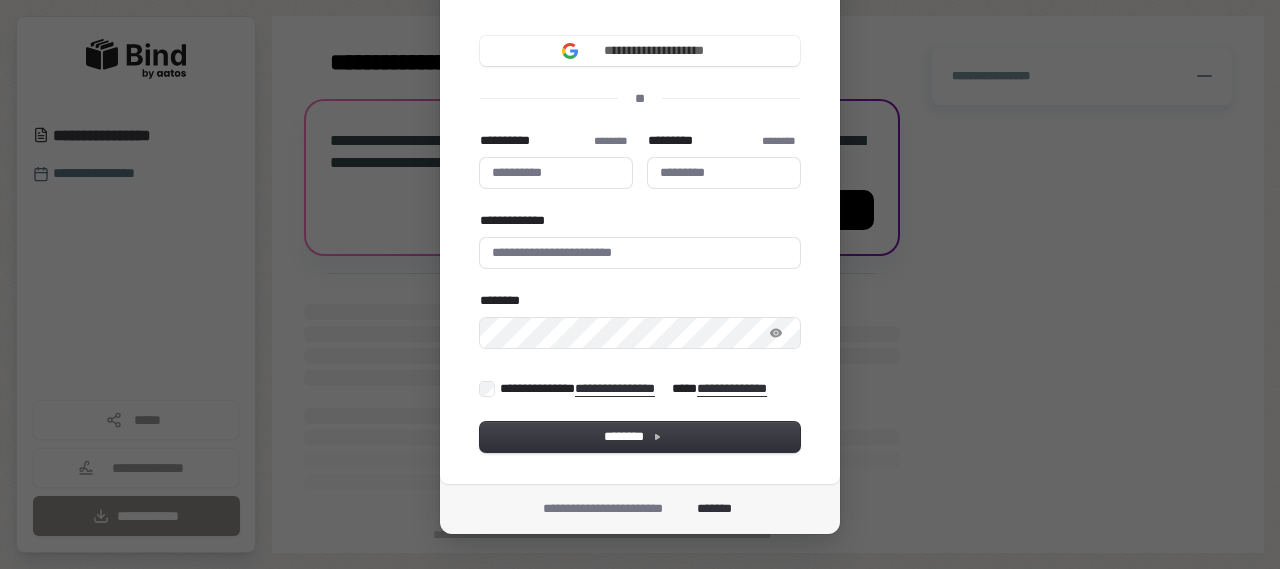 scroll, scrollTop: 196, scrollLeft: 0, axis: vertical 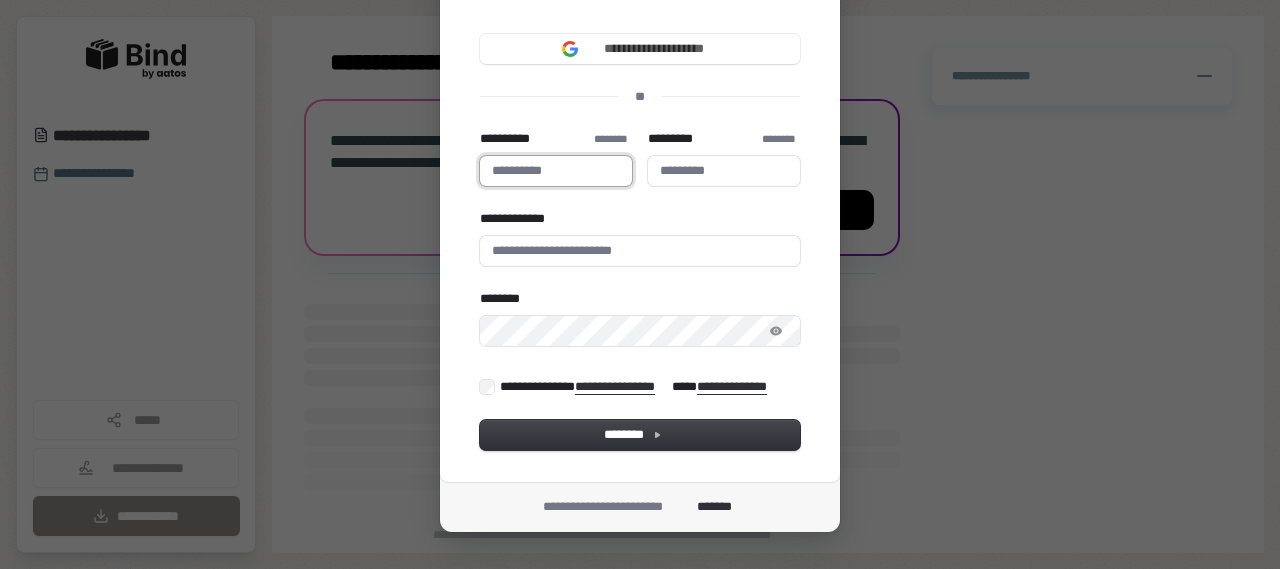 type 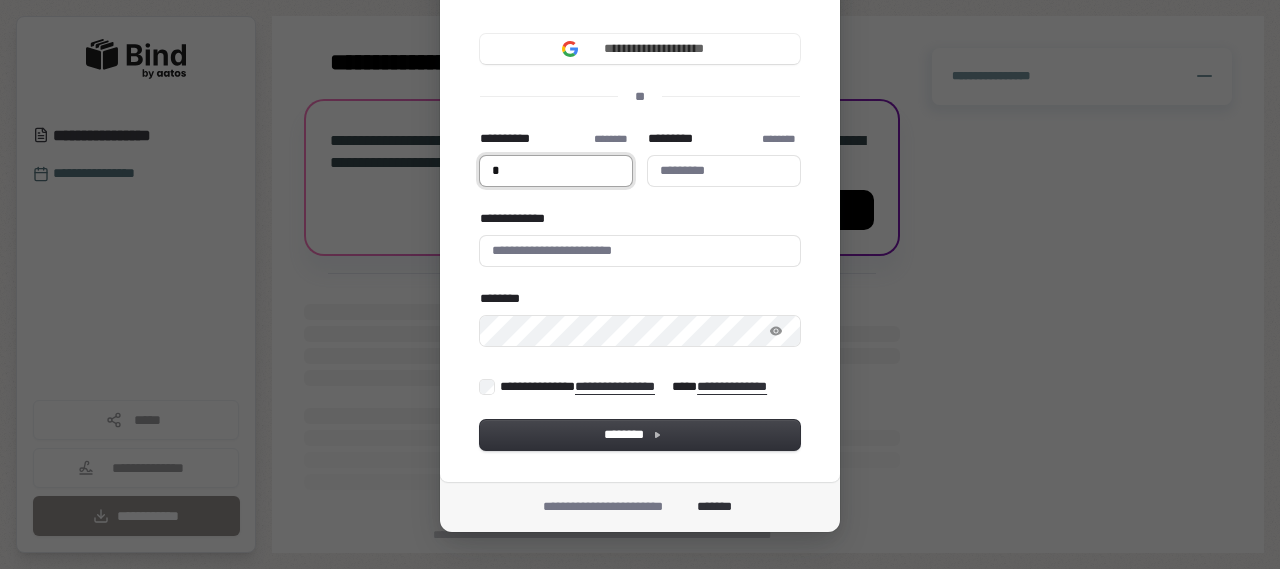 type on "*" 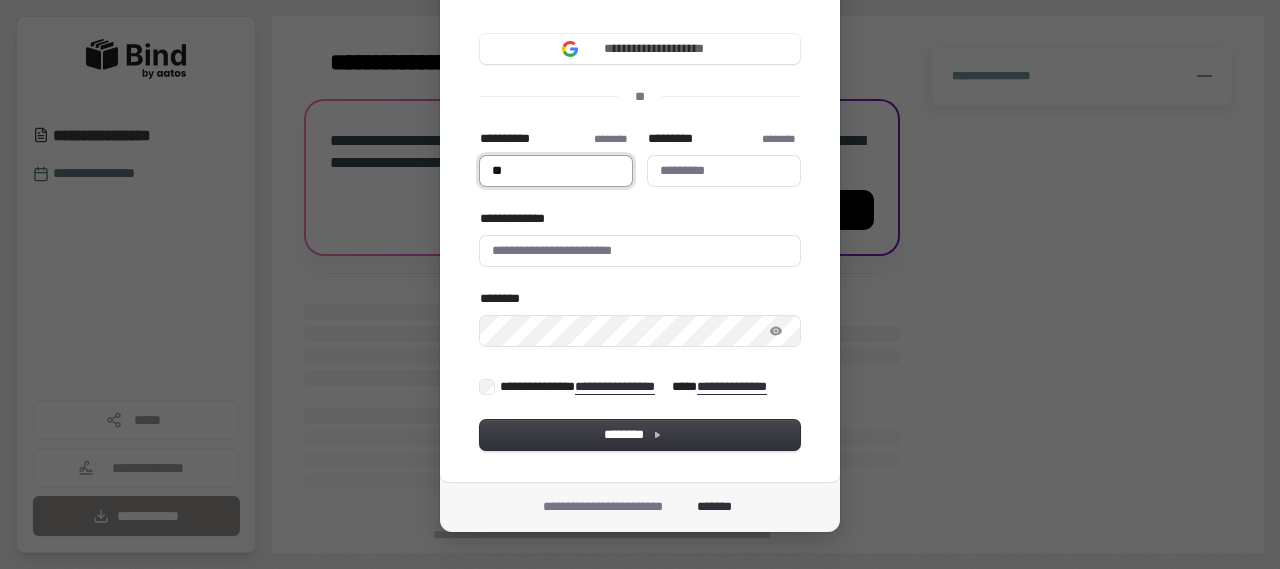 type on "**" 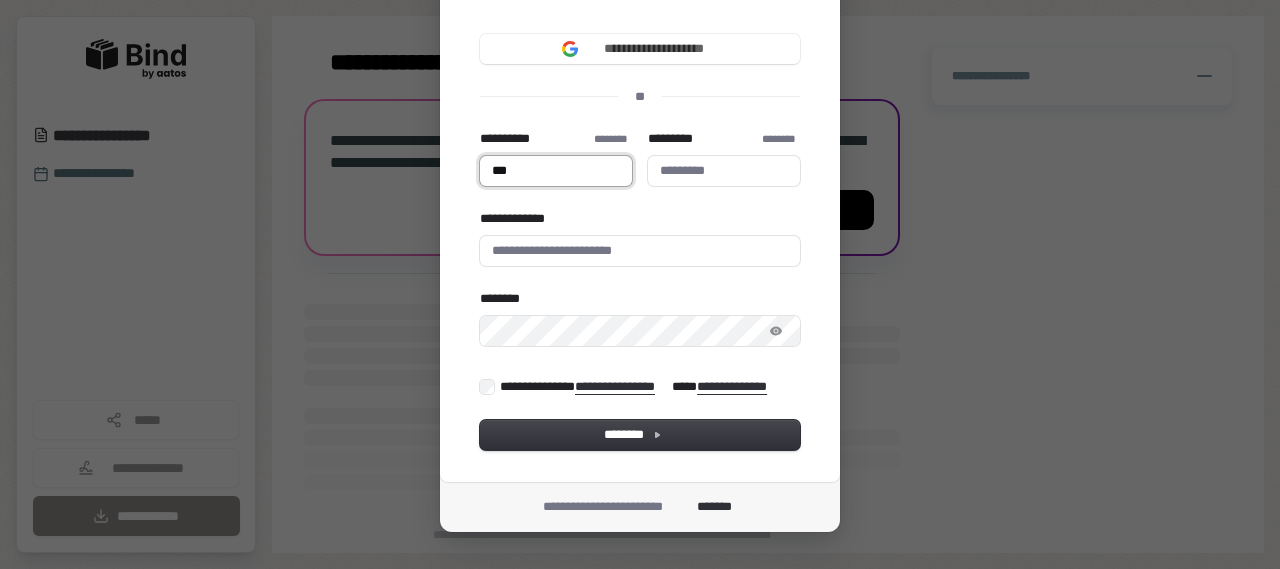 type 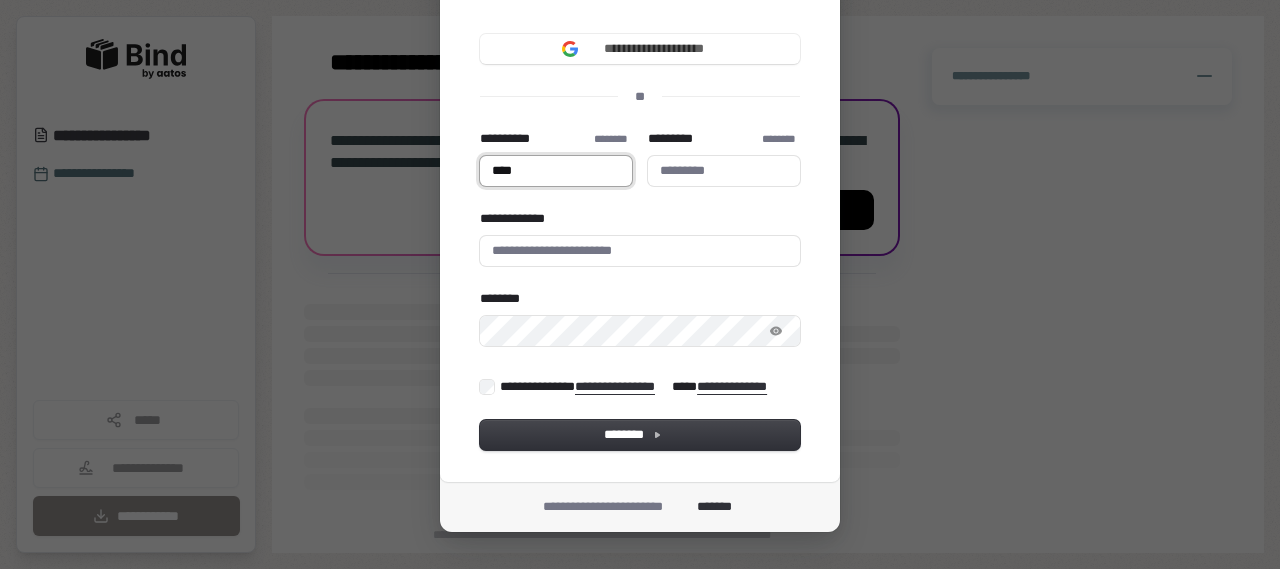 type on "*****" 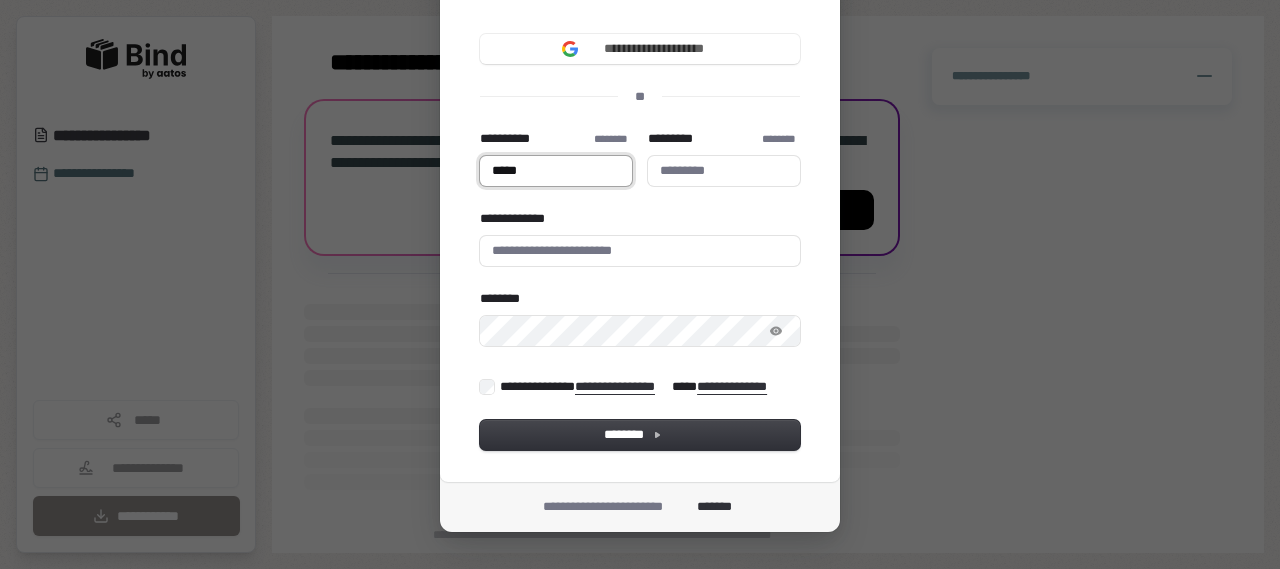 type on "*****" 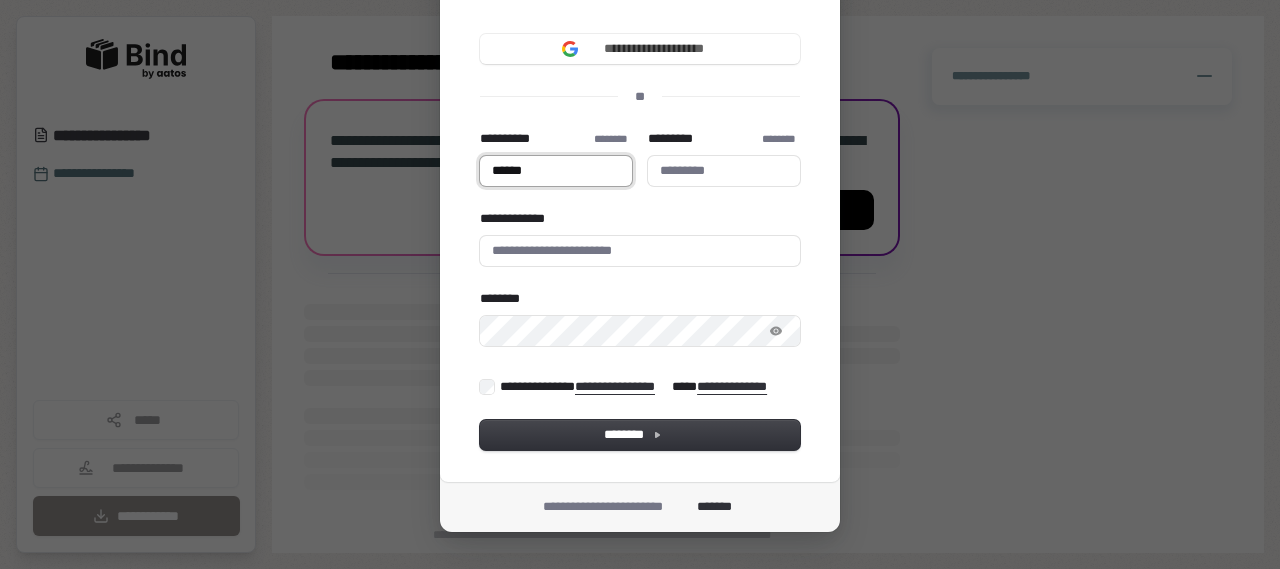 type on "*******" 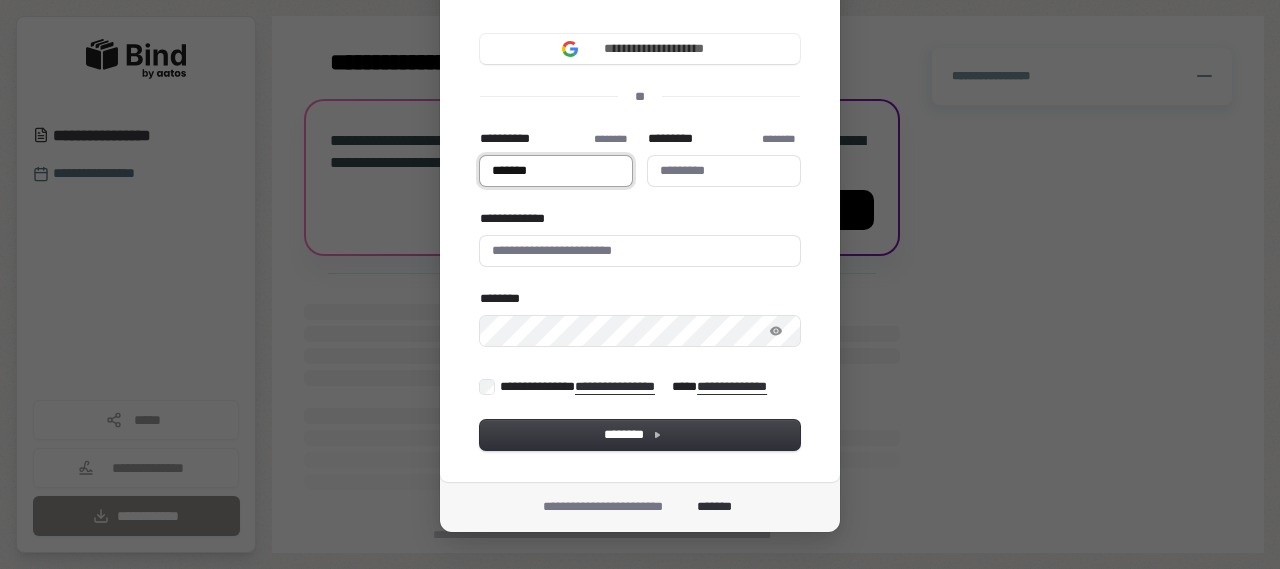 type on "********" 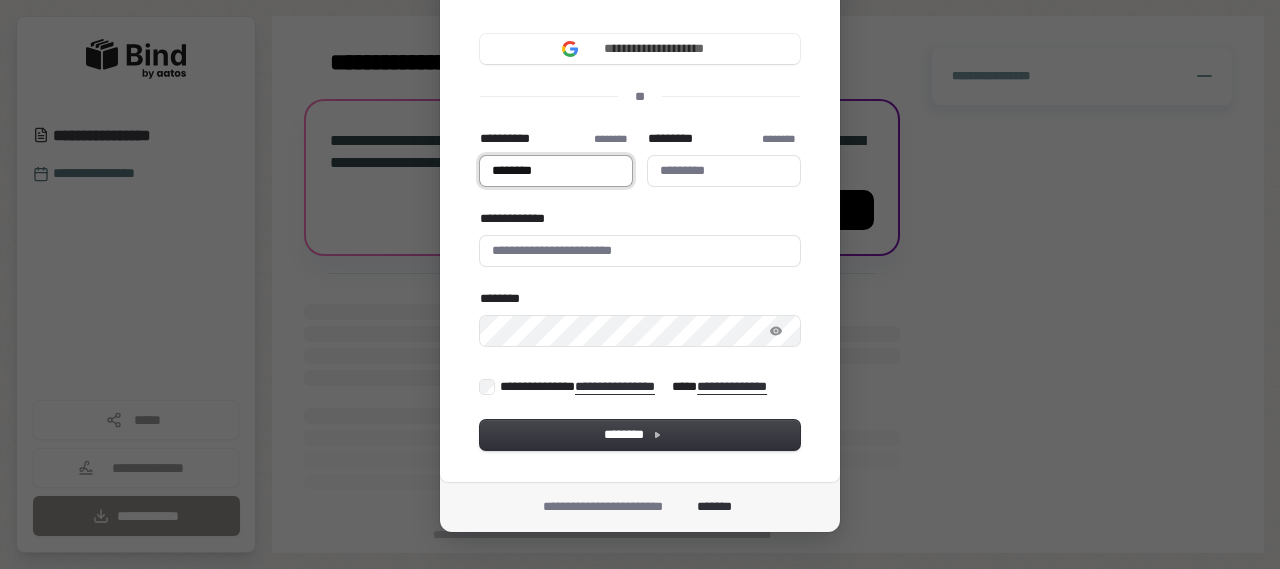 type on "*********" 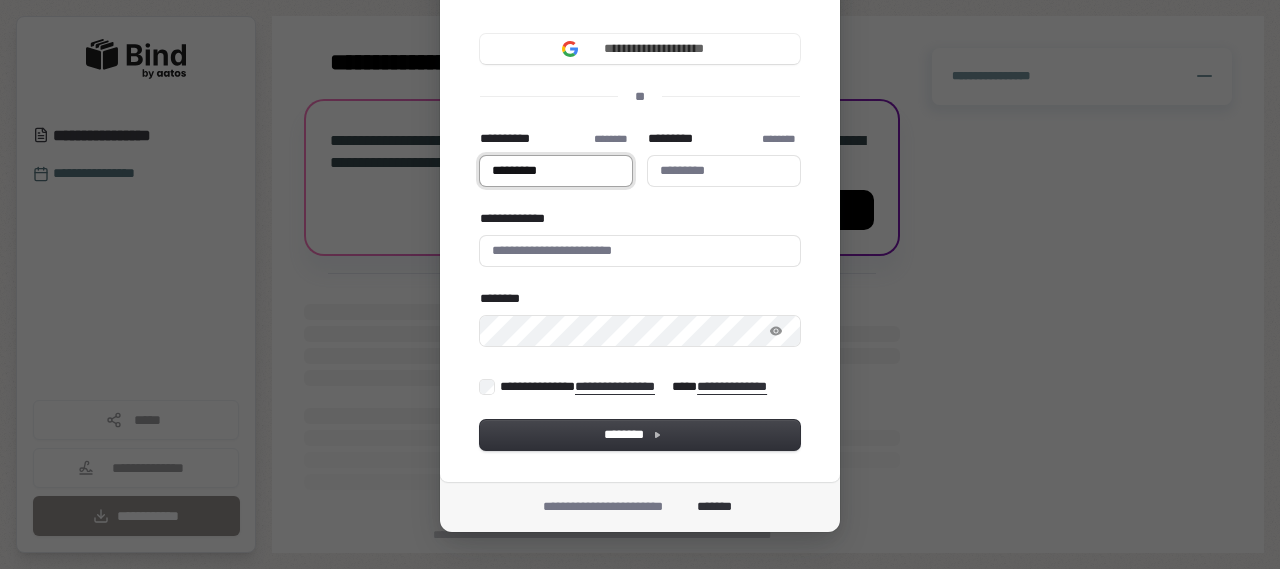 type on "**********" 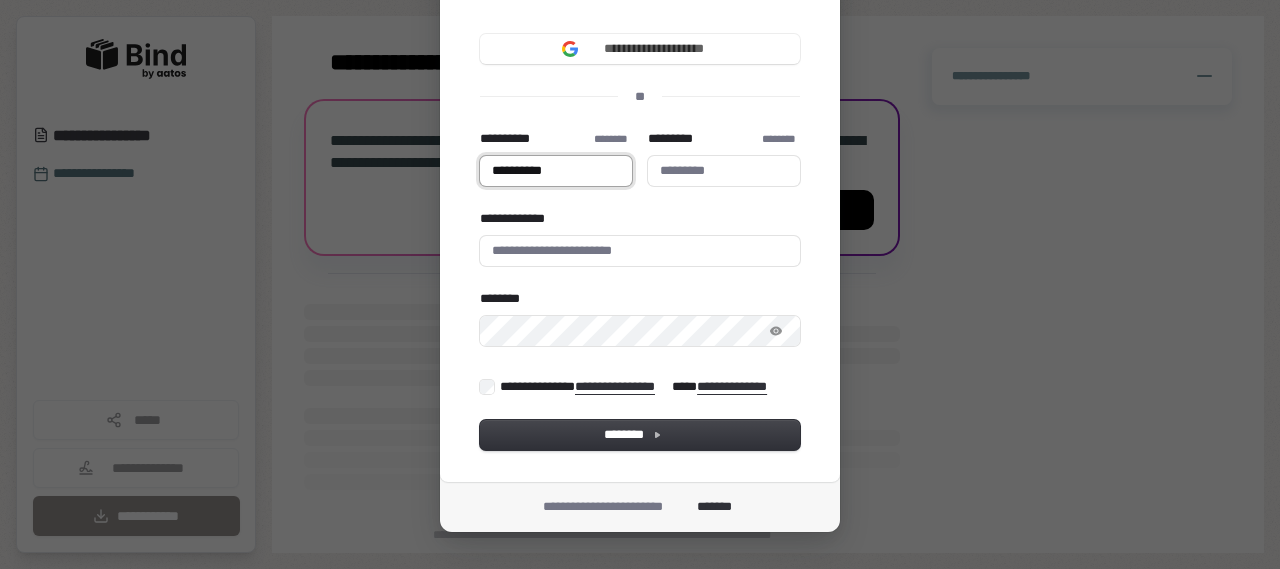 type on "**********" 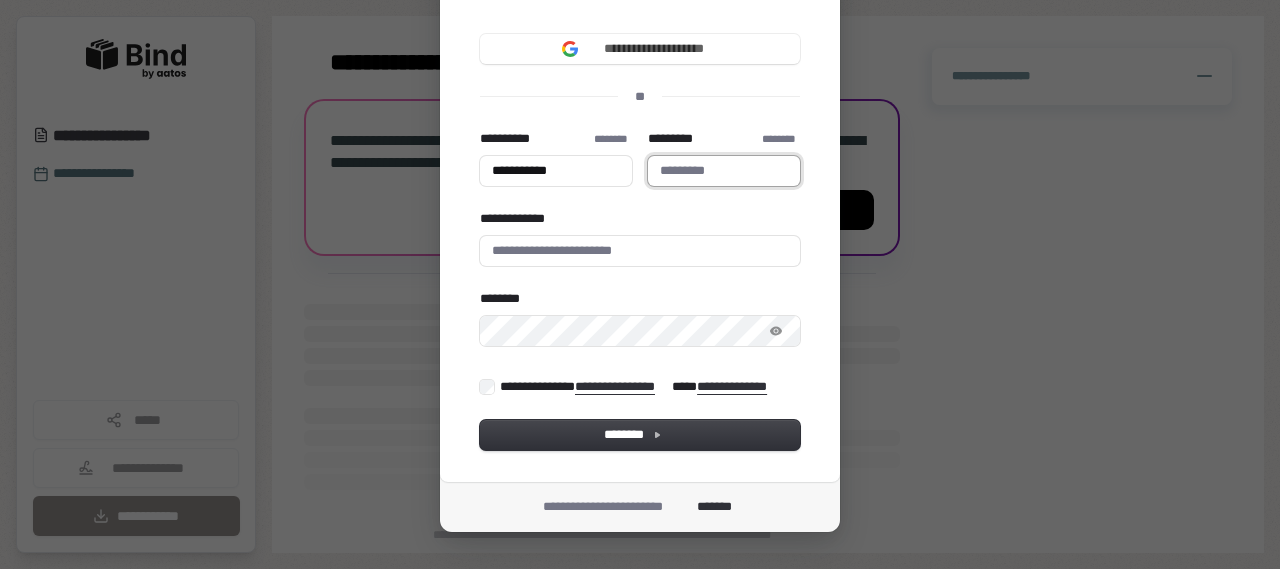 click on "*********" at bounding box center [724, 171] 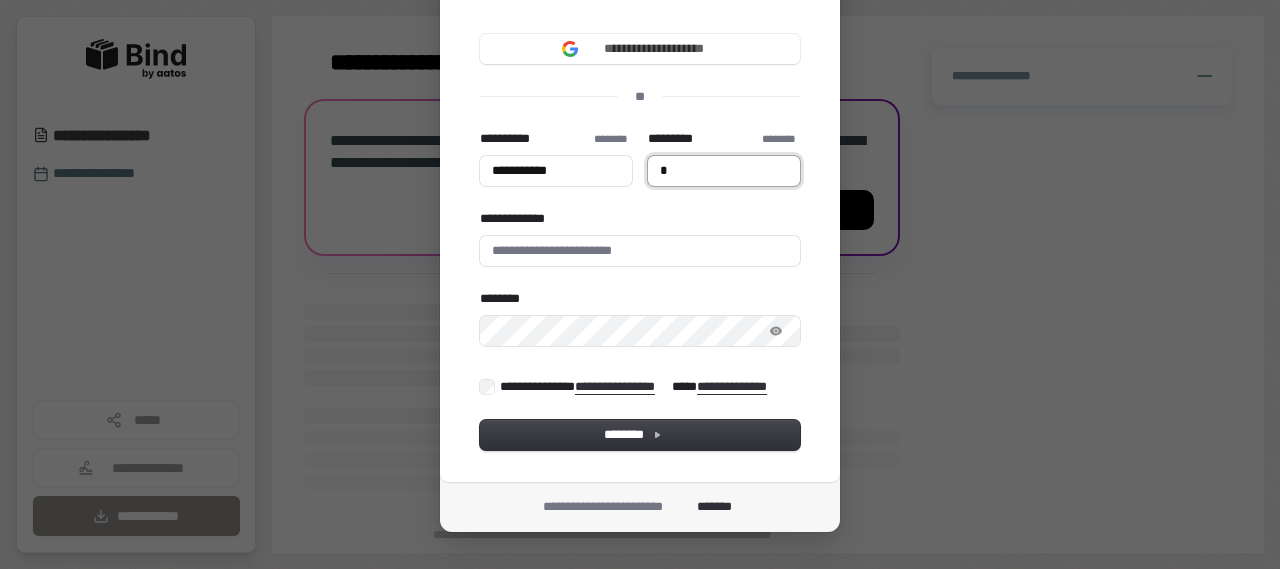 type on "**********" 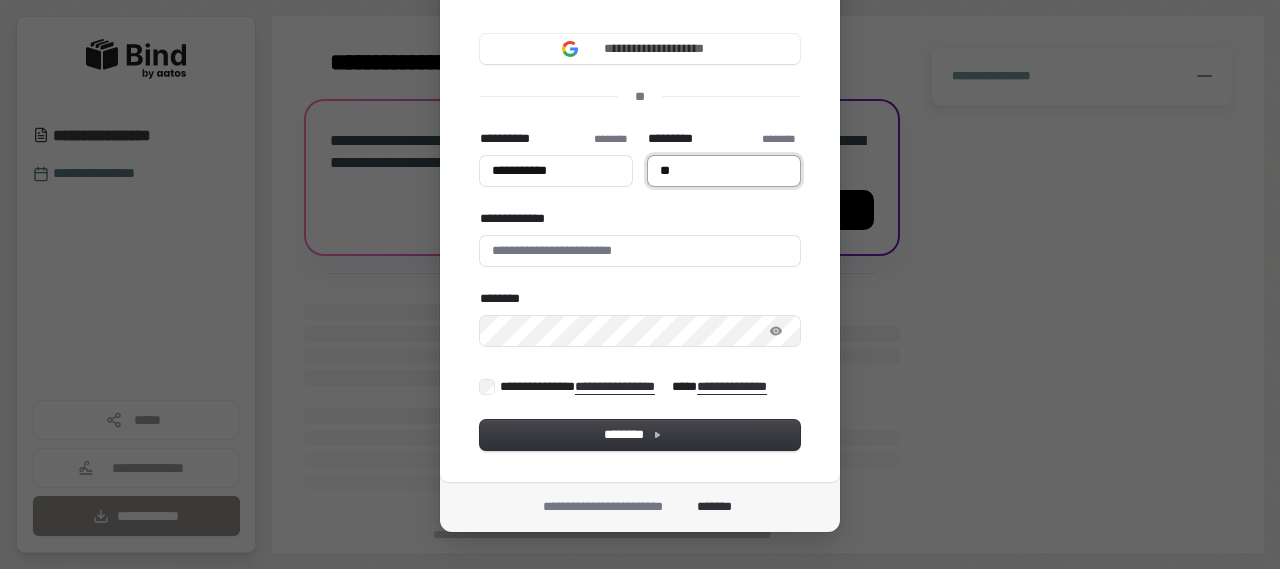 type on "**********" 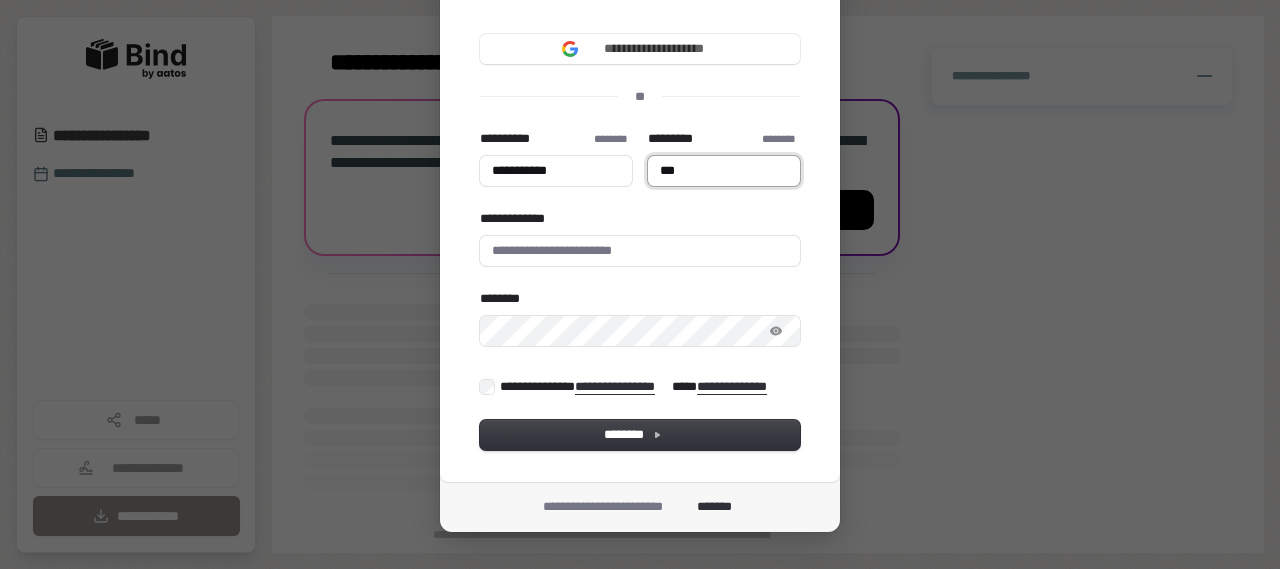 type on "**********" 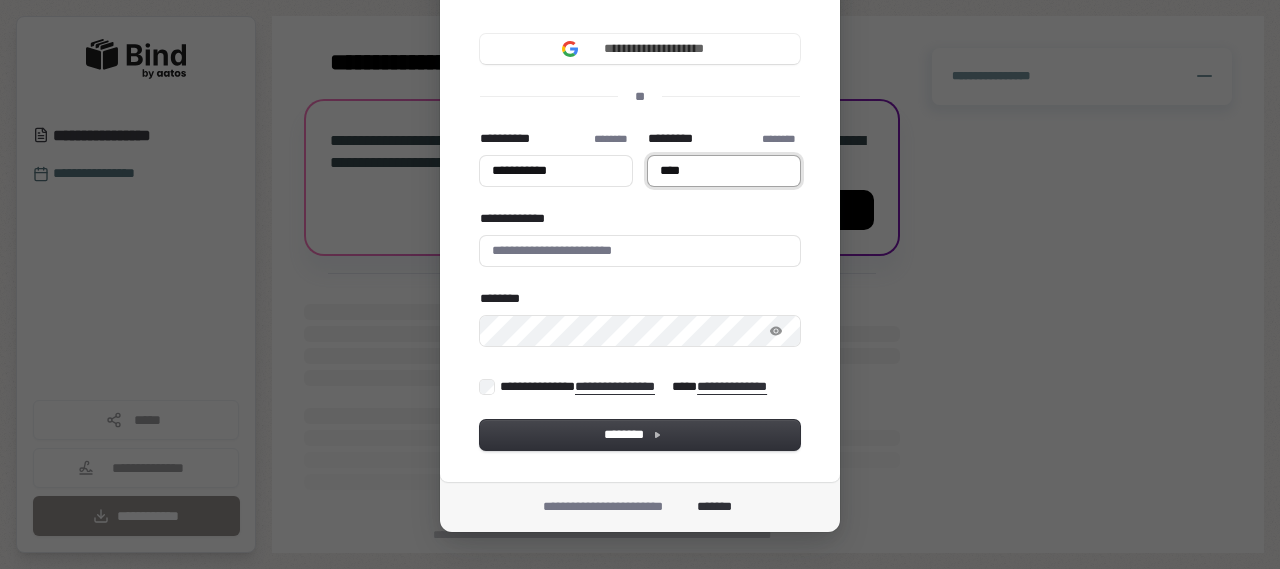 type on "**********" 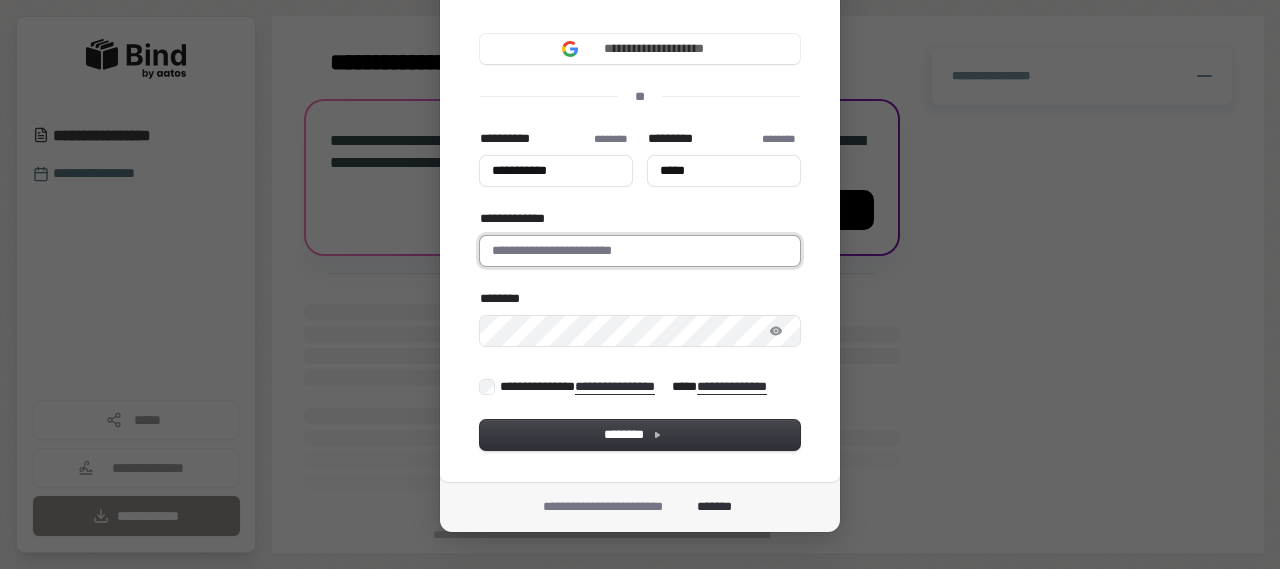 type on "**********" 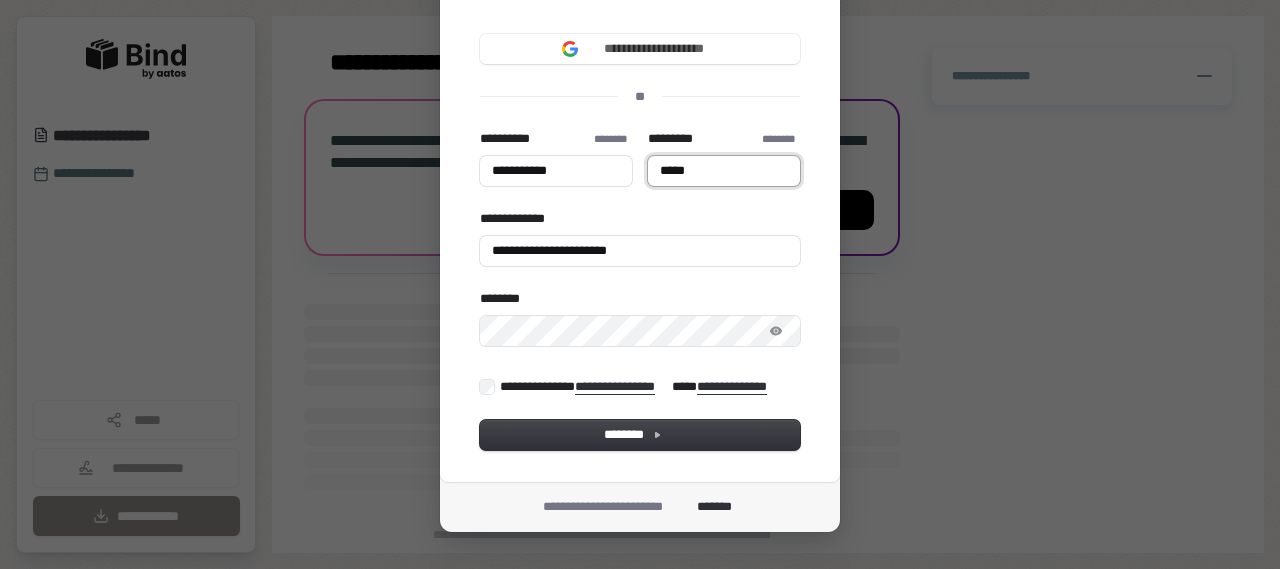 type on "**********" 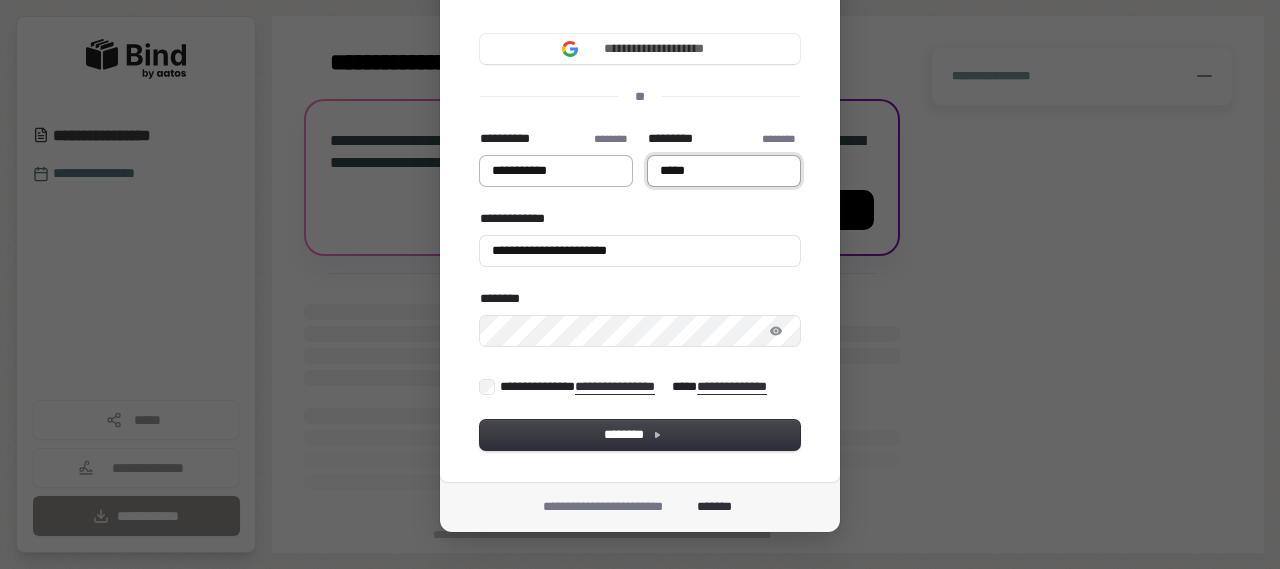 type on "*****" 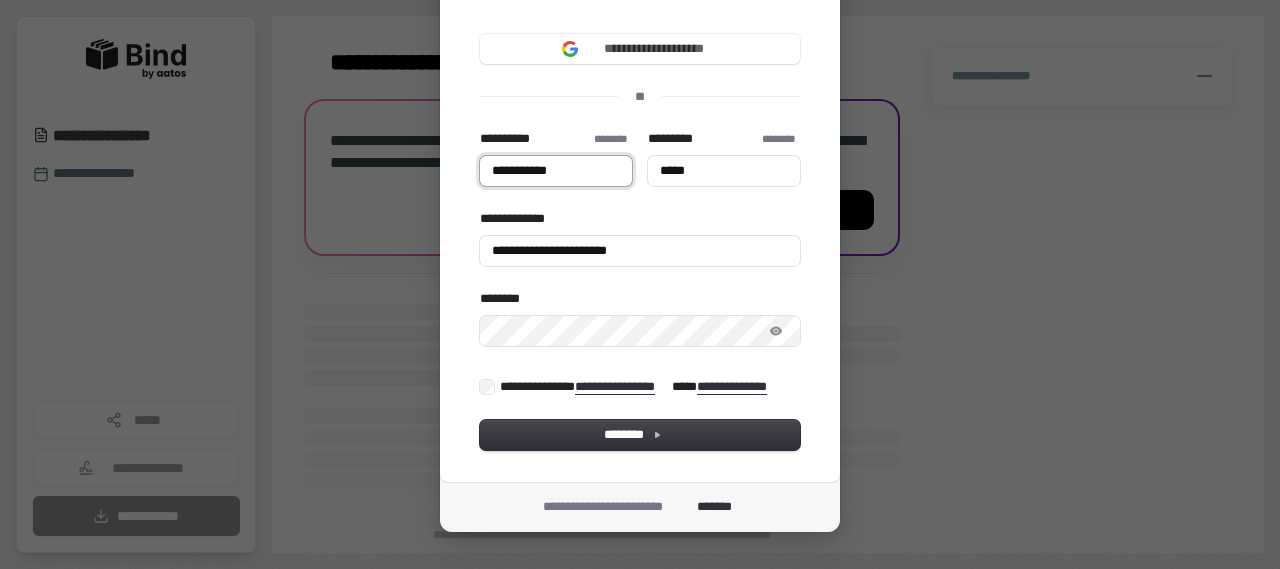 type on "**********" 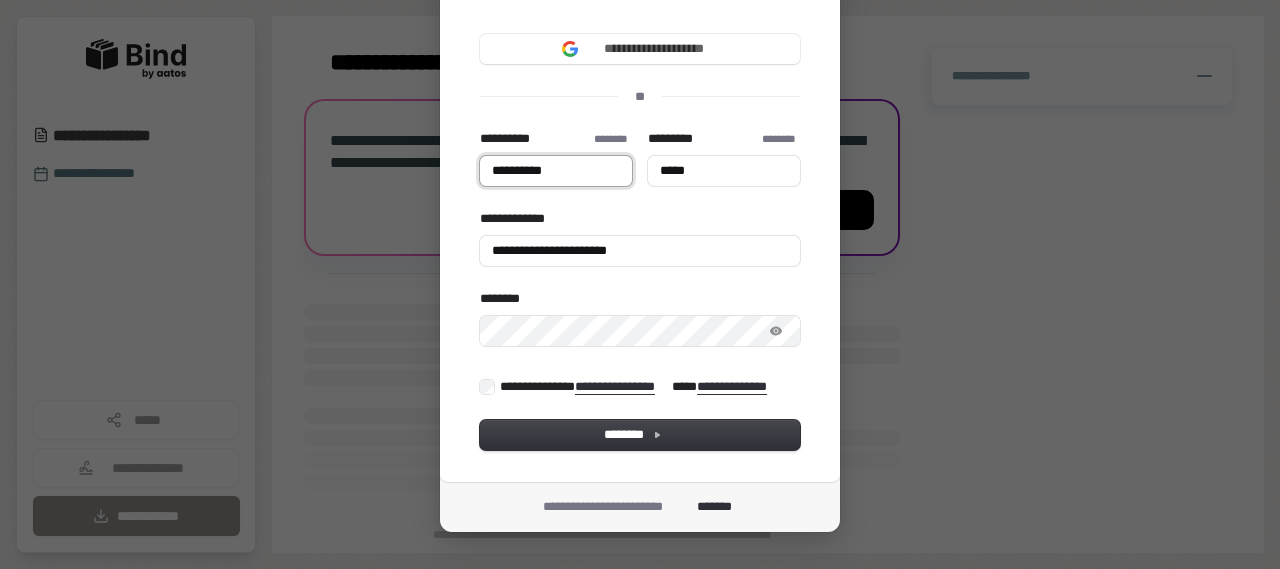 type on "**********" 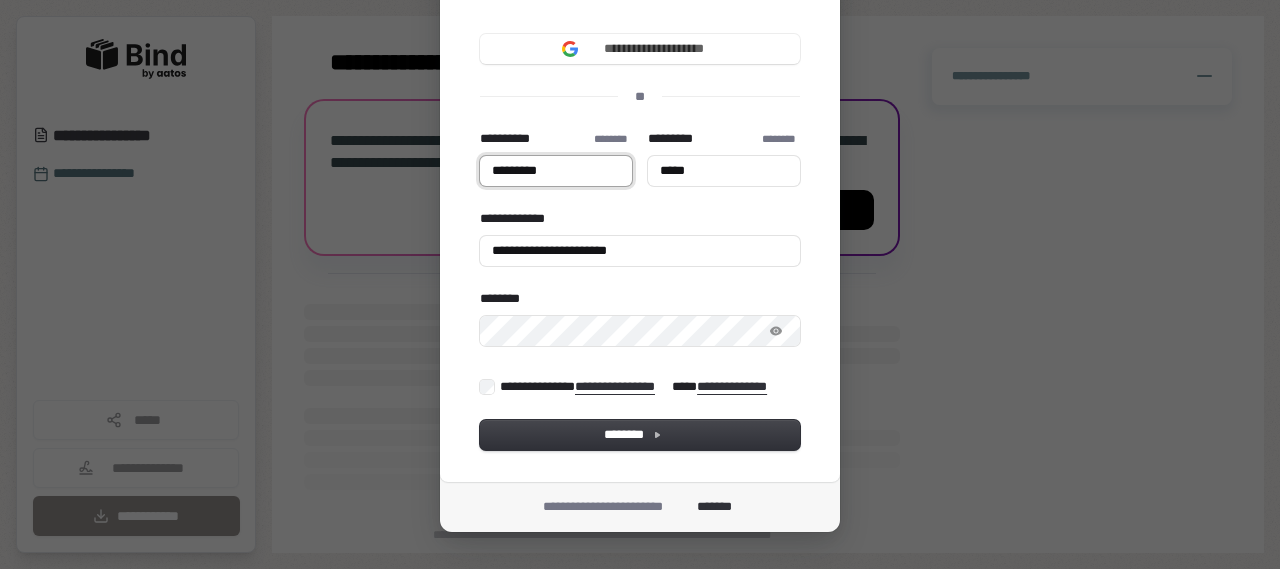 type on "*********" 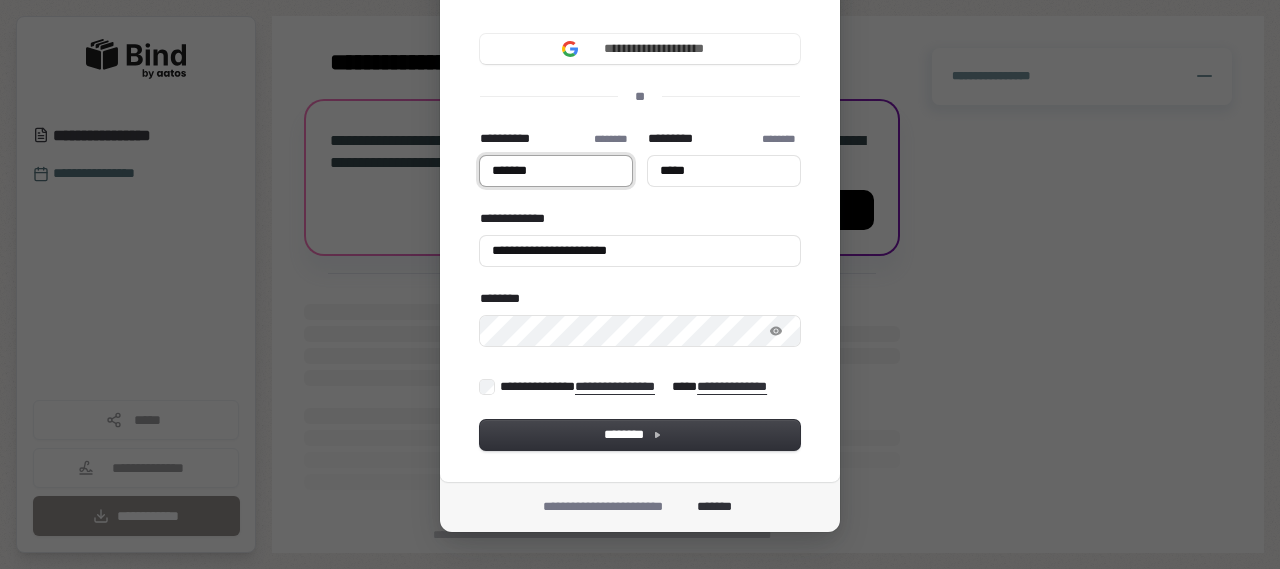 type on "*******" 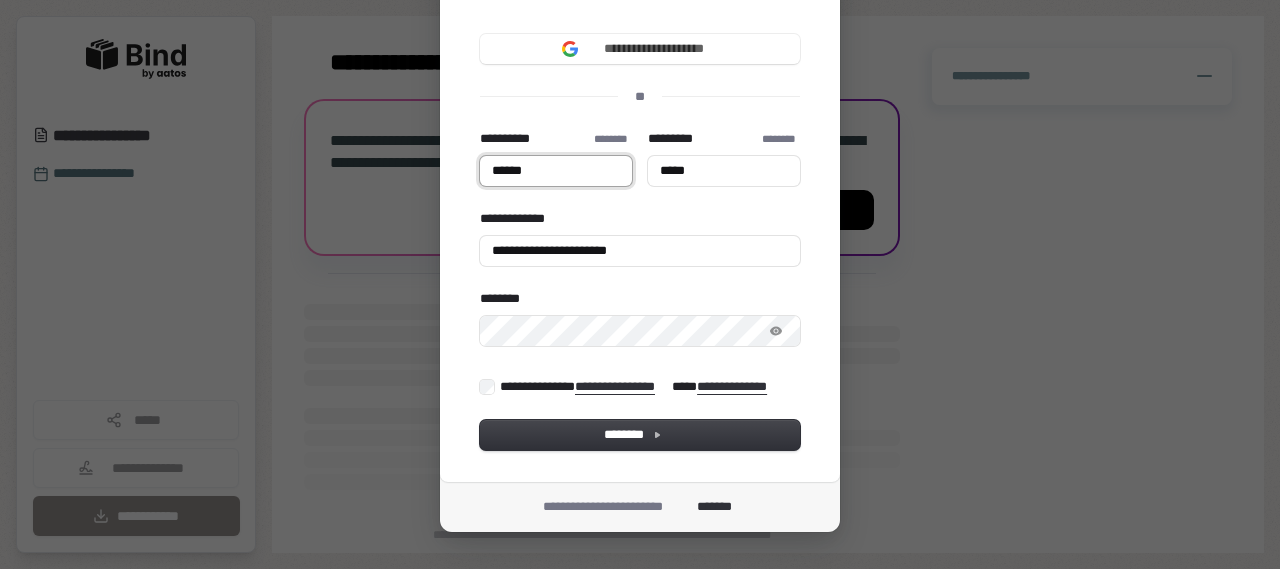type on "*****" 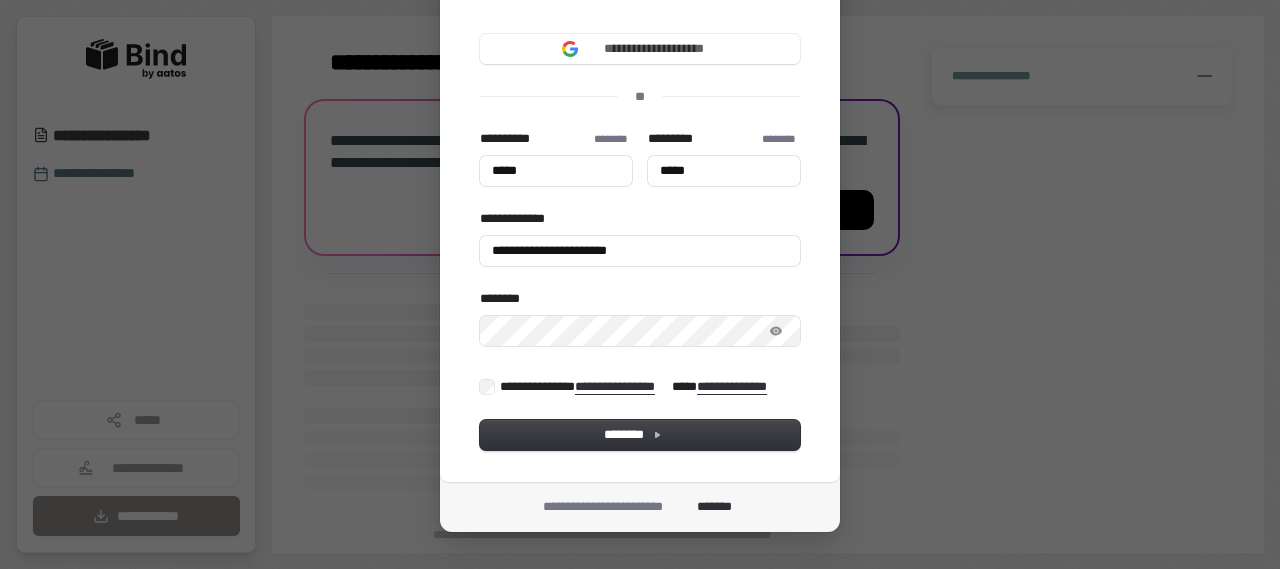 click on "********" at bounding box center (640, 299) 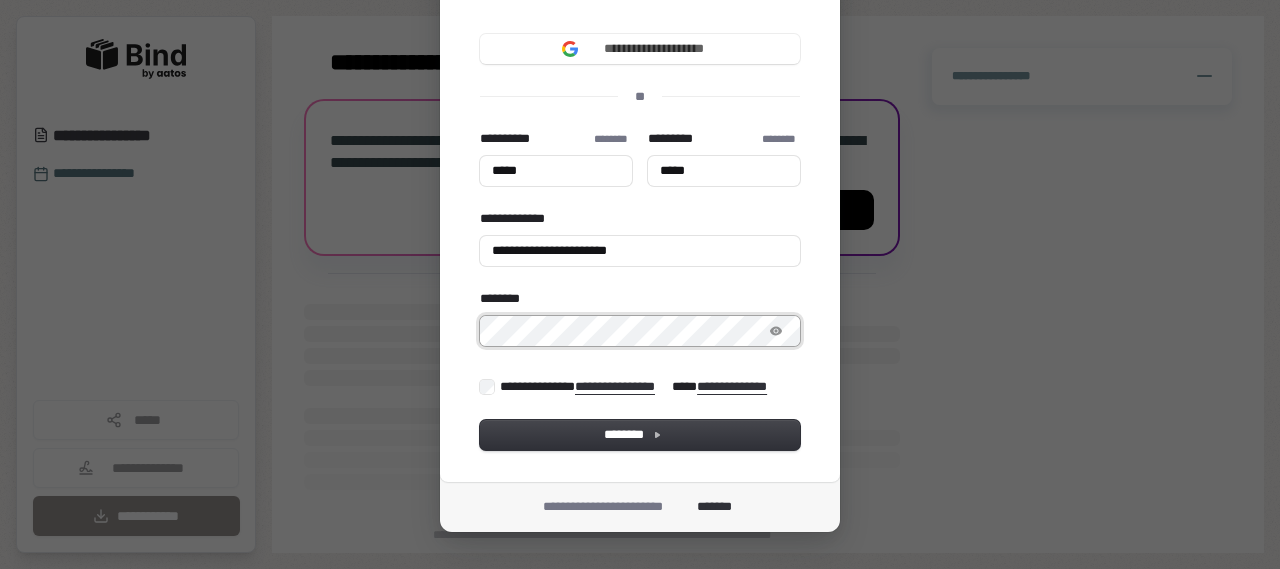 type on "*****" 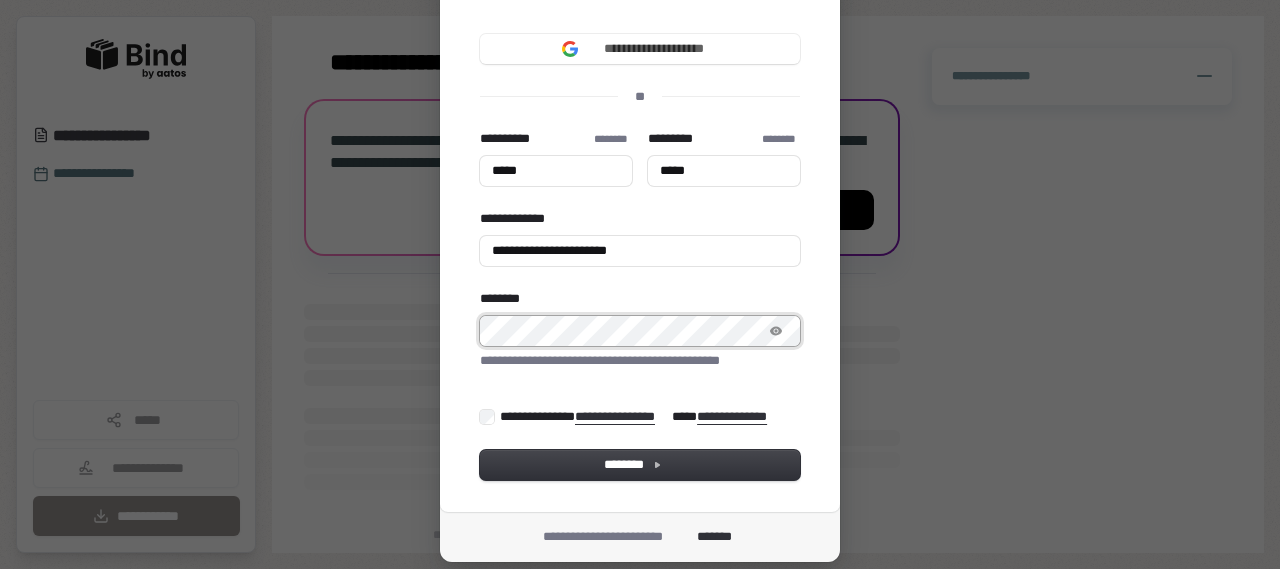 type on "*****" 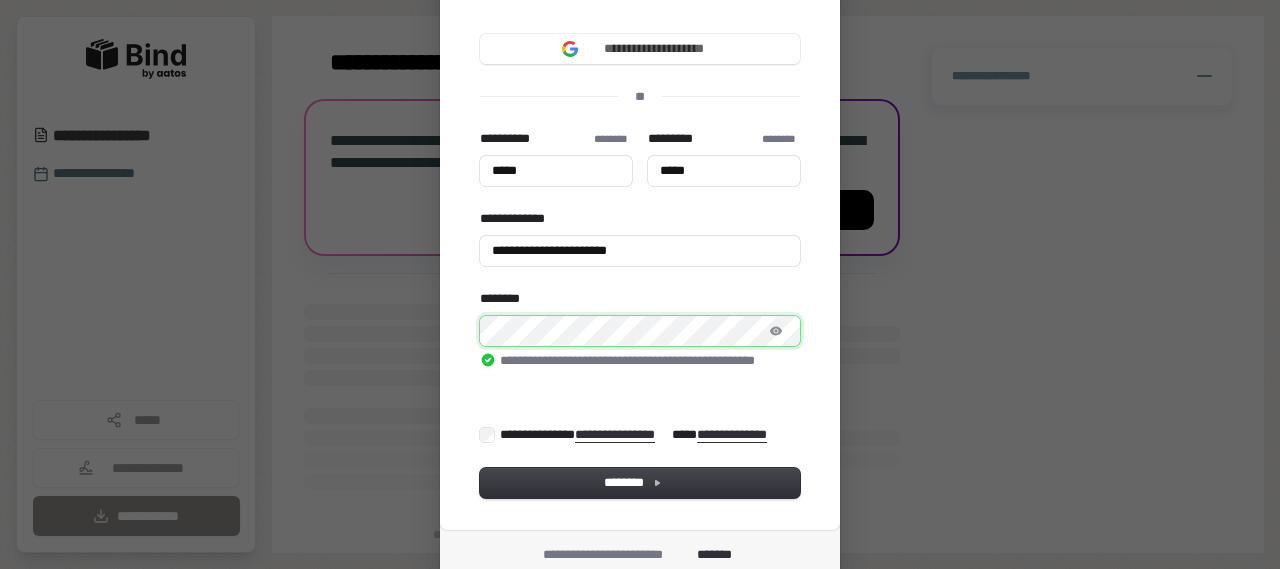 type on "*****" 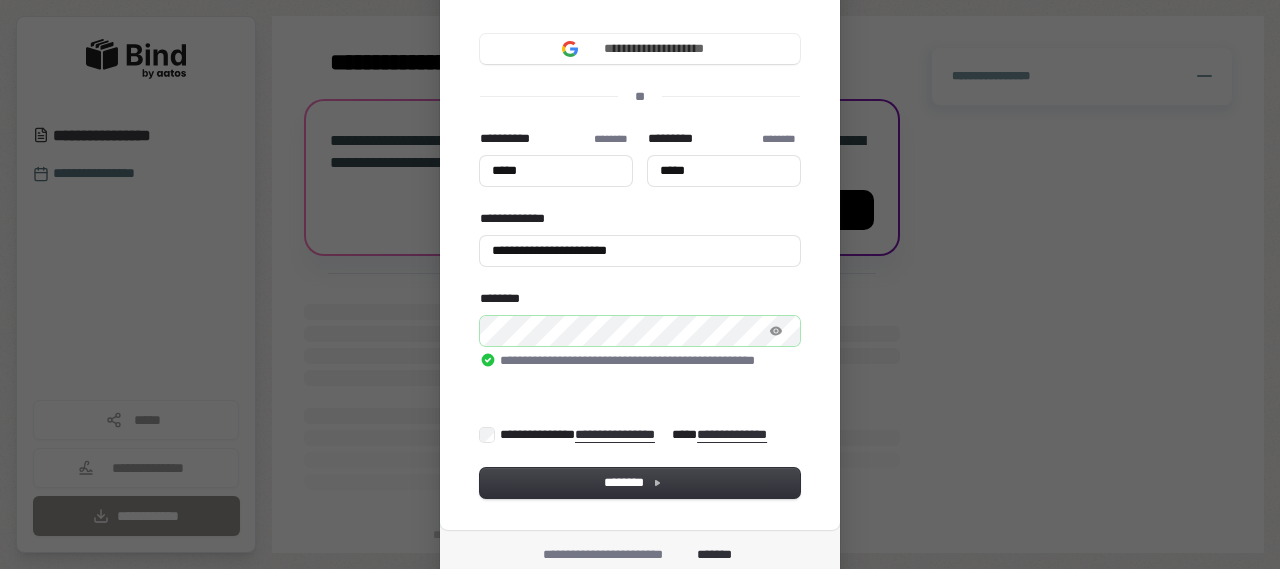 type on "*****" 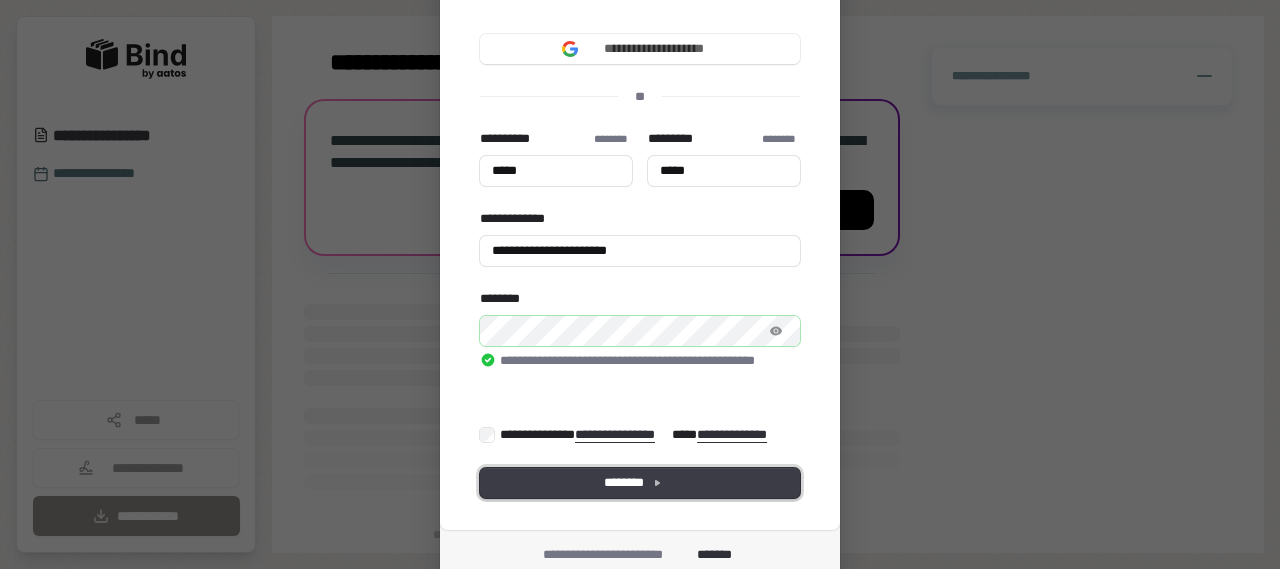 type on "*****" 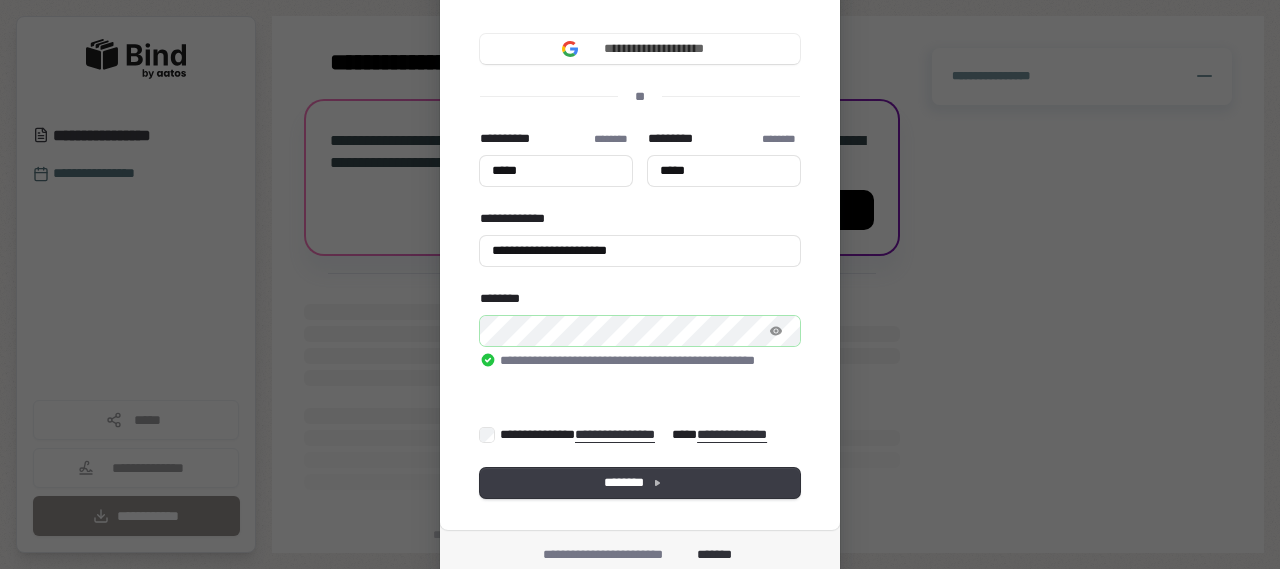 type on "*****" 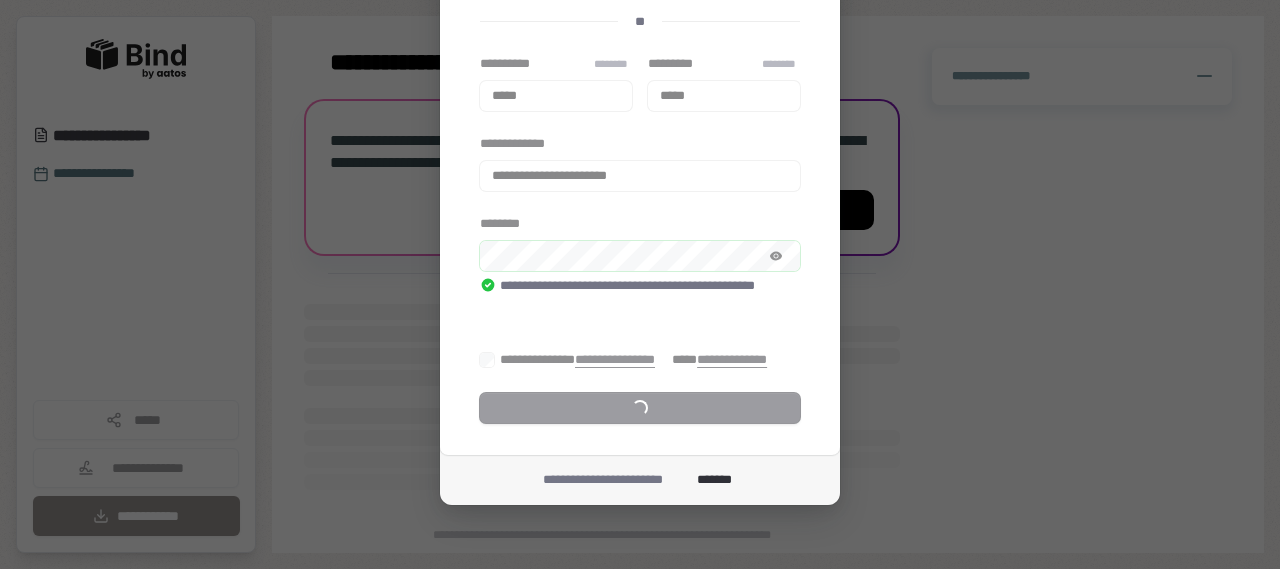 scroll, scrollTop: 270, scrollLeft: 0, axis: vertical 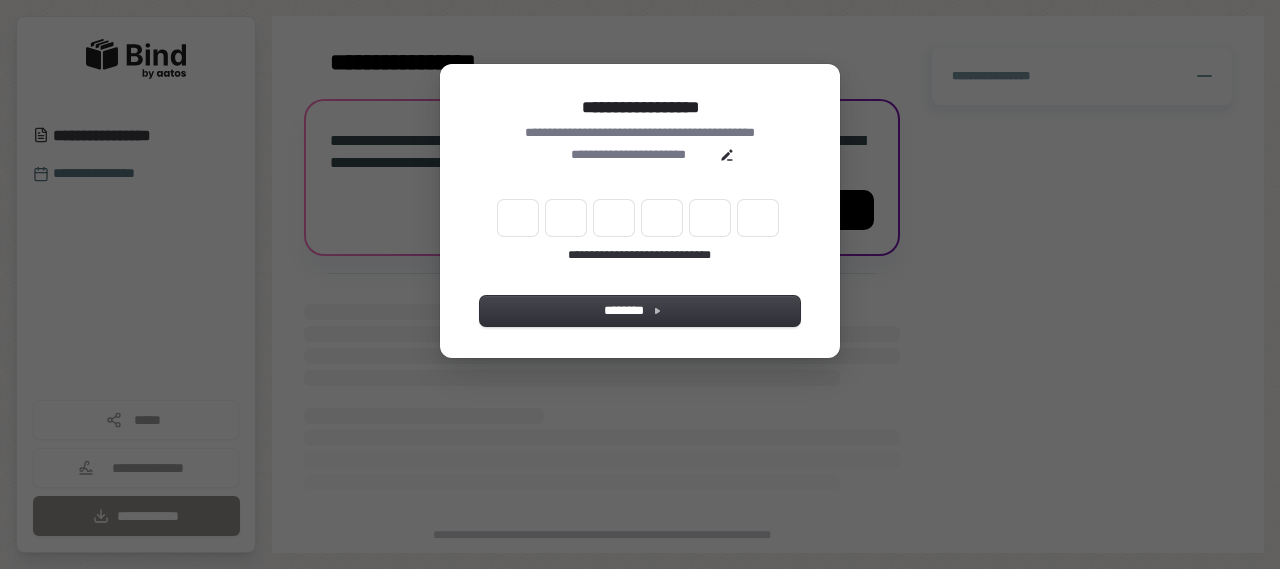 type on "*" 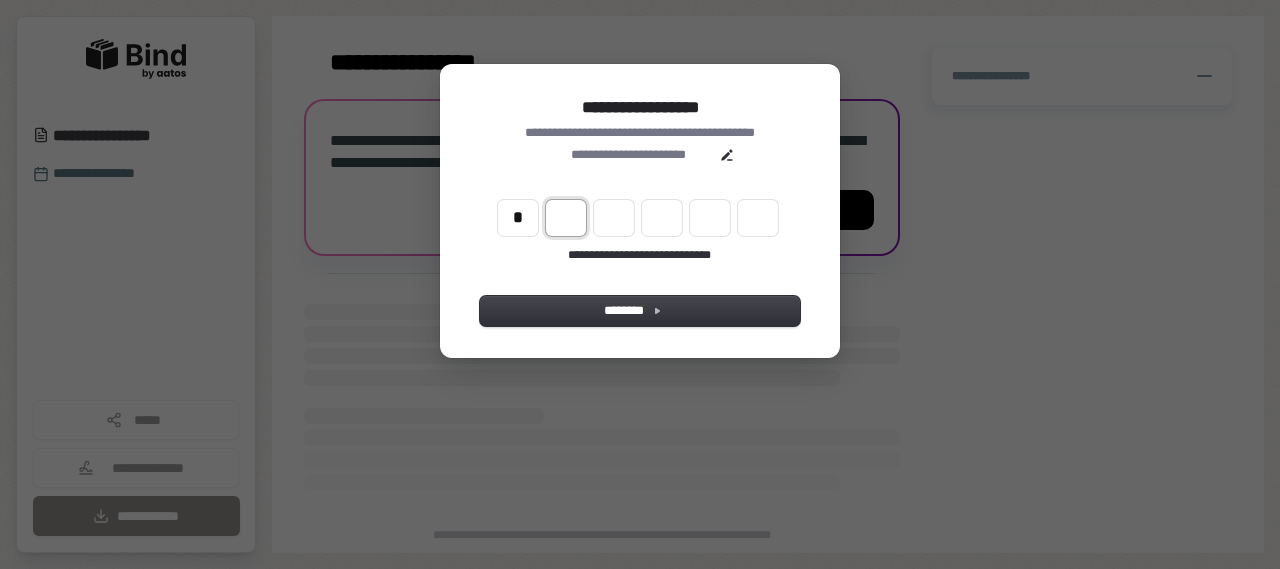 type on "*" 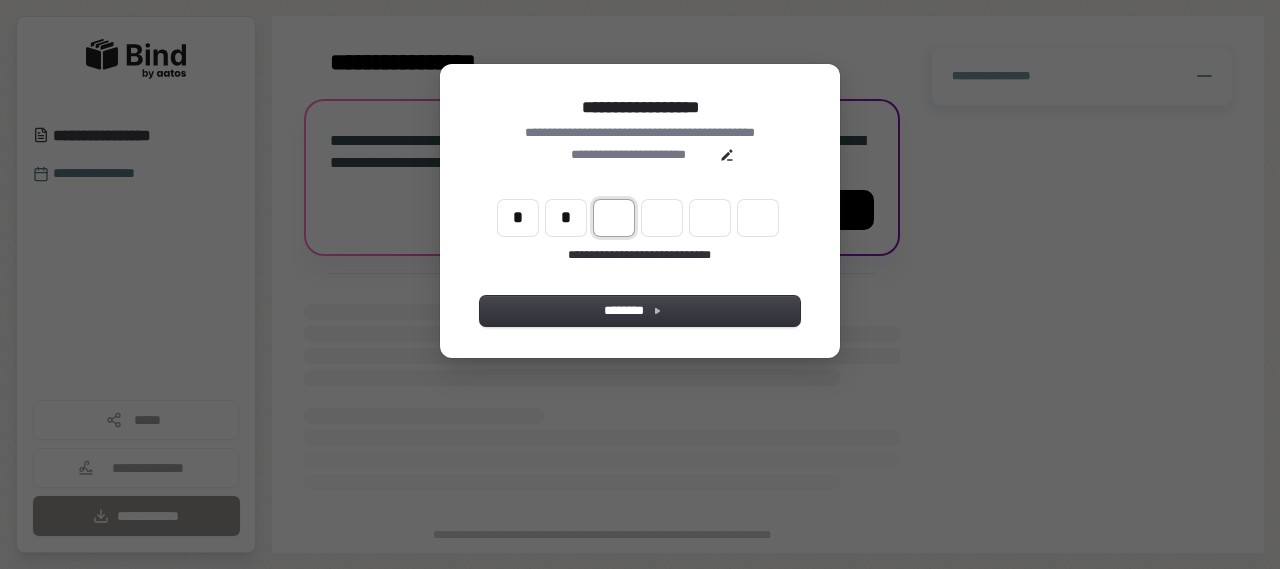 type on "*" 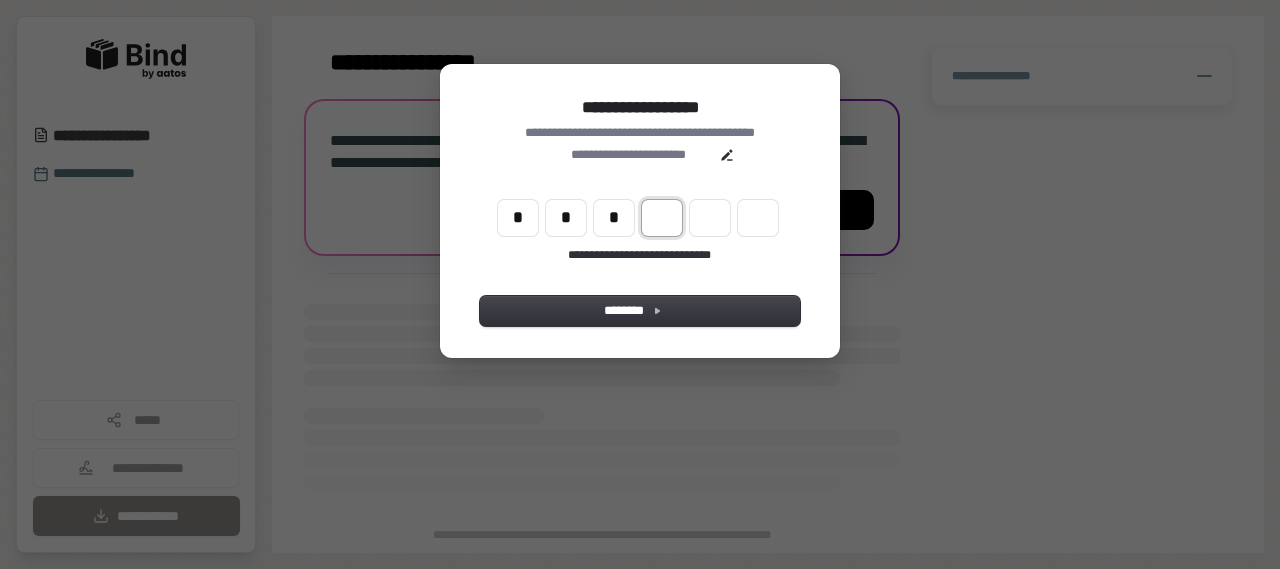type on "*" 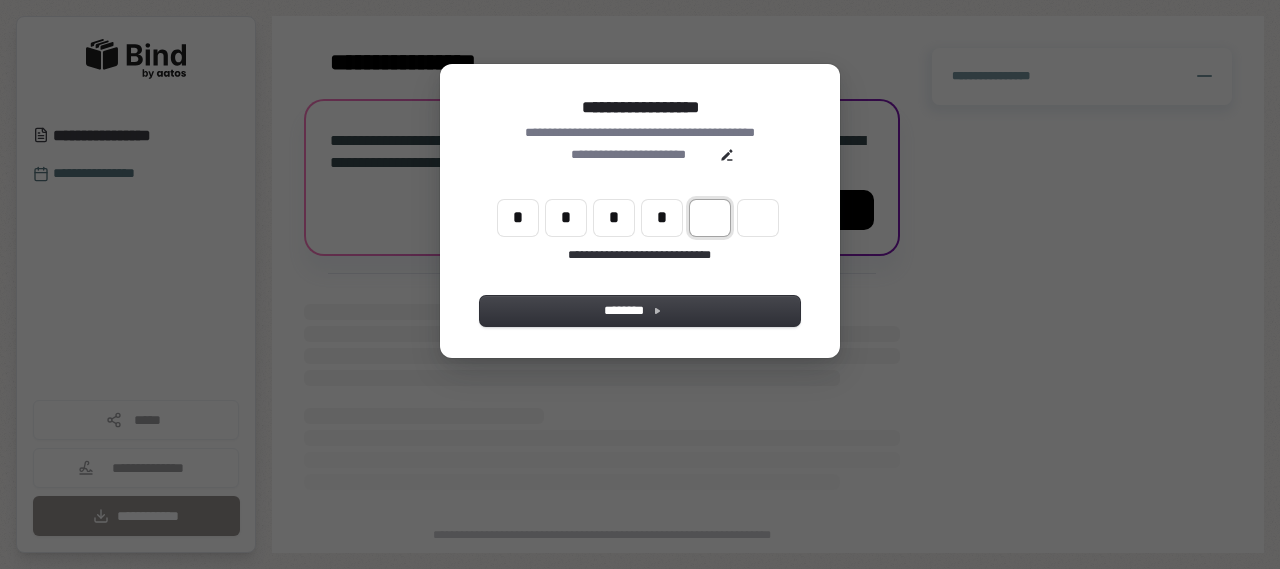 type on "*" 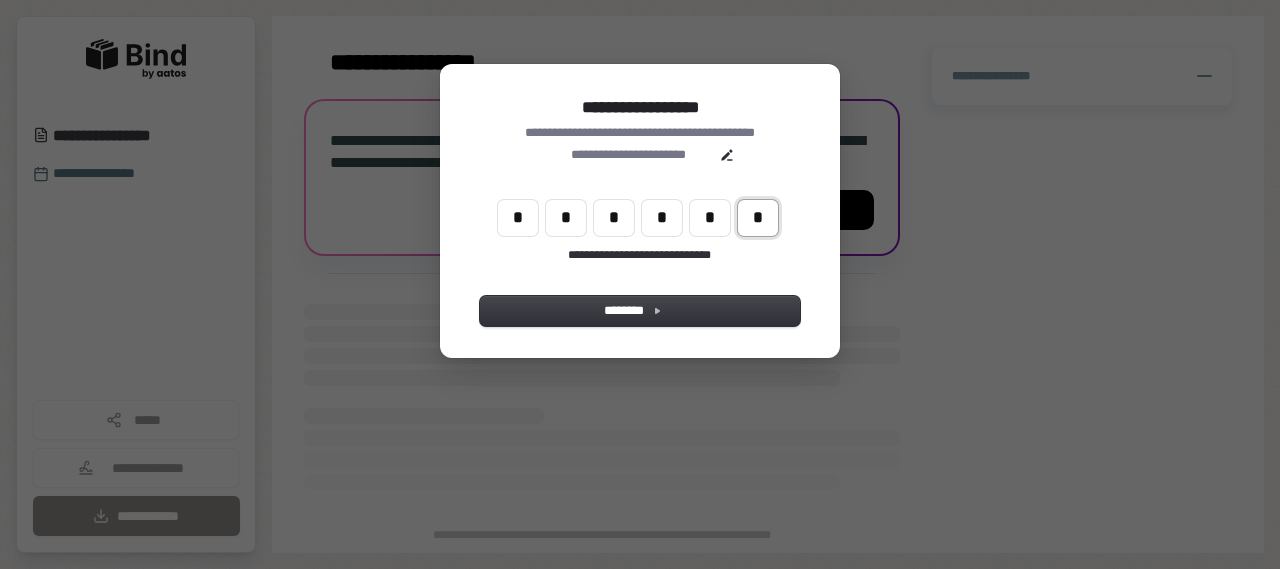 type on "*" 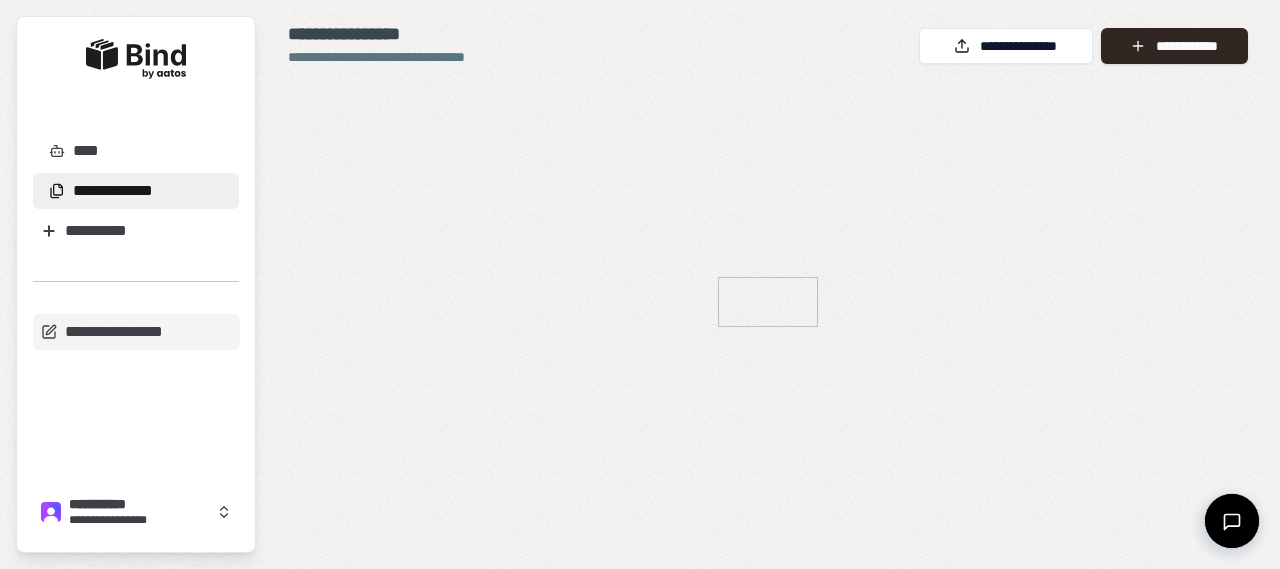 scroll, scrollTop: 0, scrollLeft: 0, axis: both 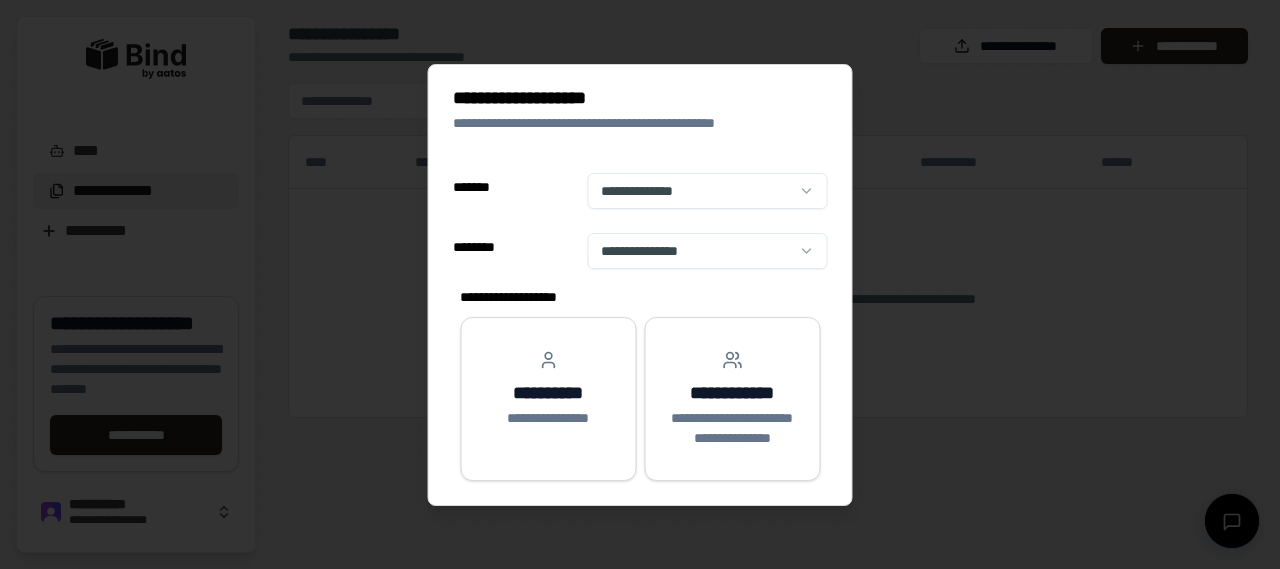 select on "**" 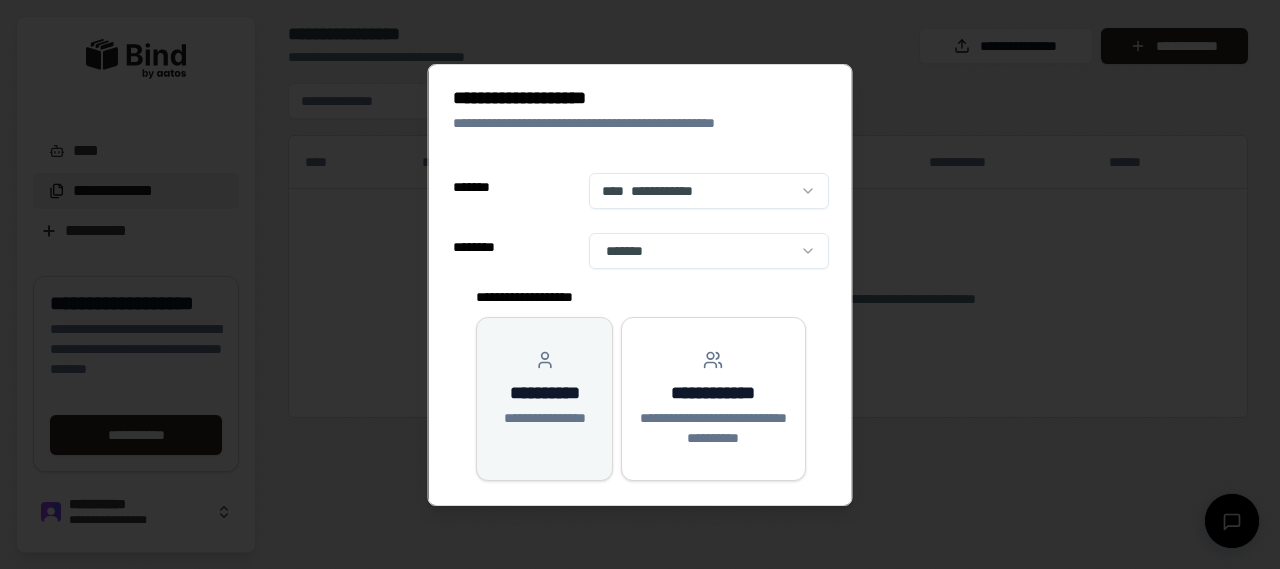 click on "**********" at bounding box center (543, 389) 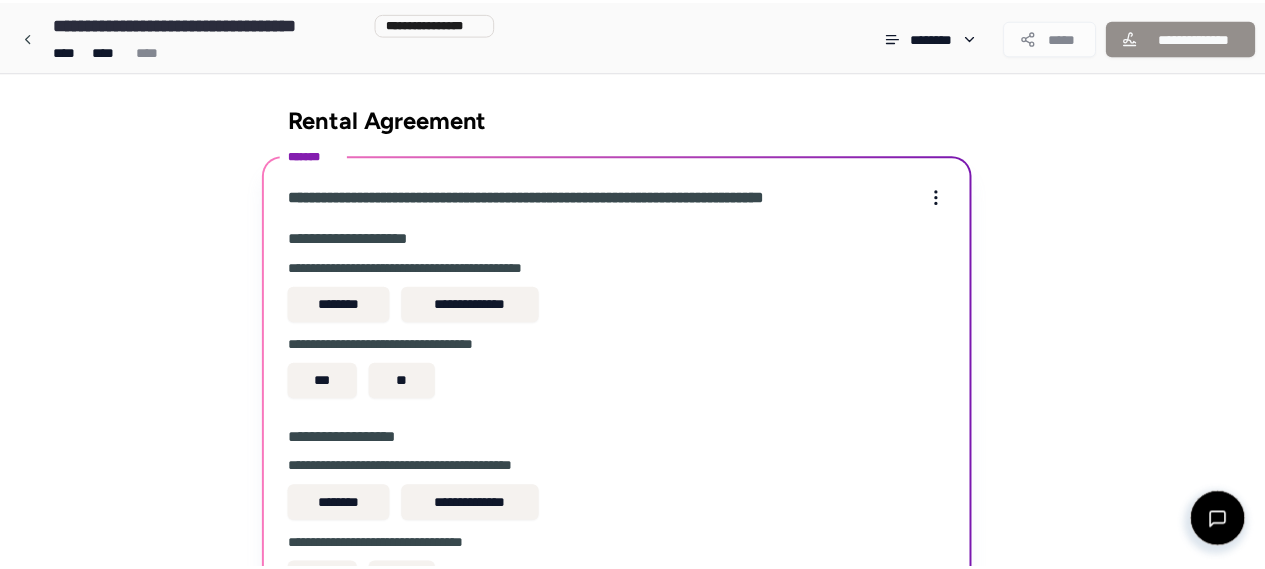 scroll, scrollTop: 198, scrollLeft: 0, axis: vertical 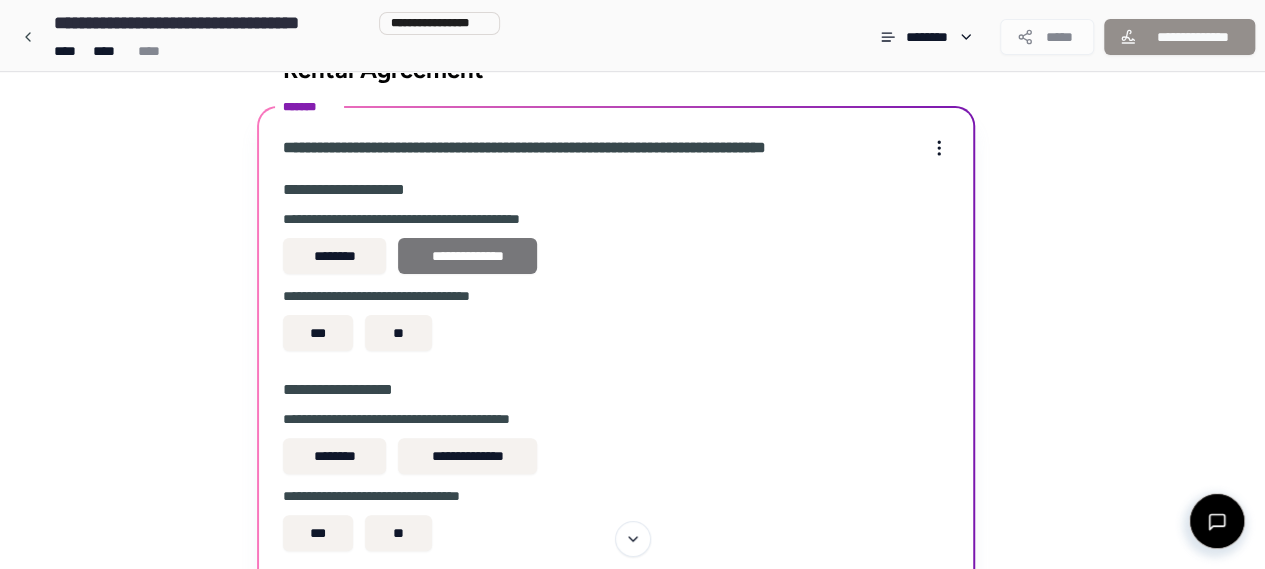 click on "**********" at bounding box center (467, 256) 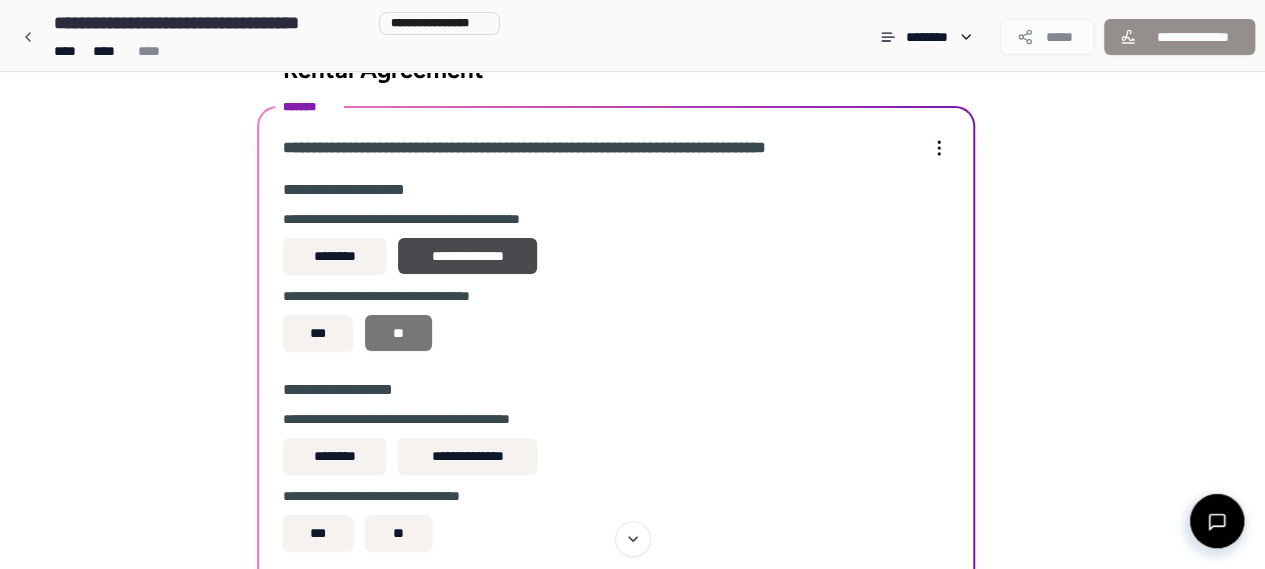 click on "**" at bounding box center [398, 333] 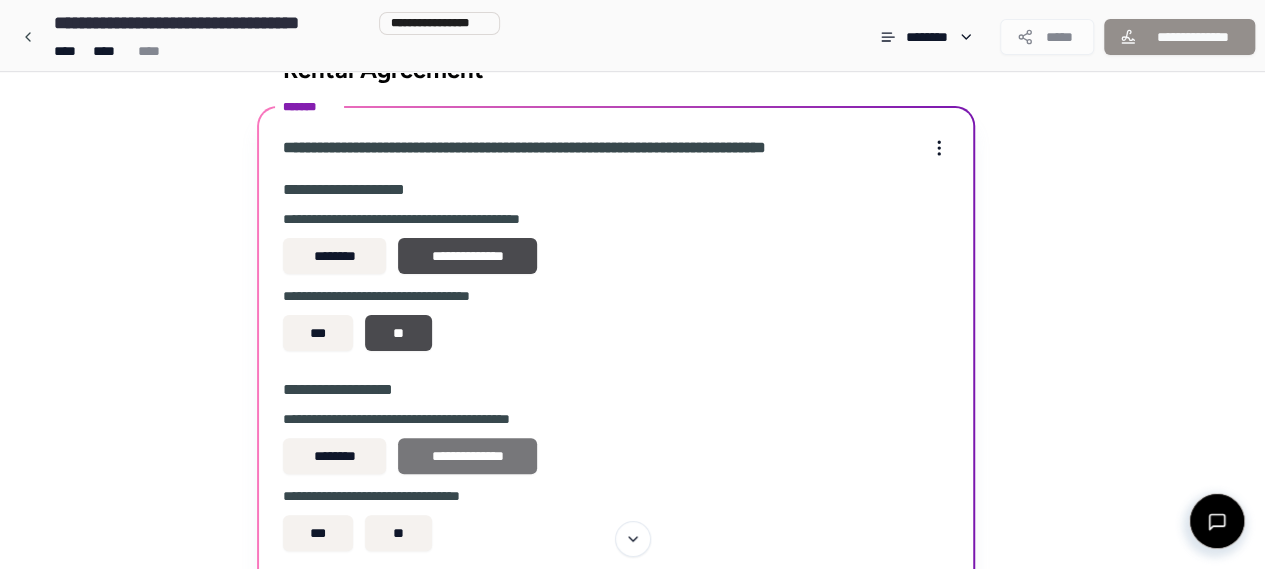 click on "**********" at bounding box center (467, 456) 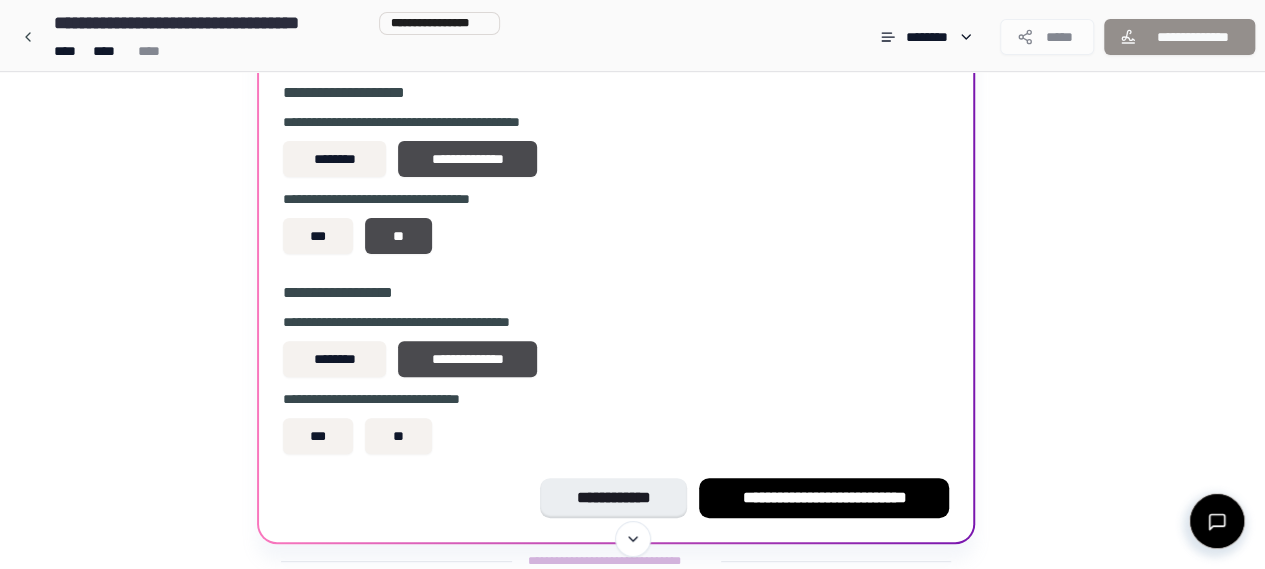 scroll, scrollTop: 198, scrollLeft: 0, axis: vertical 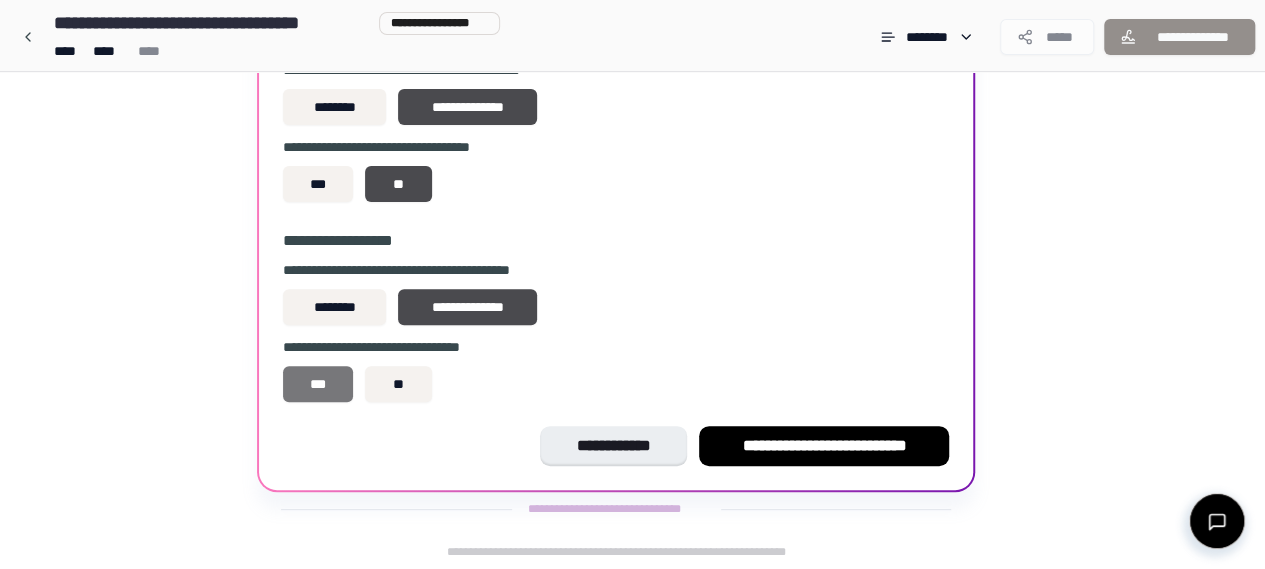 click on "***" at bounding box center (318, 384) 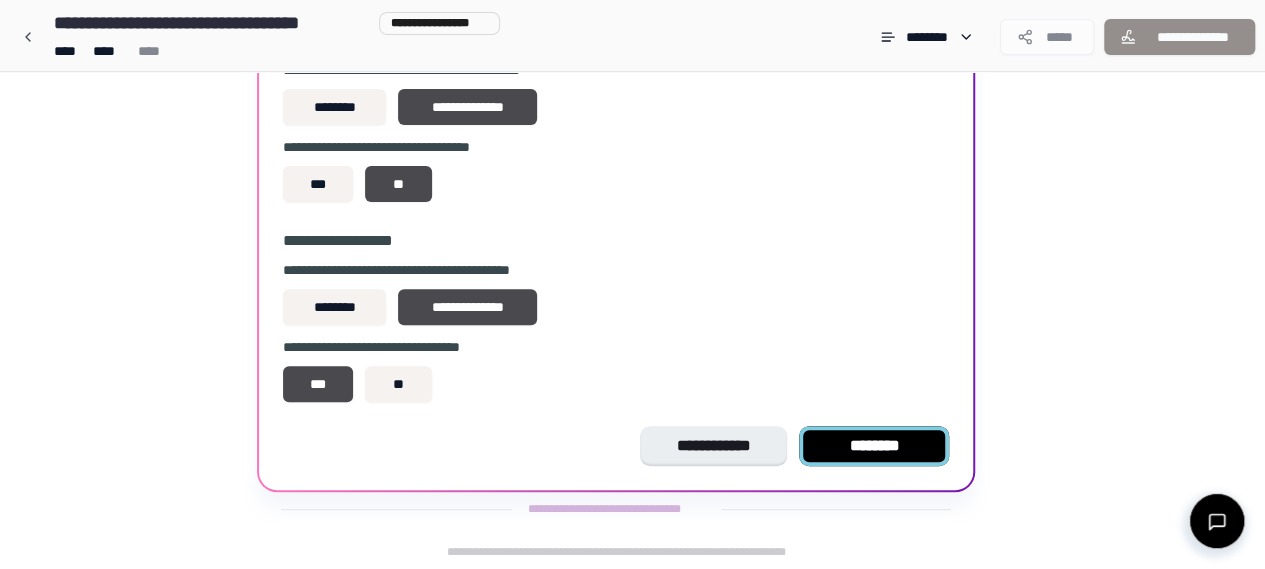 click on "********" at bounding box center (874, 446) 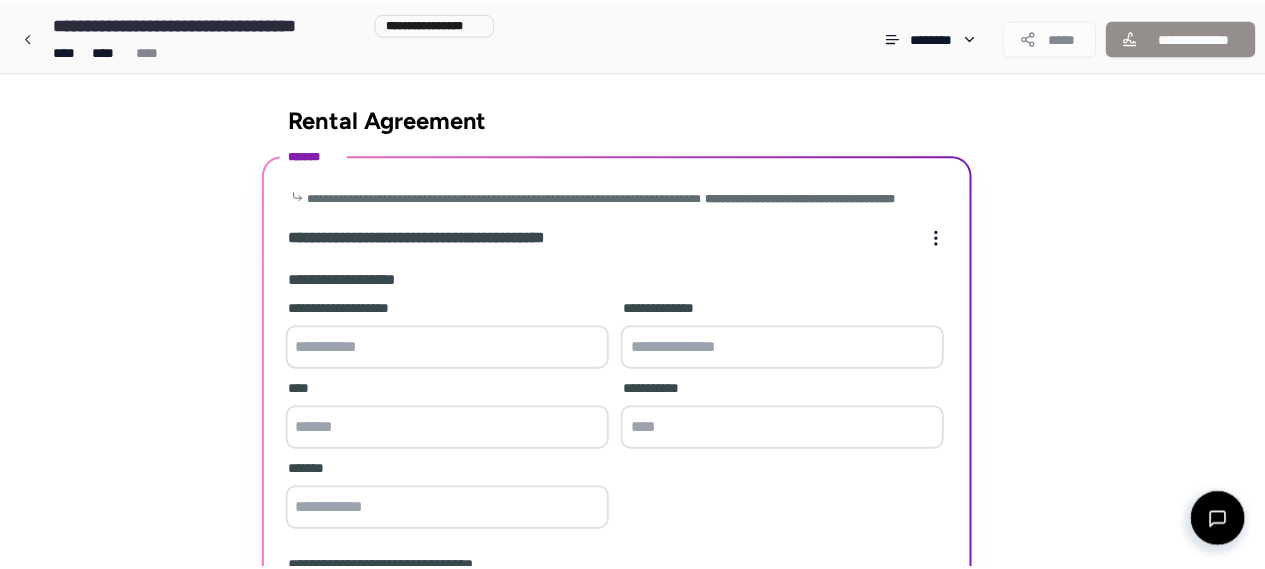 scroll, scrollTop: 243, scrollLeft: 0, axis: vertical 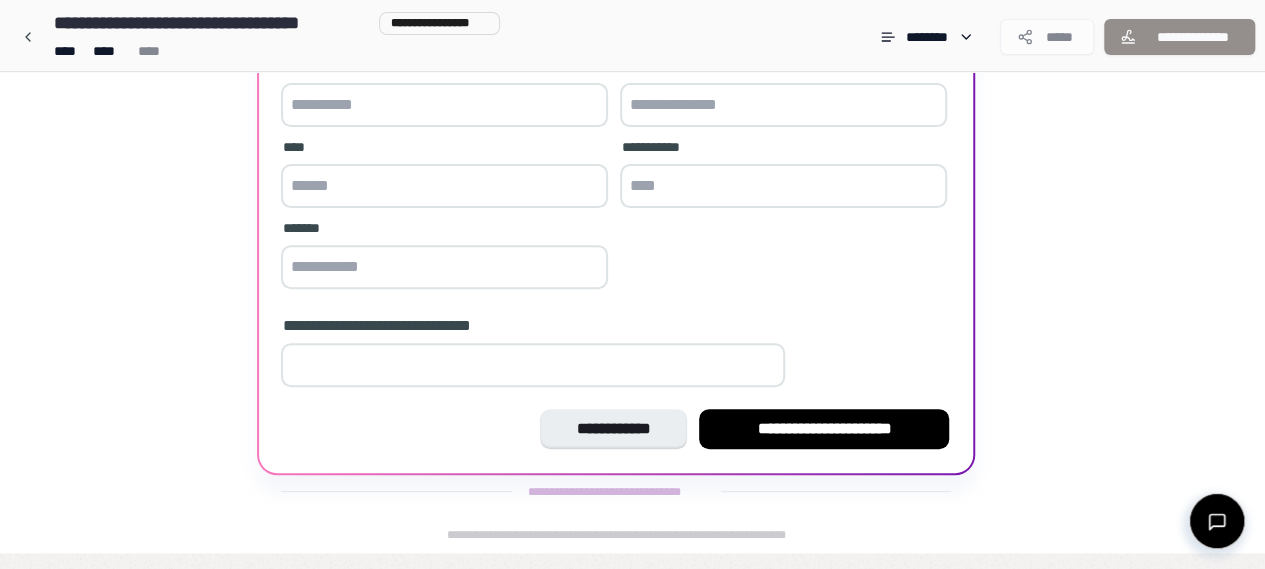 click at bounding box center (444, 105) 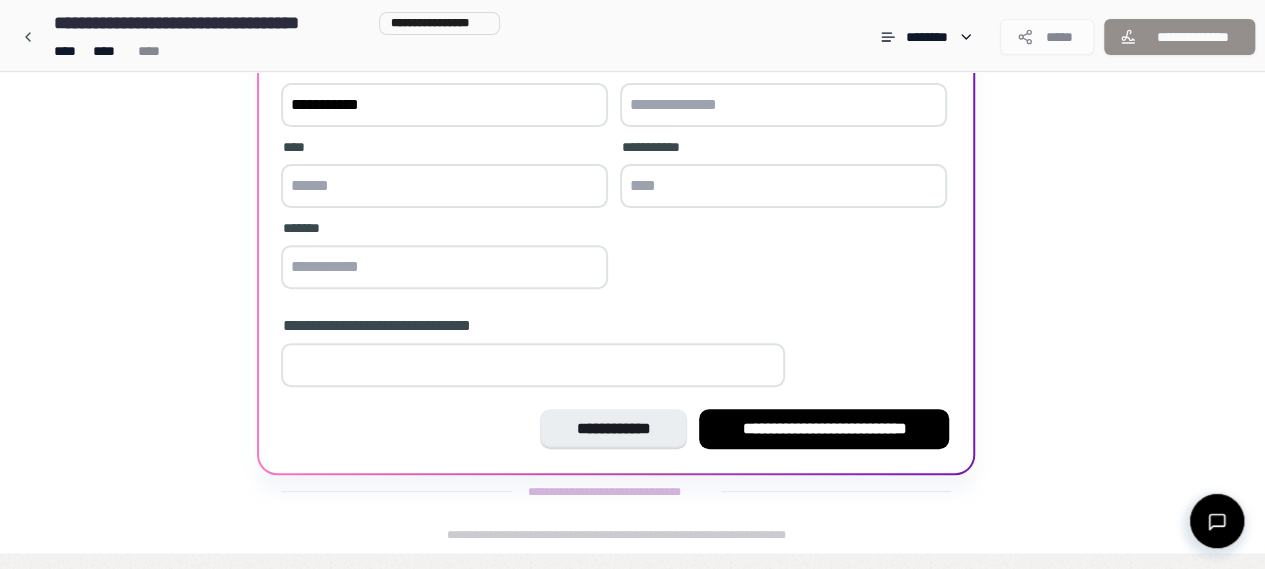 type on "**********" 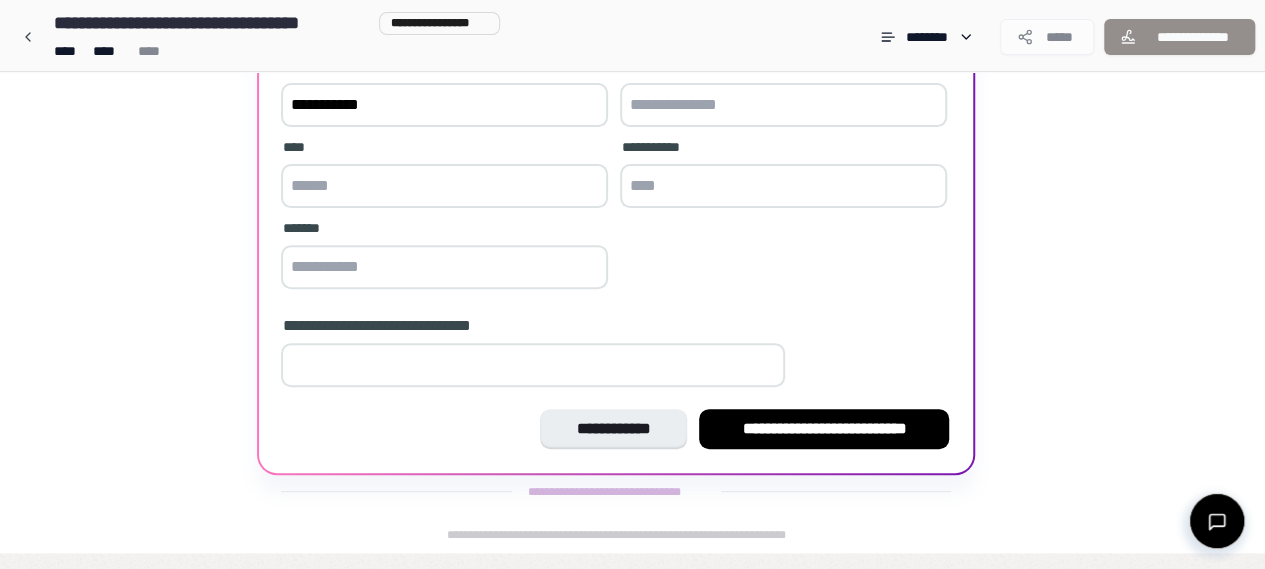 click at bounding box center [783, 105] 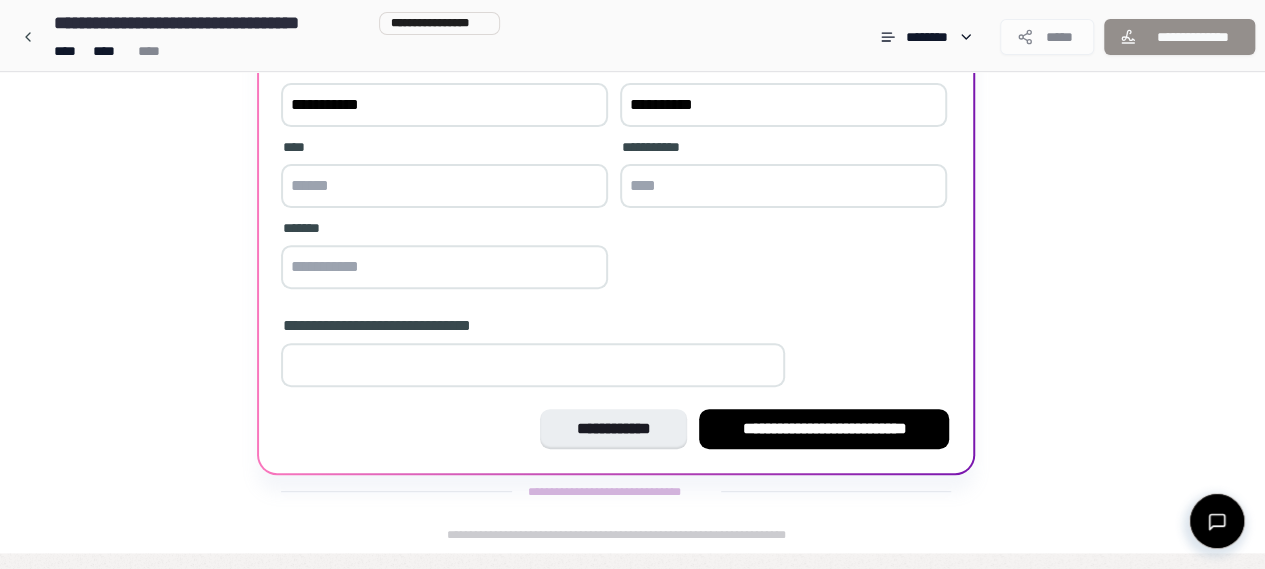 drag, startPoint x: 709, startPoint y: 117, endPoint x: 619, endPoint y: 117, distance: 90 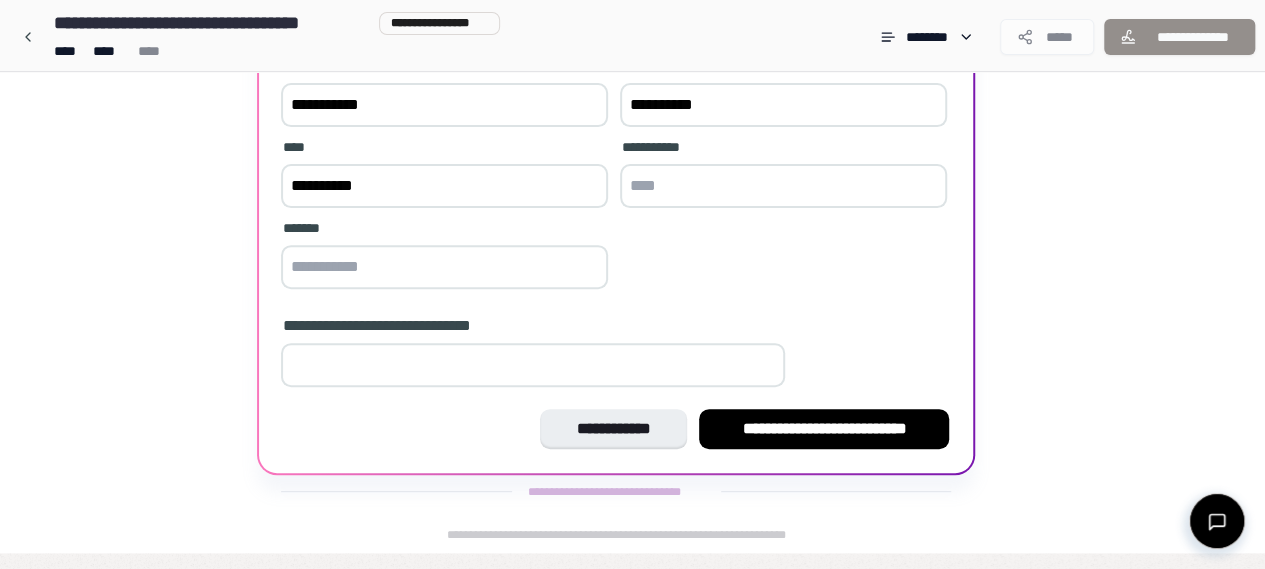 type on "**********" 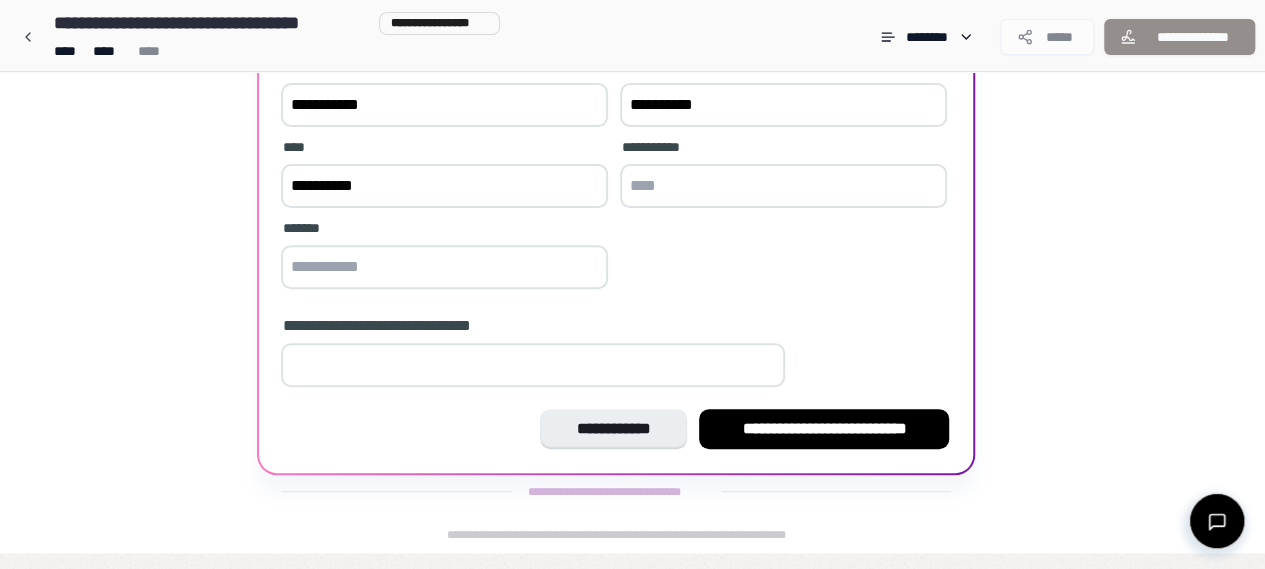 drag, startPoint x: 716, startPoint y: 117, endPoint x: 618, endPoint y: 126, distance: 98.4124 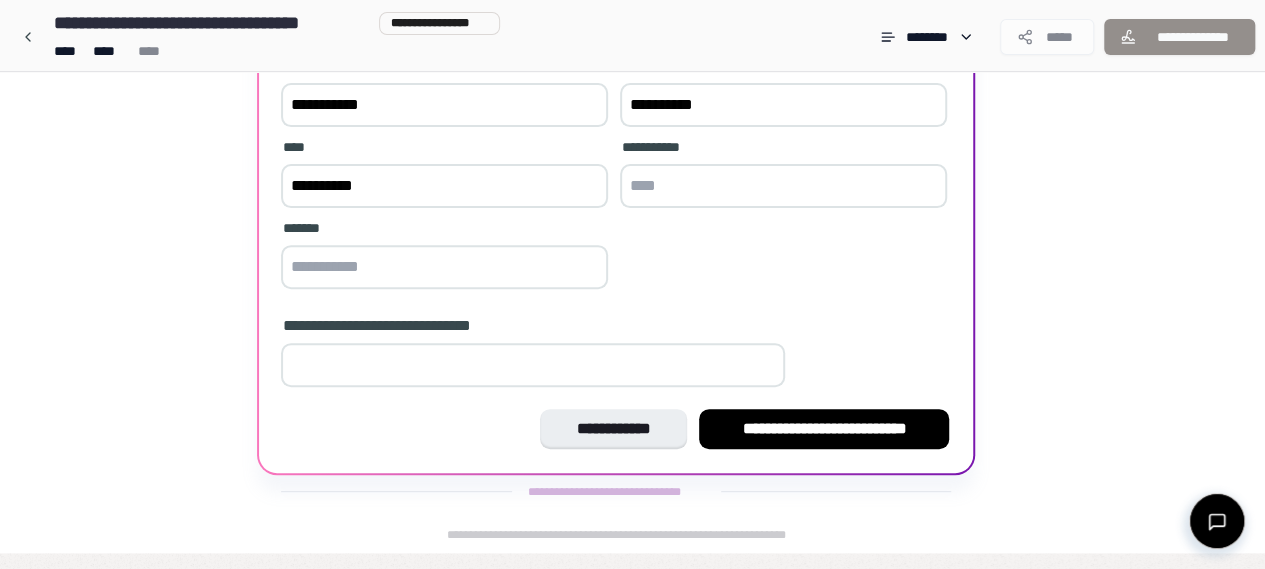 type on "**********" 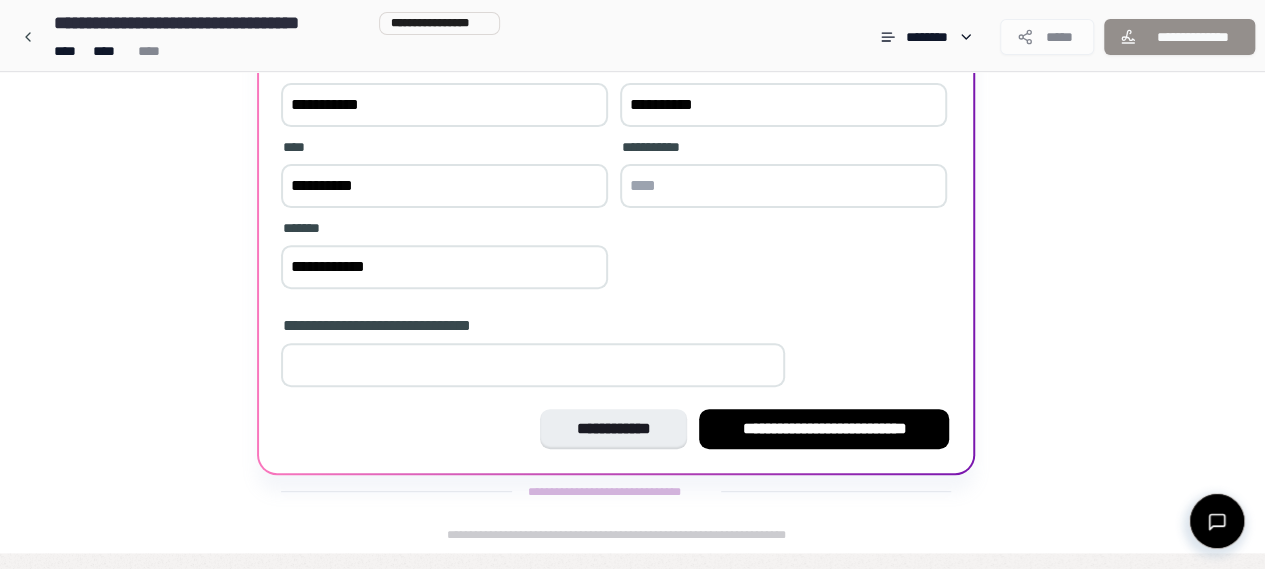 type on "**********" 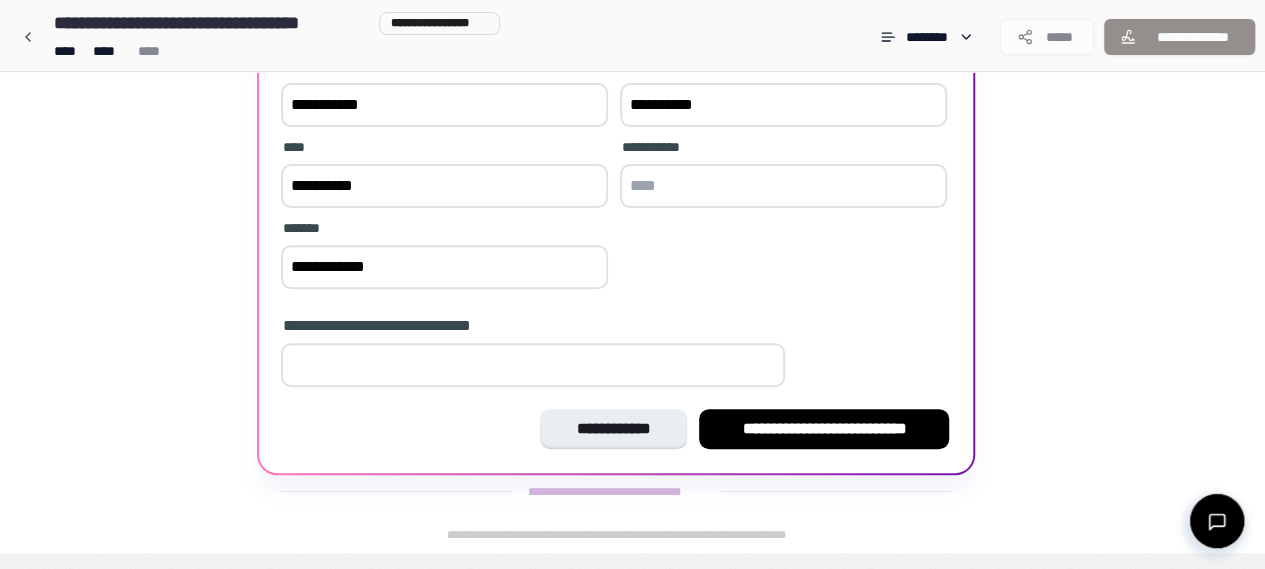 click at bounding box center [533, 365] 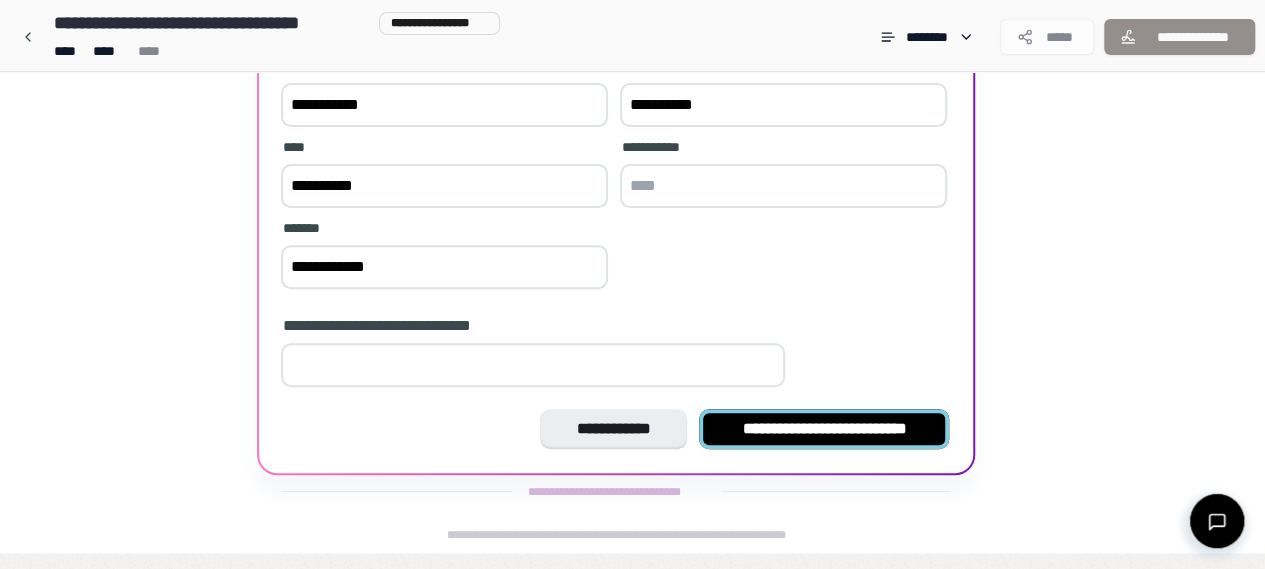 type on "**" 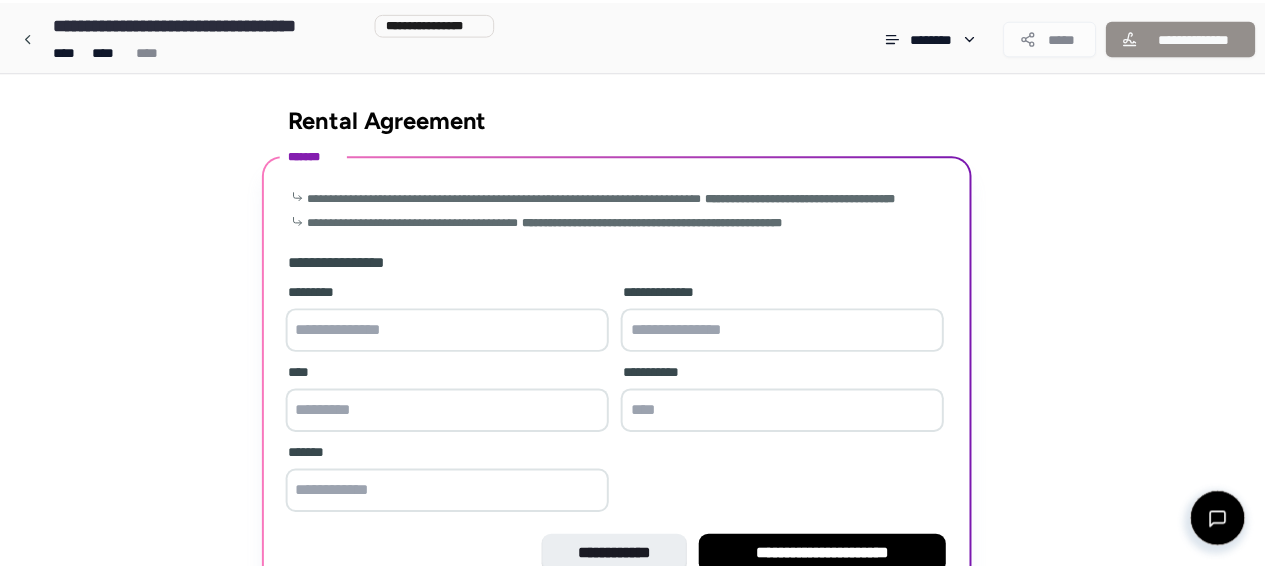 scroll, scrollTop: 128, scrollLeft: 0, axis: vertical 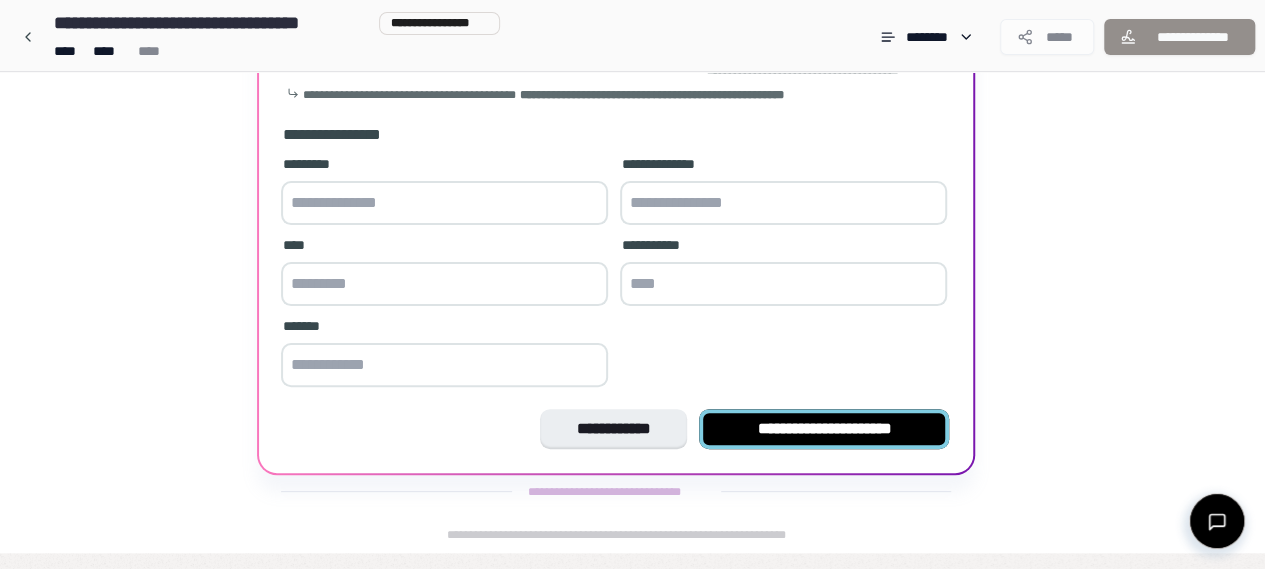 click on "**********" at bounding box center [824, 429] 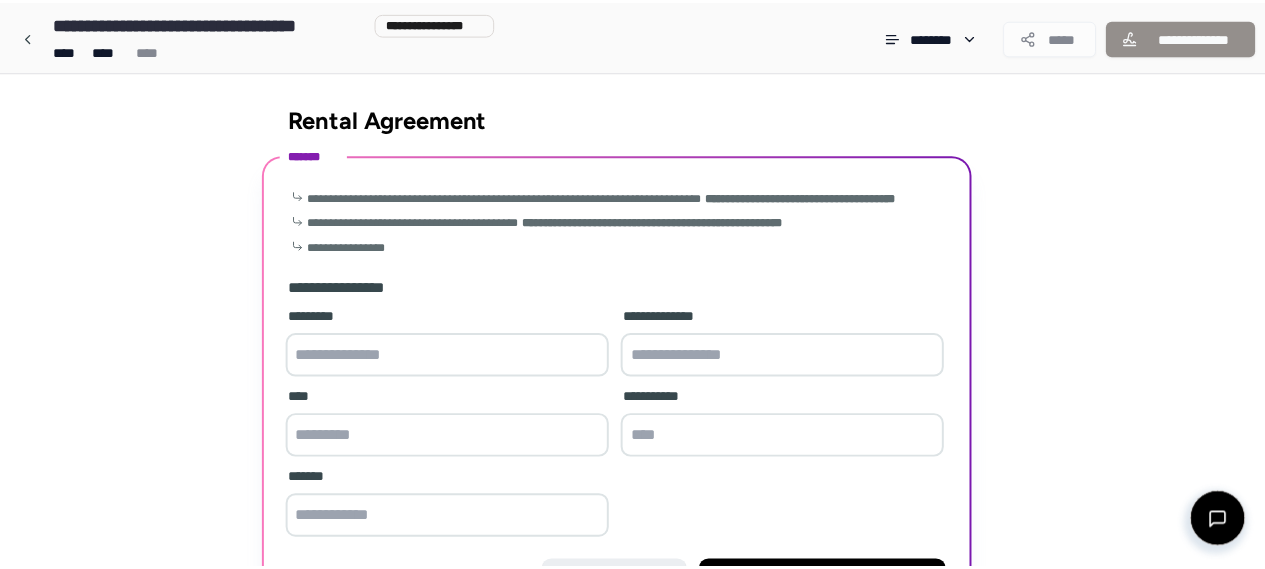 scroll, scrollTop: 153, scrollLeft: 0, axis: vertical 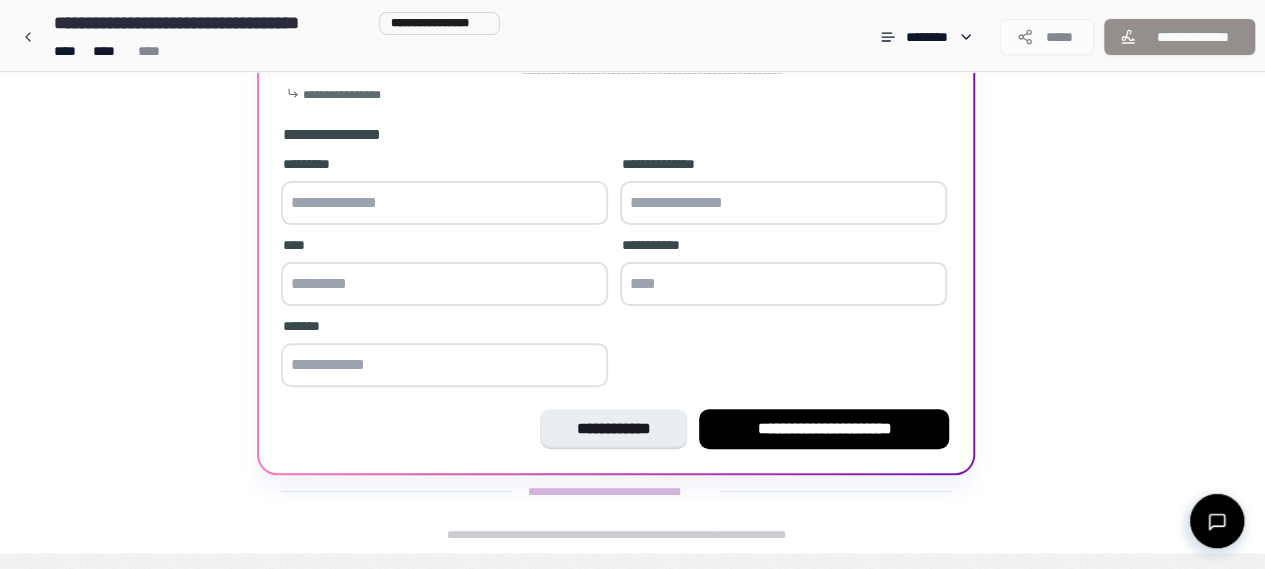 click on "**********" at bounding box center (824, 429) 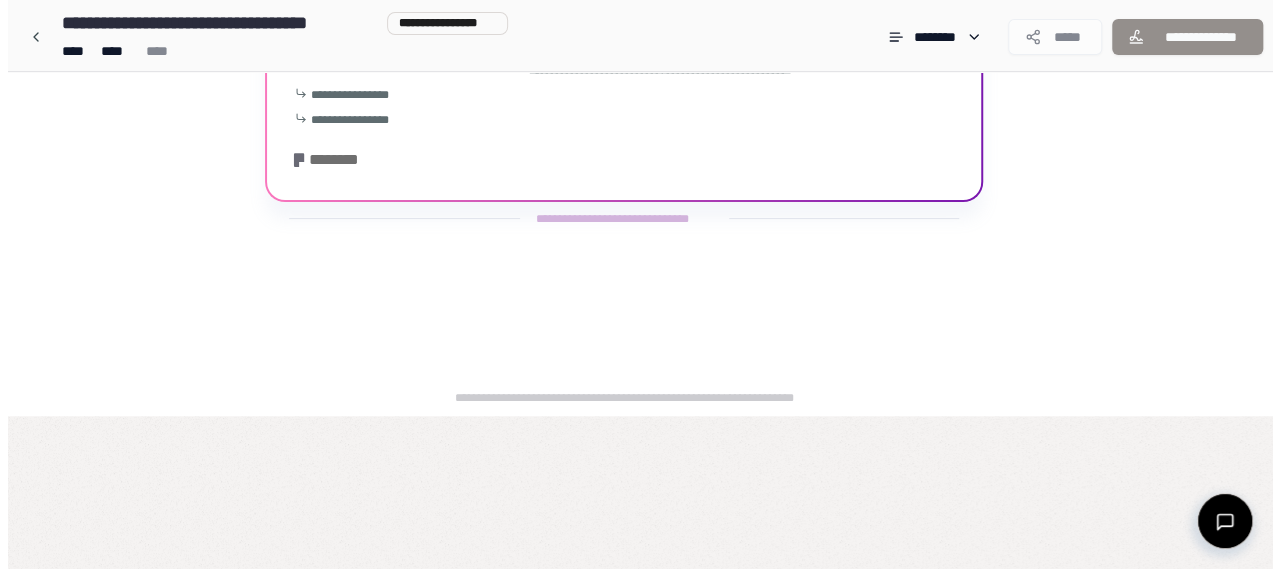 scroll, scrollTop: 0, scrollLeft: 0, axis: both 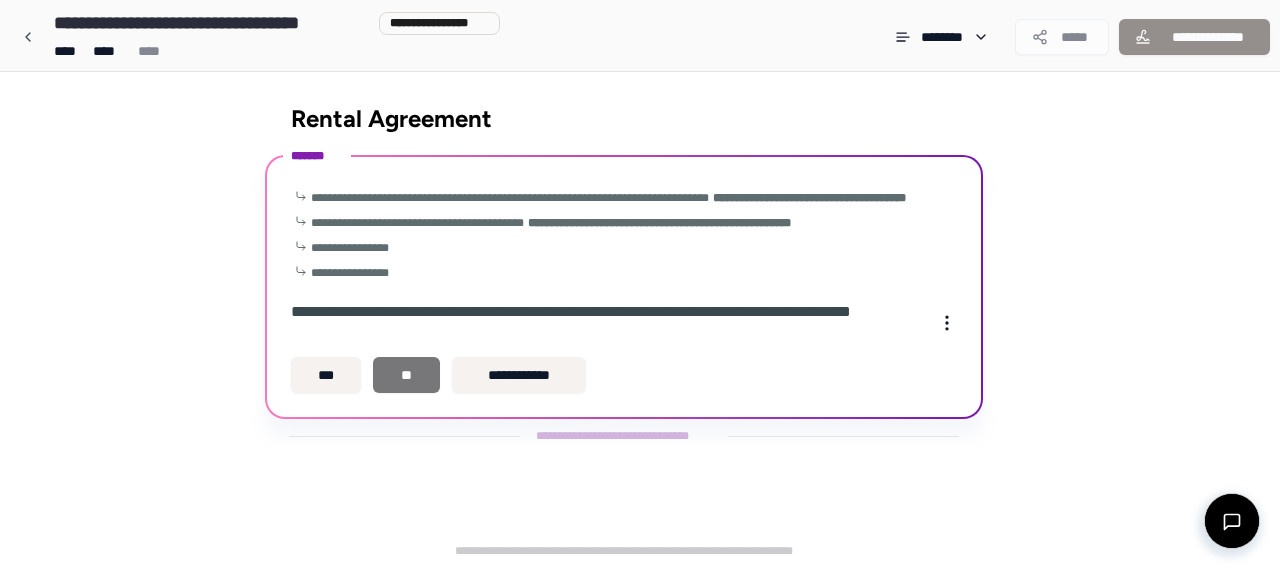 click on "**" at bounding box center [406, 375] 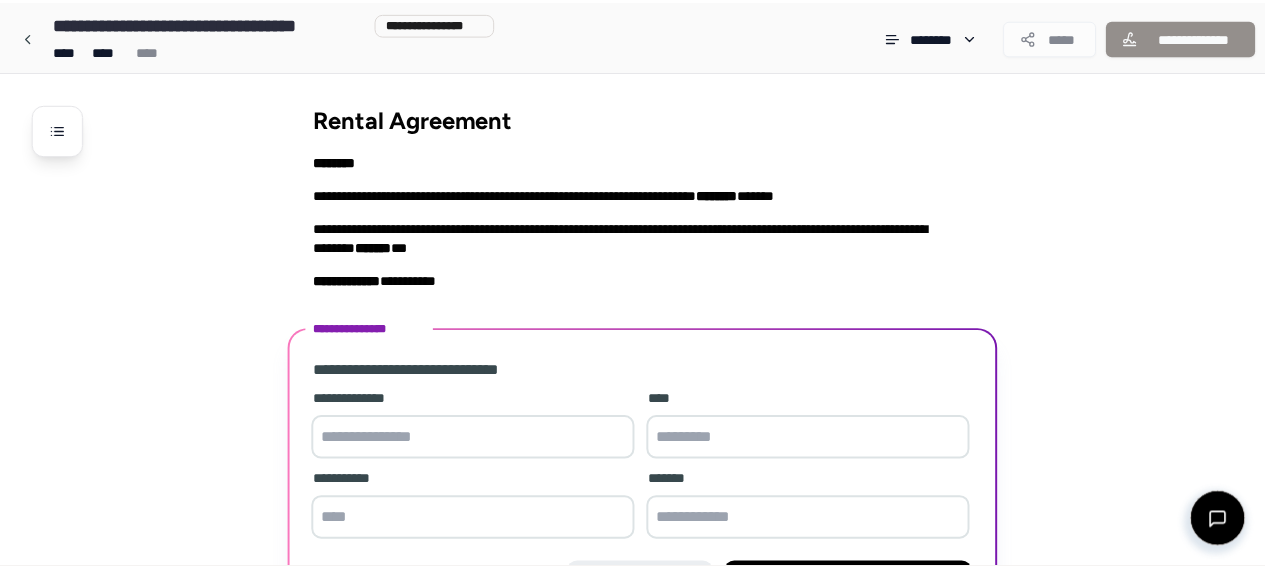 scroll, scrollTop: 138, scrollLeft: 0, axis: vertical 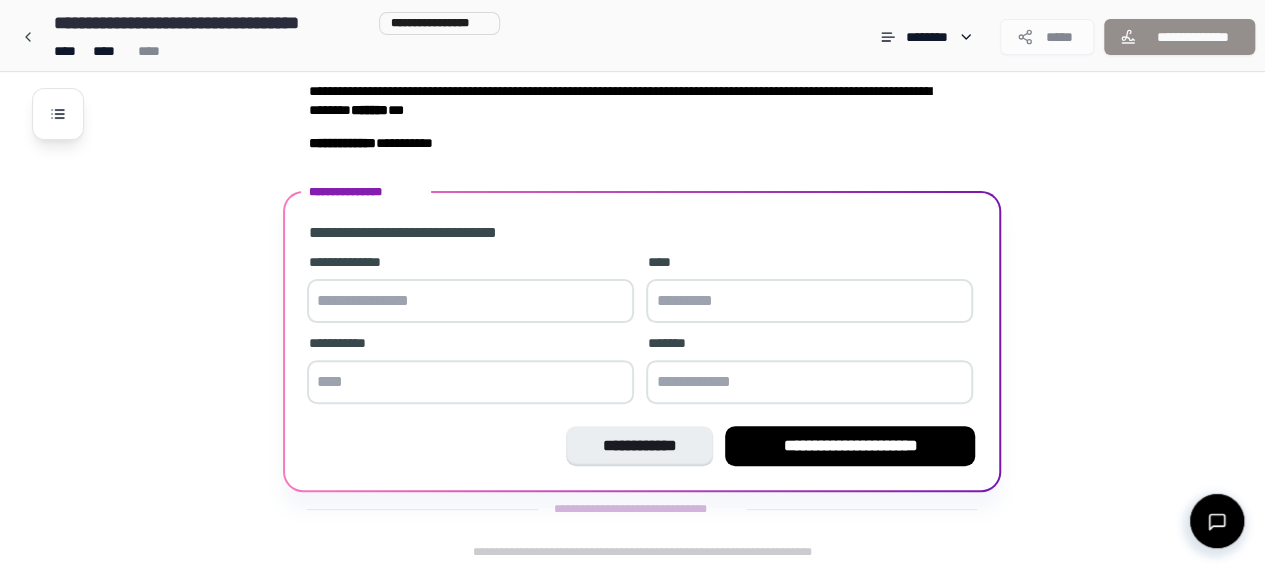click at bounding box center [470, 301] 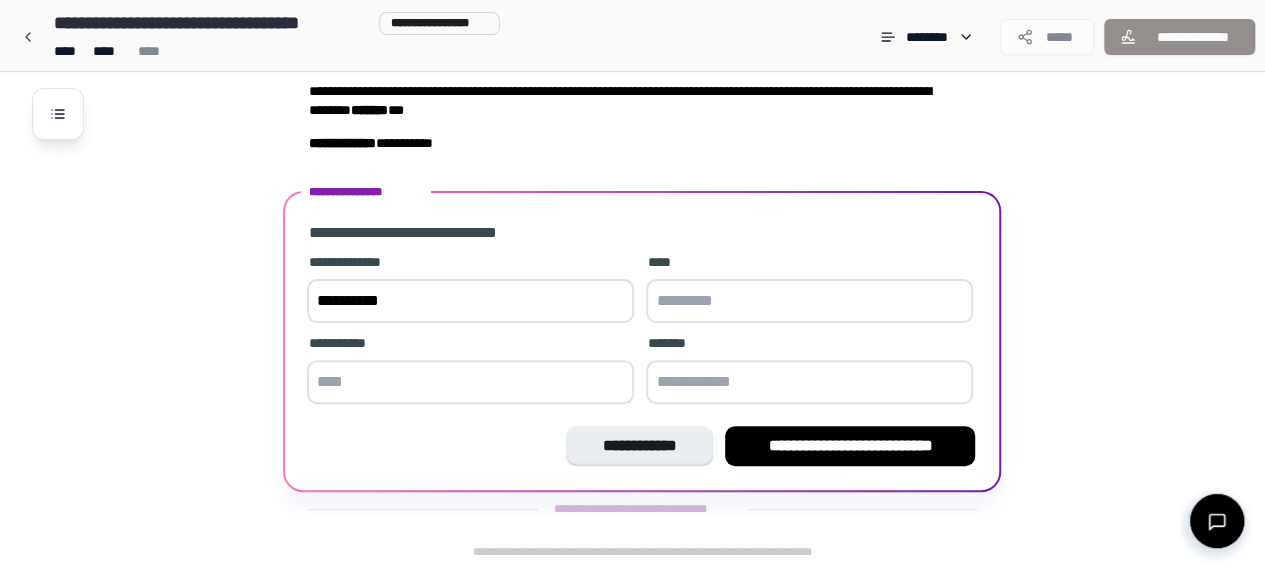 type on "**********" 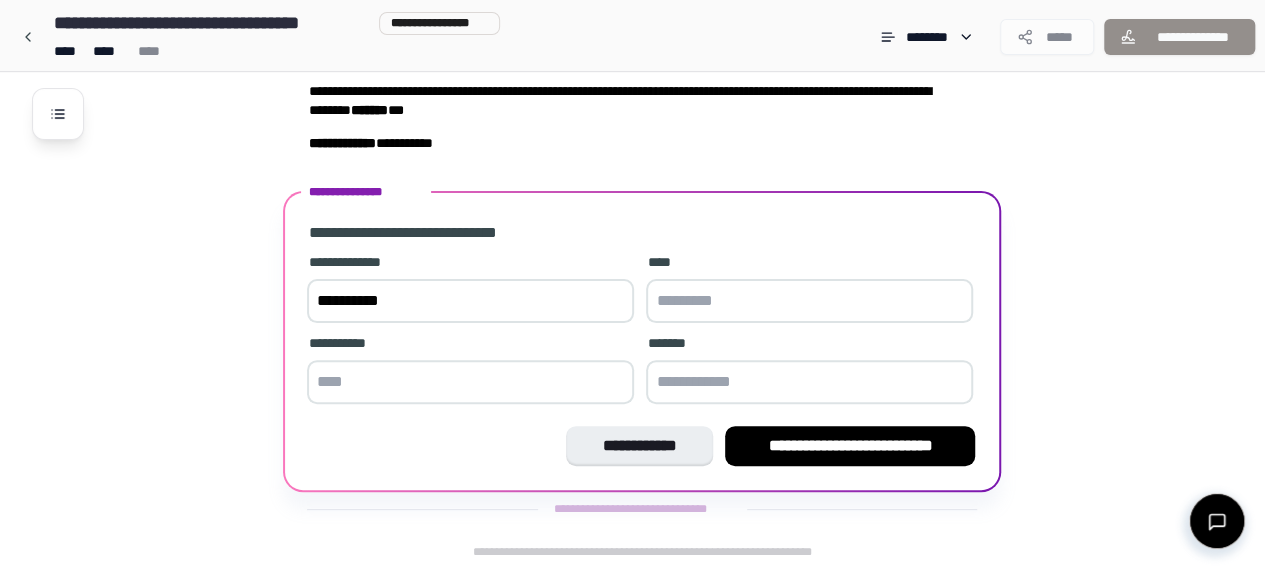 click at bounding box center (809, 301) 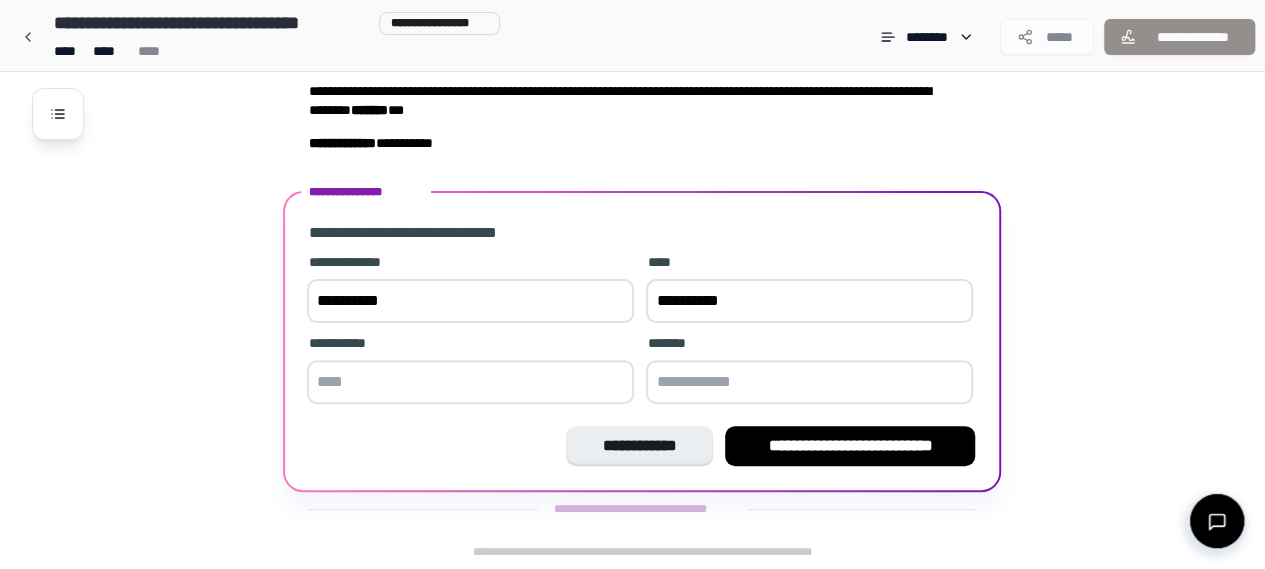 type on "**********" 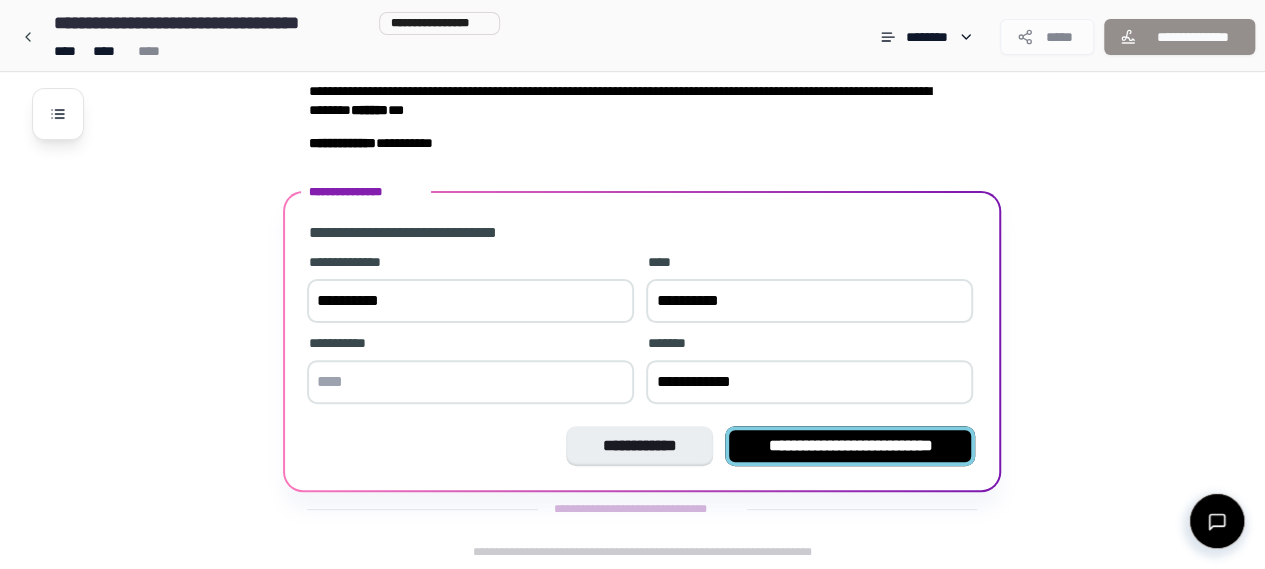 type on "**********" 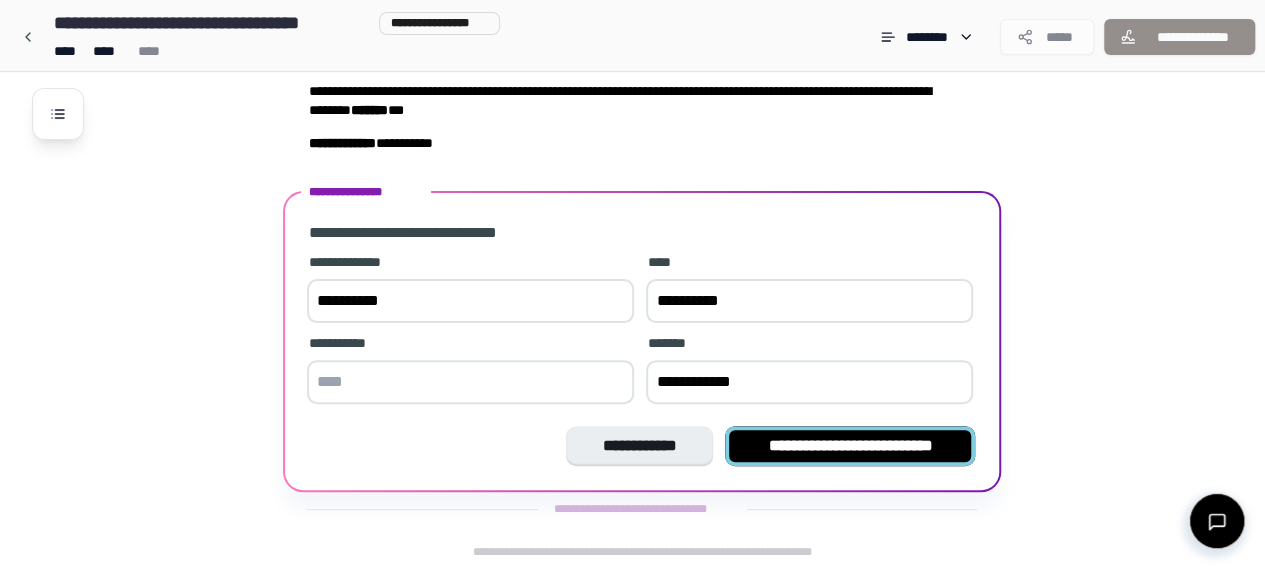 click on "**********" at bounding box center (850, 446) 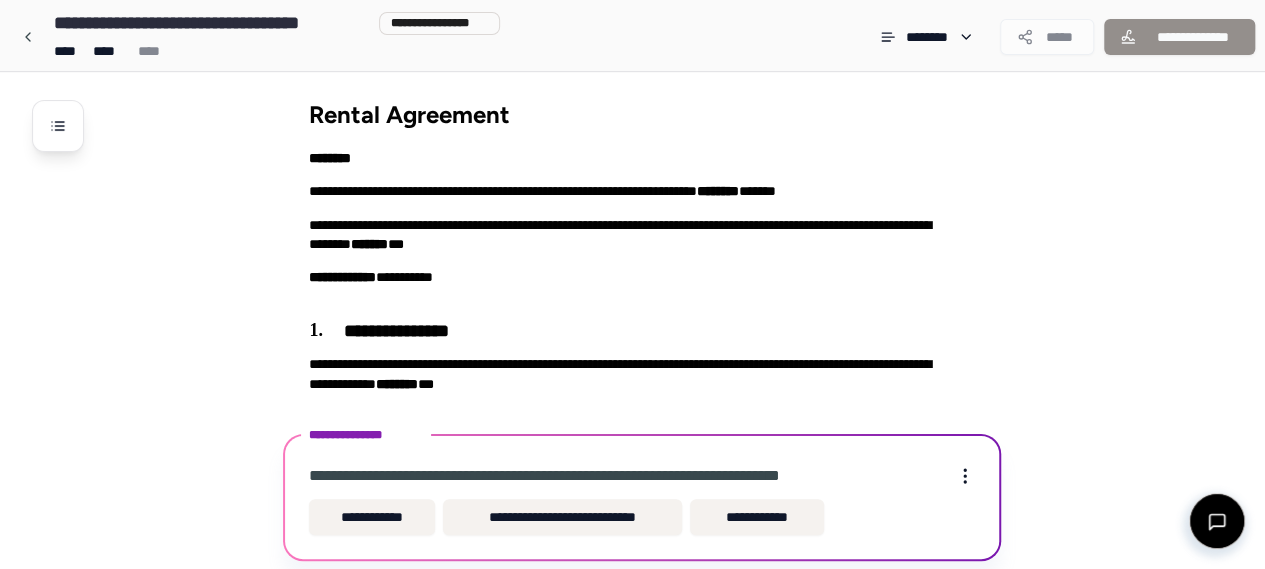 scroll, scrollTop: 73, scrollLeft: 0, axis: vertical 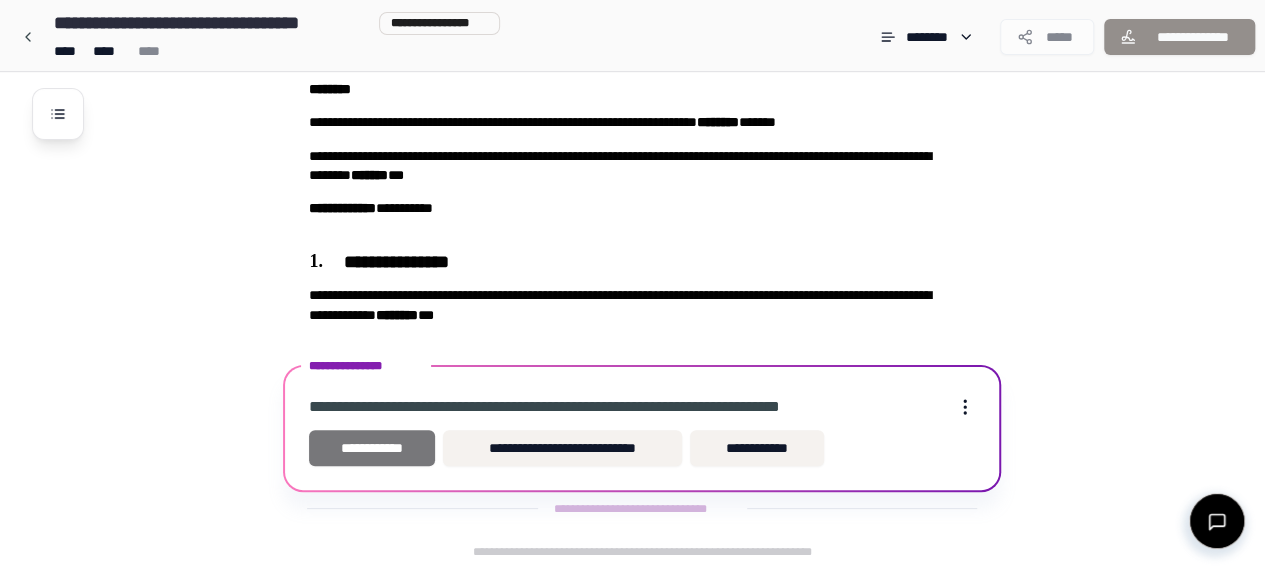 click on "**********" at bounding box center (372, 448) 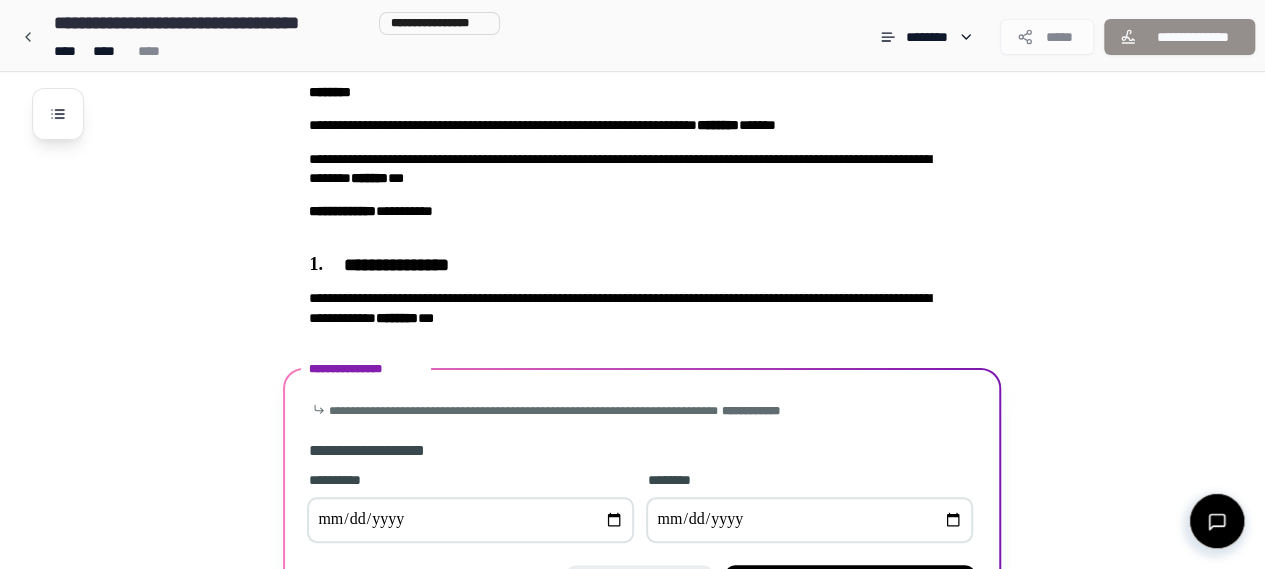 scroll, scrollTop: 209, scrollLeft: 0, axis: vertical 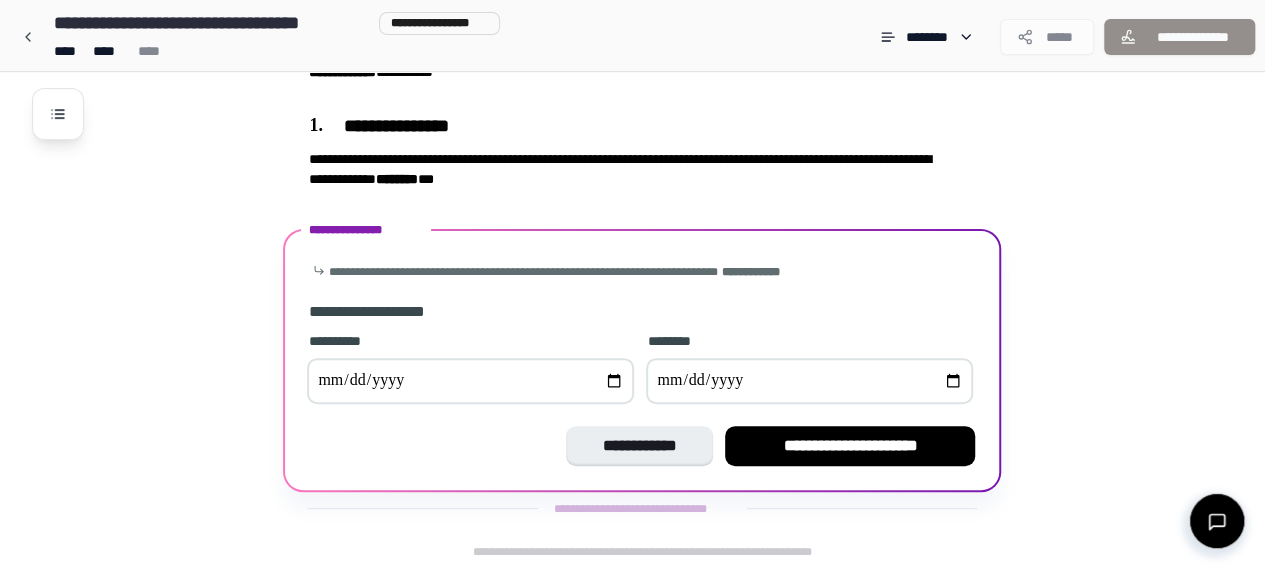 click at bounding box center [470, 381] 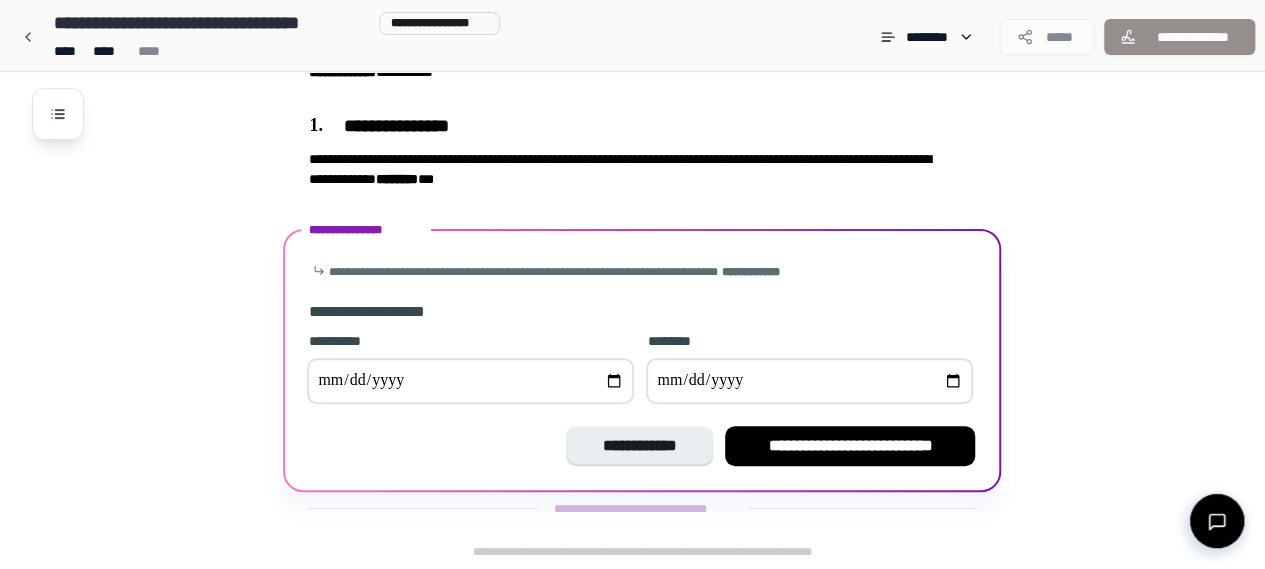 type on "**********" 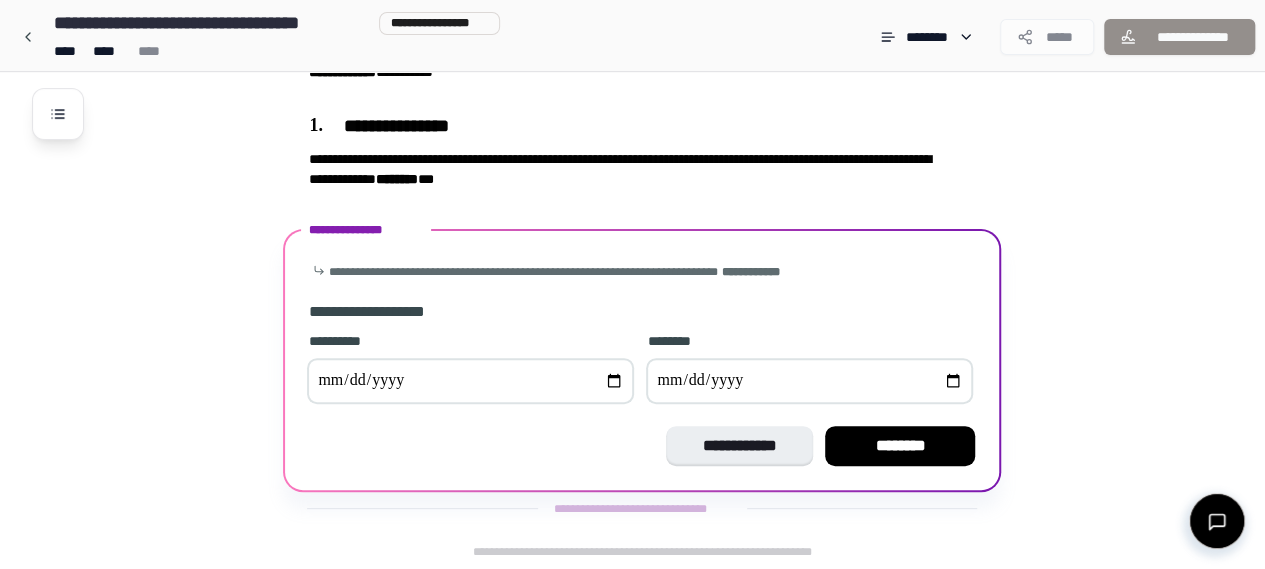type on "**********" 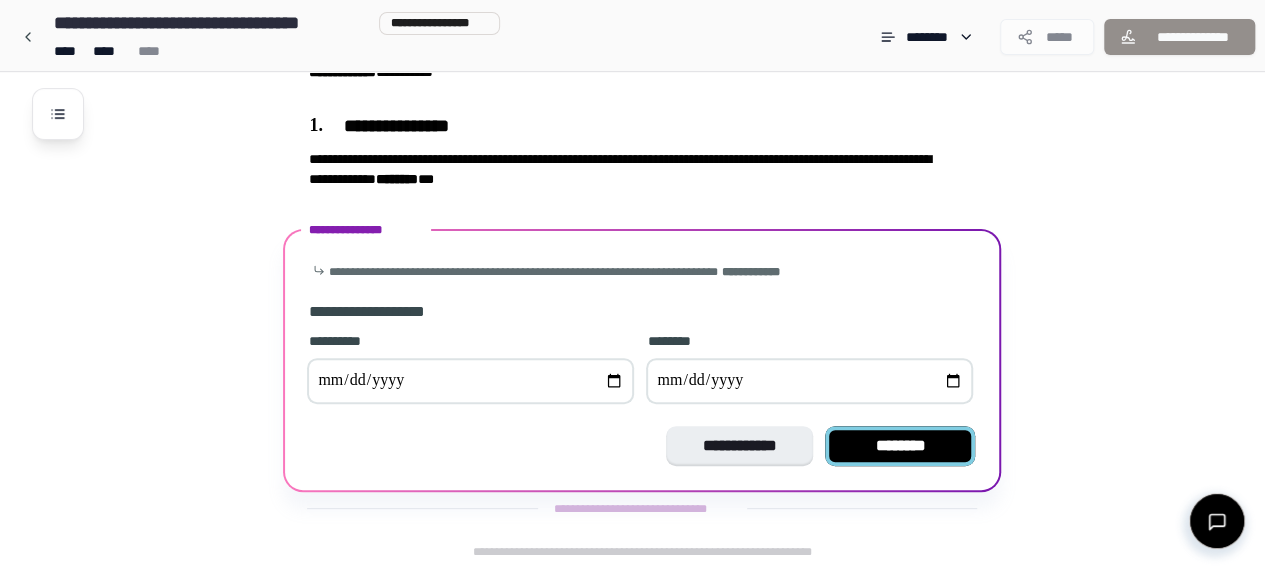 click on "********" at bounding box center [900, 446] 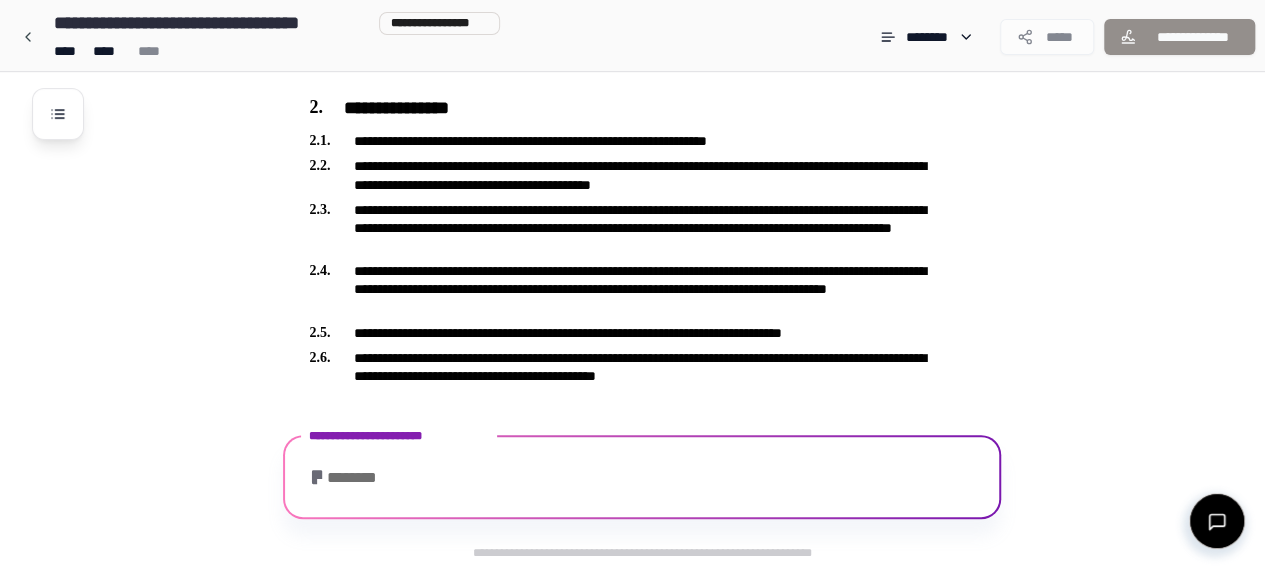 scroll, scrollTop: 857, scrollLeft: 0, axis: vertical 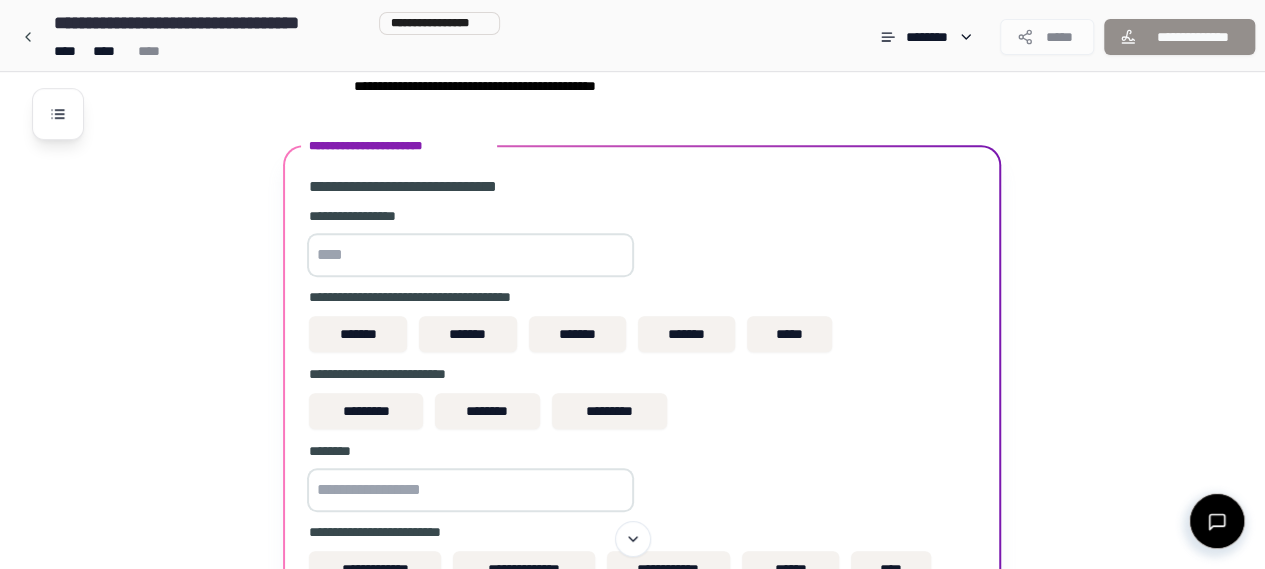 drag, startPoint x: 360, startPoint y: 251, endPoint x: 345, endPoint y: 249, distance: 15.132746 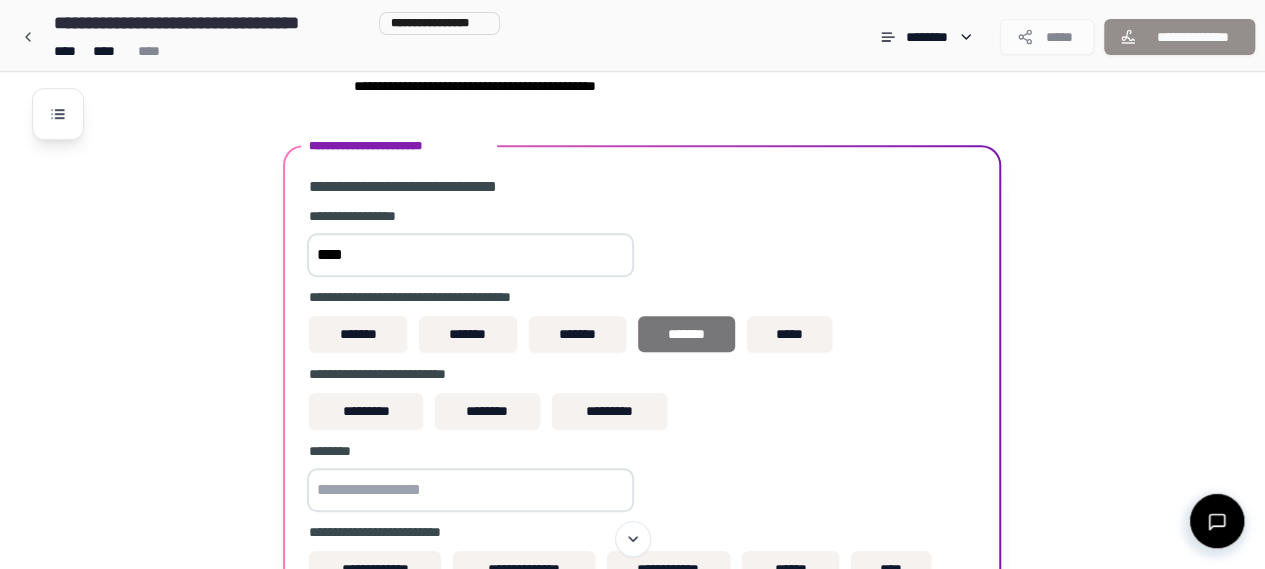 type on "****" 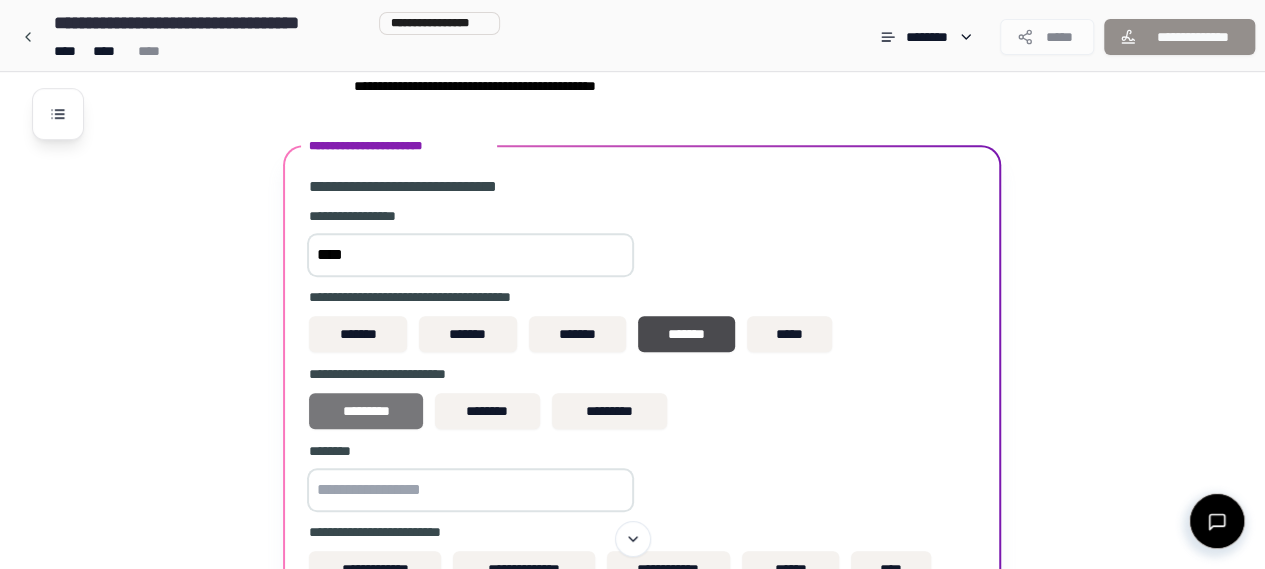 click on "*********" at bounding box center (365, 411) 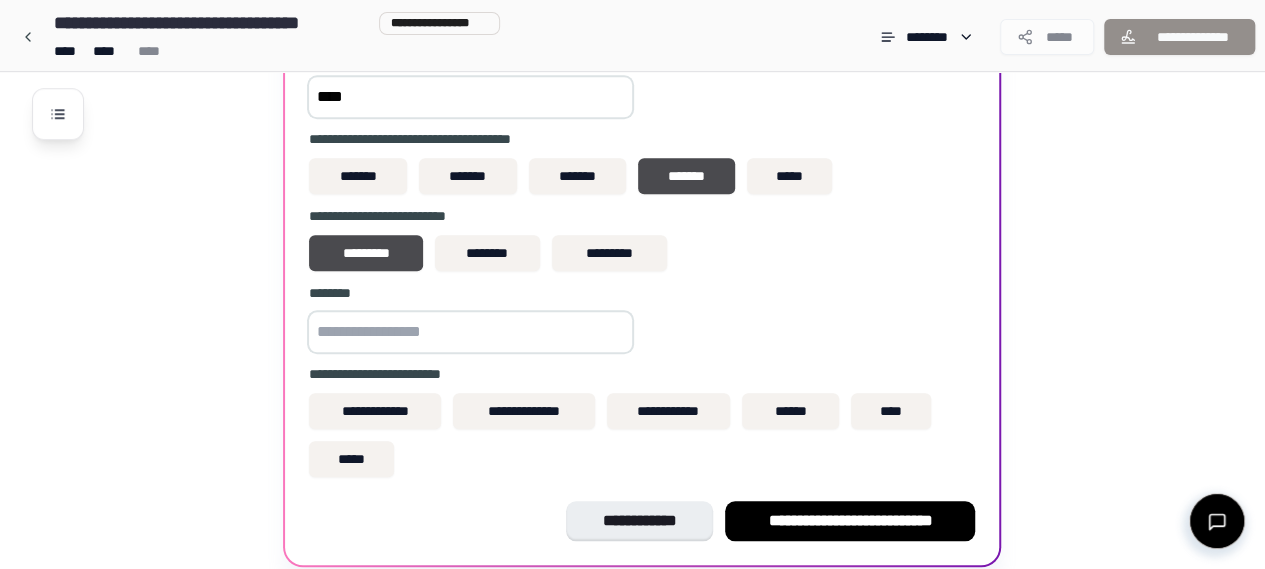 scroll, scrollTop: 857, scrollLeft: 0, axis: vertical 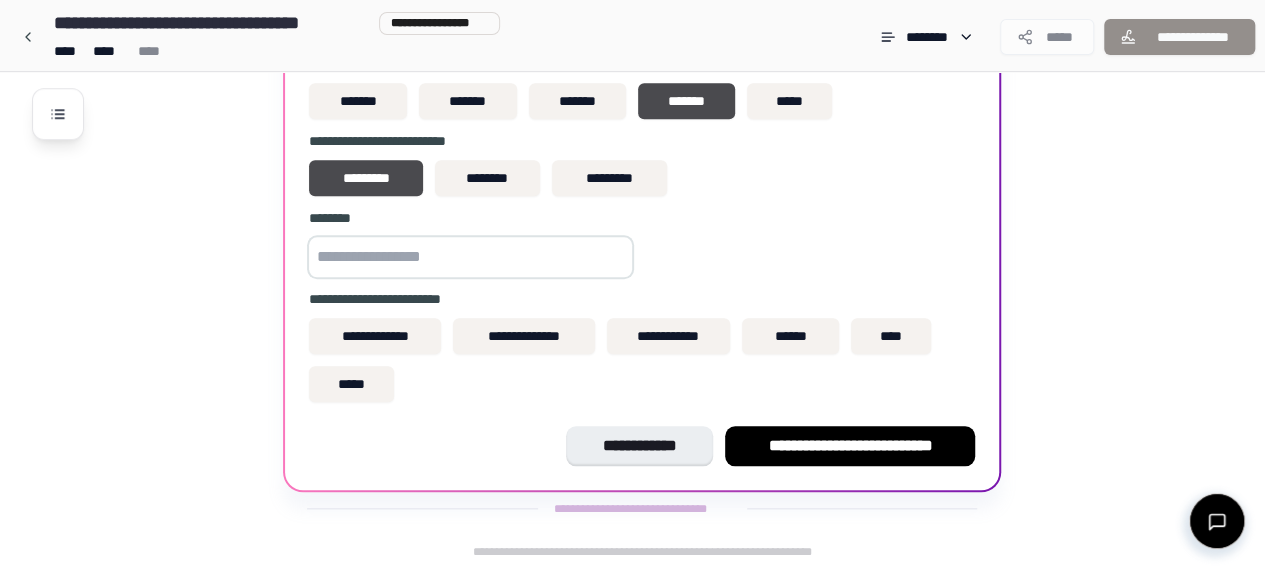 click at bounding box center (470, 257) 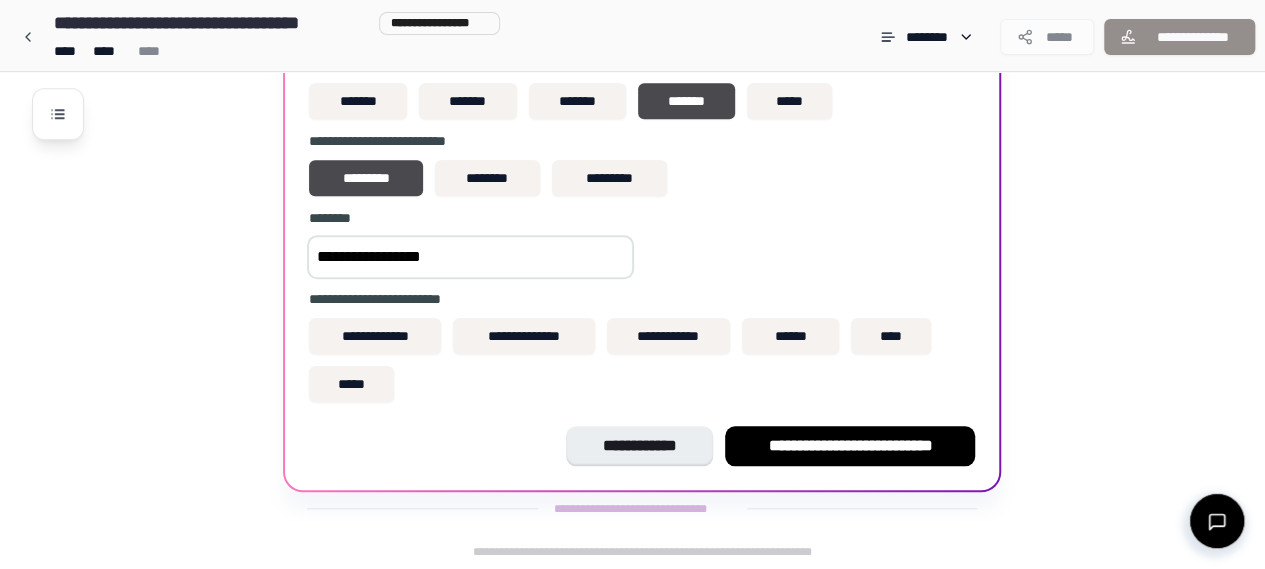 type on "**********" 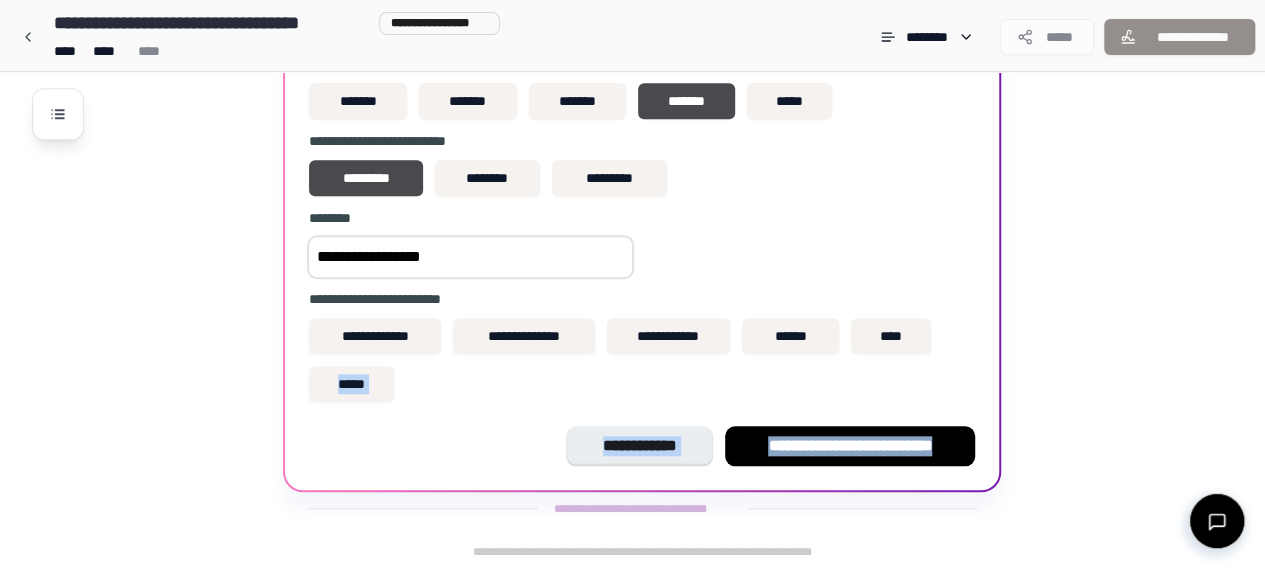 drag, startPoint x: 1261, startPoint y: 366, endPoint x: 1278, endPoint y: 420, distance: 56.61272 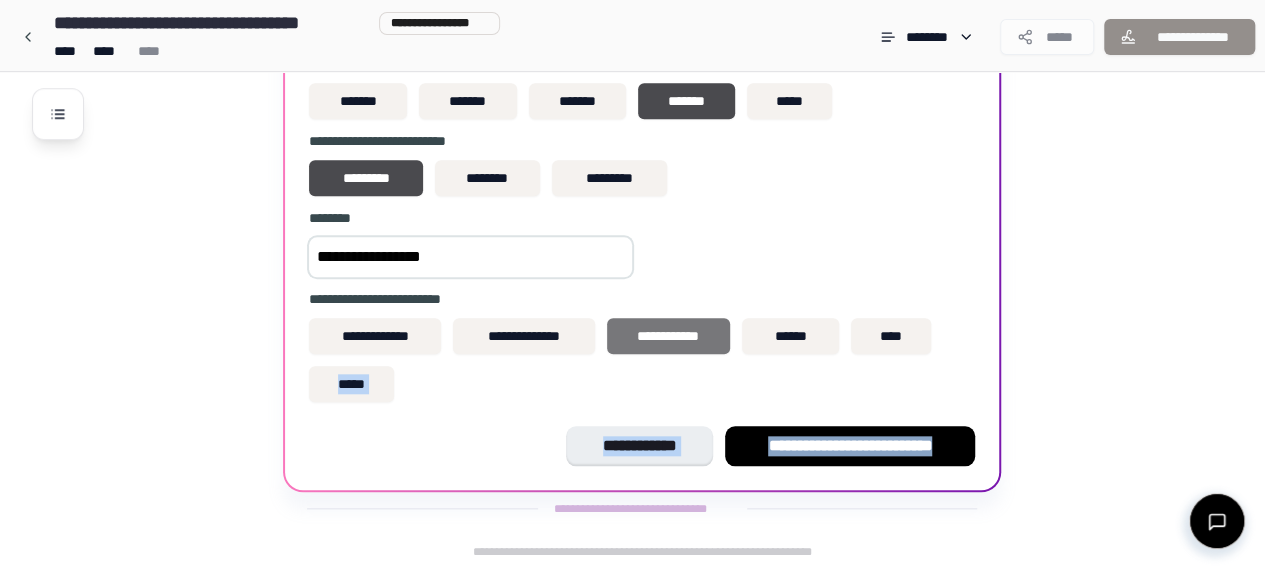 click on "**********" at bounding box center (668, 336) 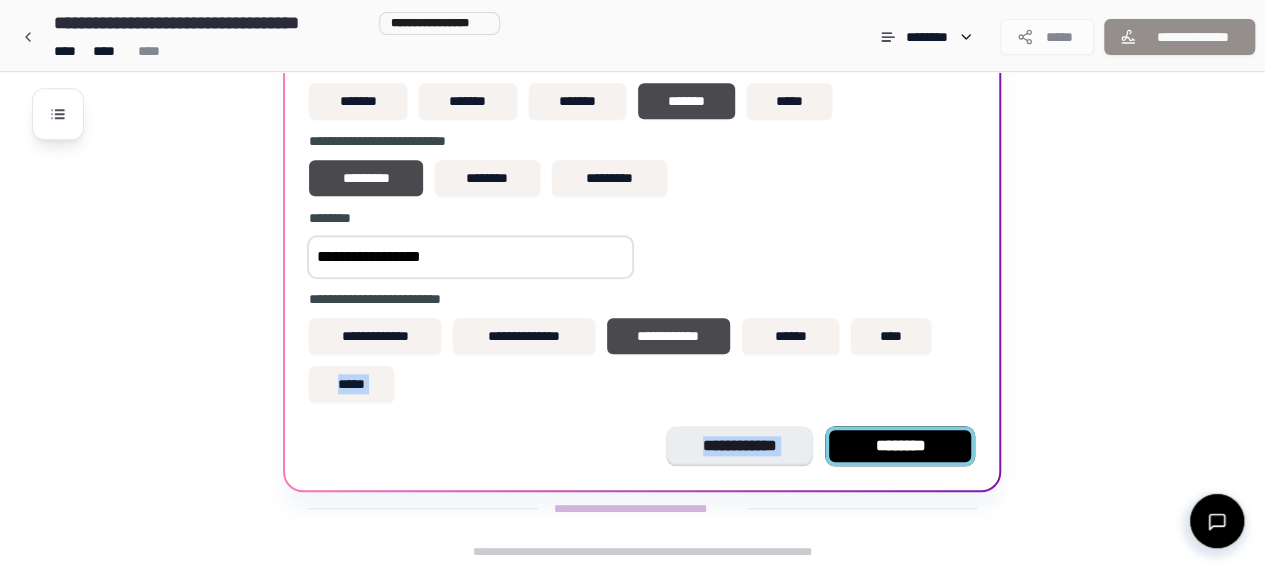 click on "********" at bounding box center [900, 446] 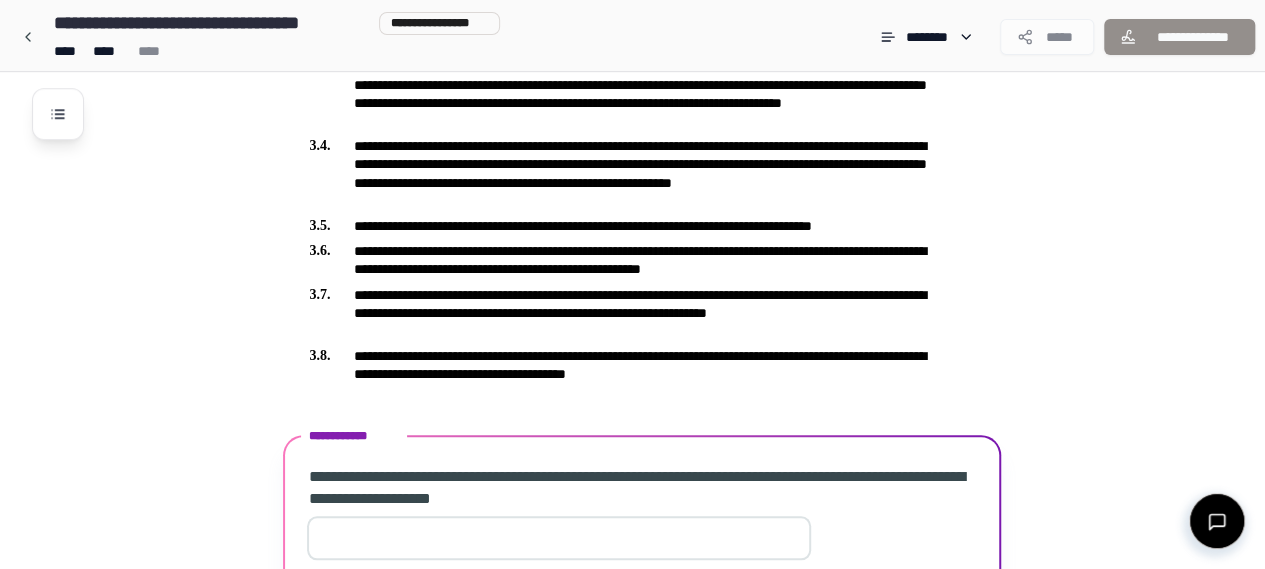 scroll, scrollTop: 980, scrollLeft: 0, axis: vertical 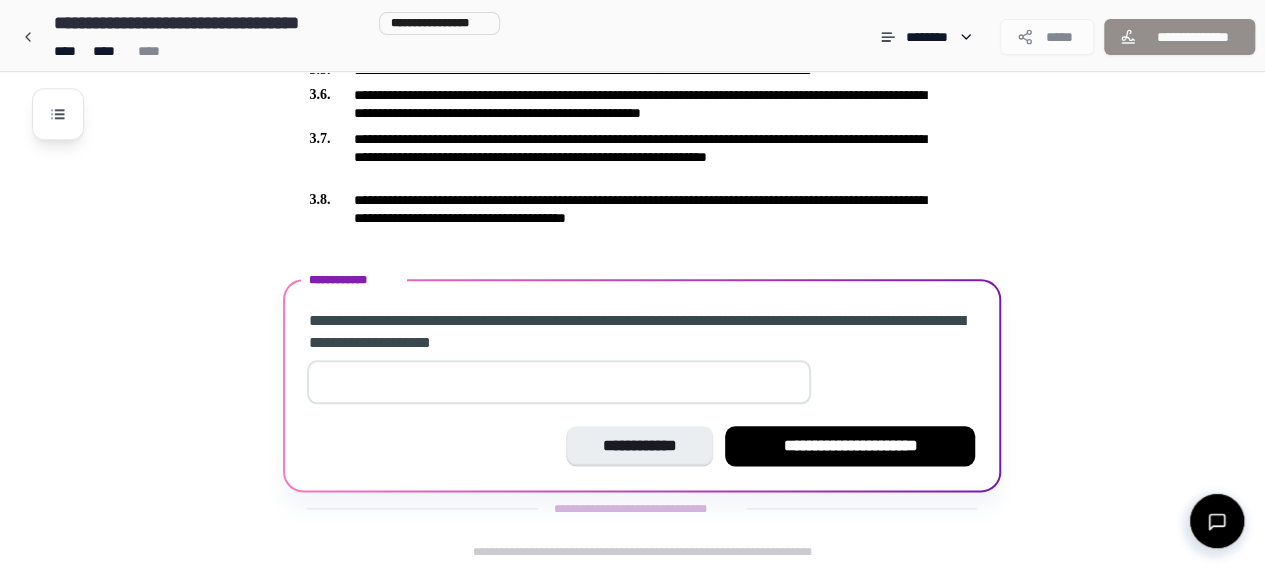 click at bounding box center (559, 382) 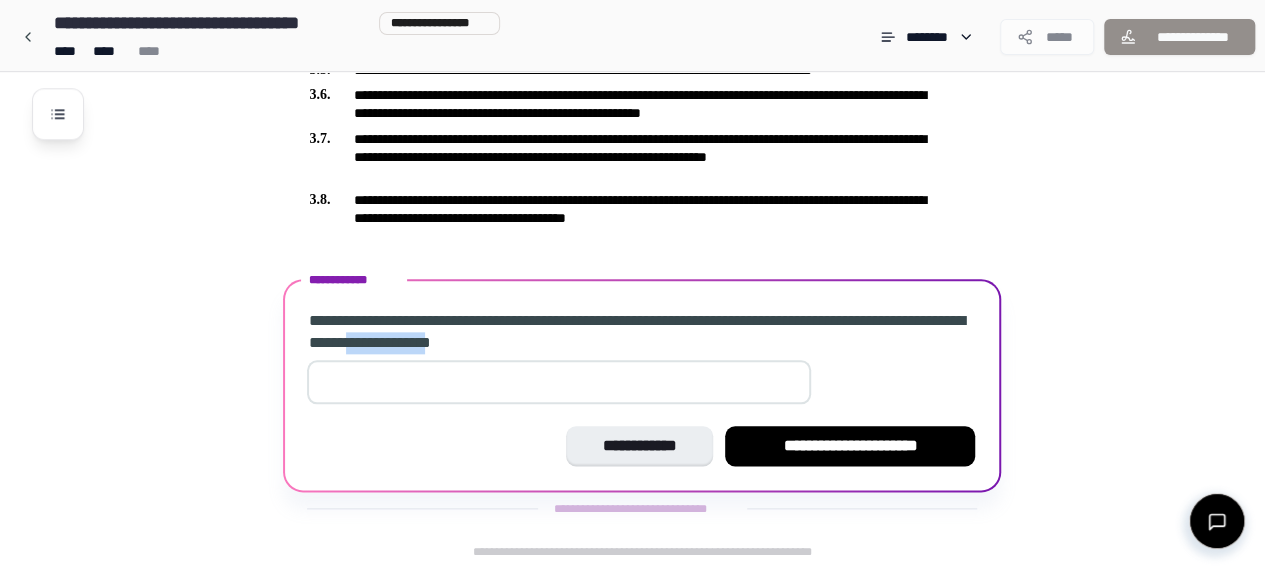 drag, startPoint x: 496, startPoint y: 339, endPoint x: 594, endPoint y: 345, distance: 98.1835 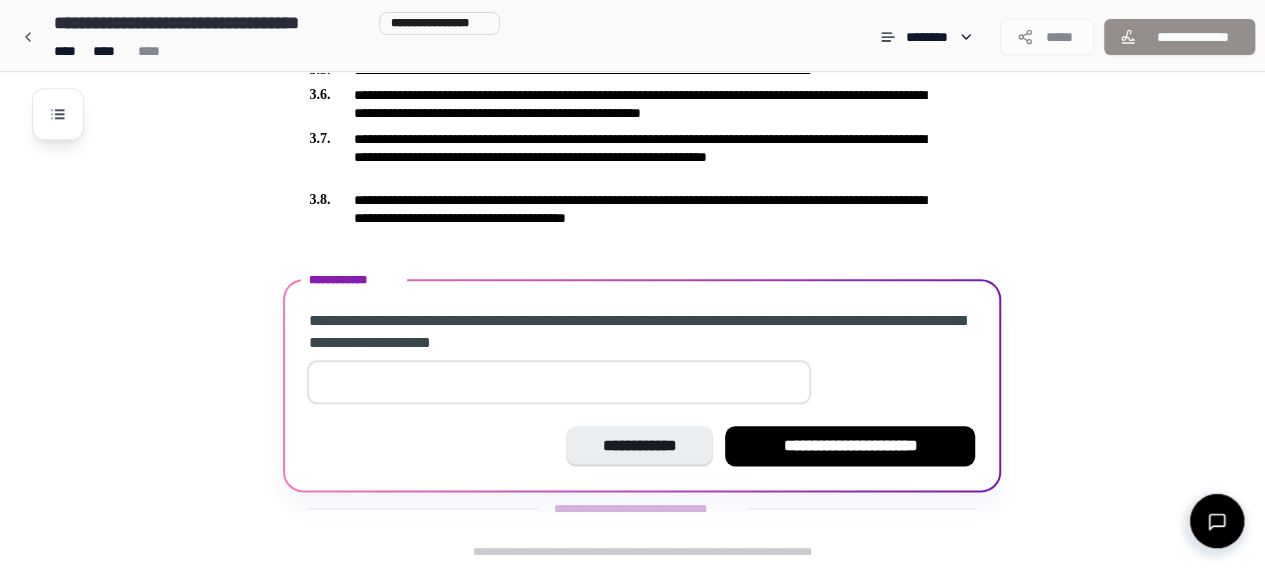 click at bounding box center (559, 382) 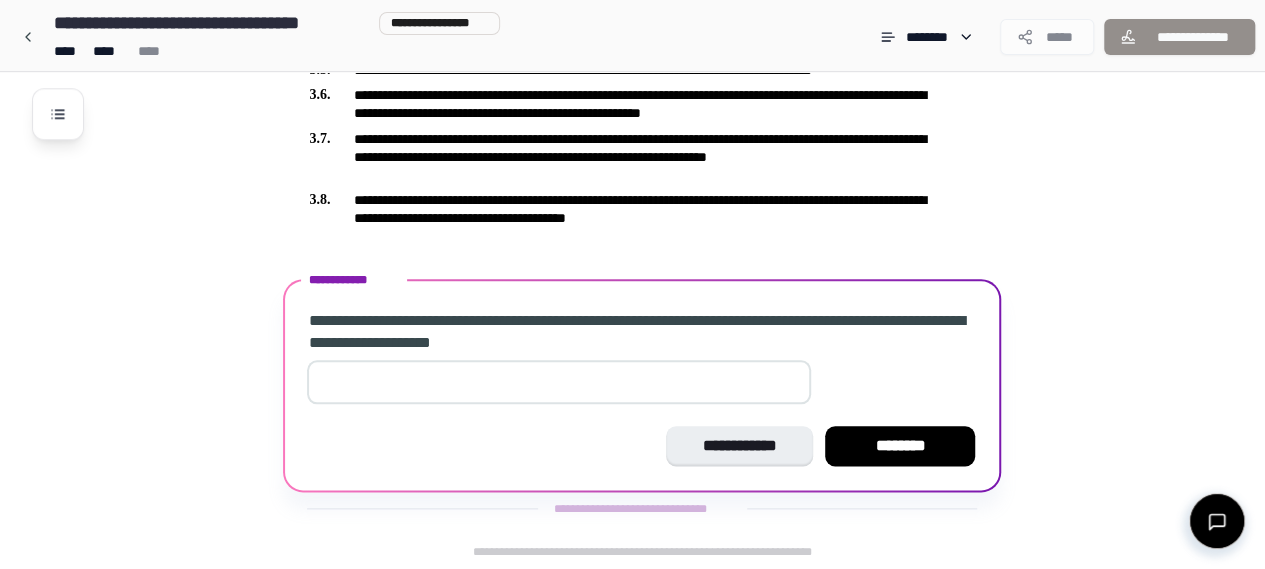 click on "***" at bounding box center (559, 382) 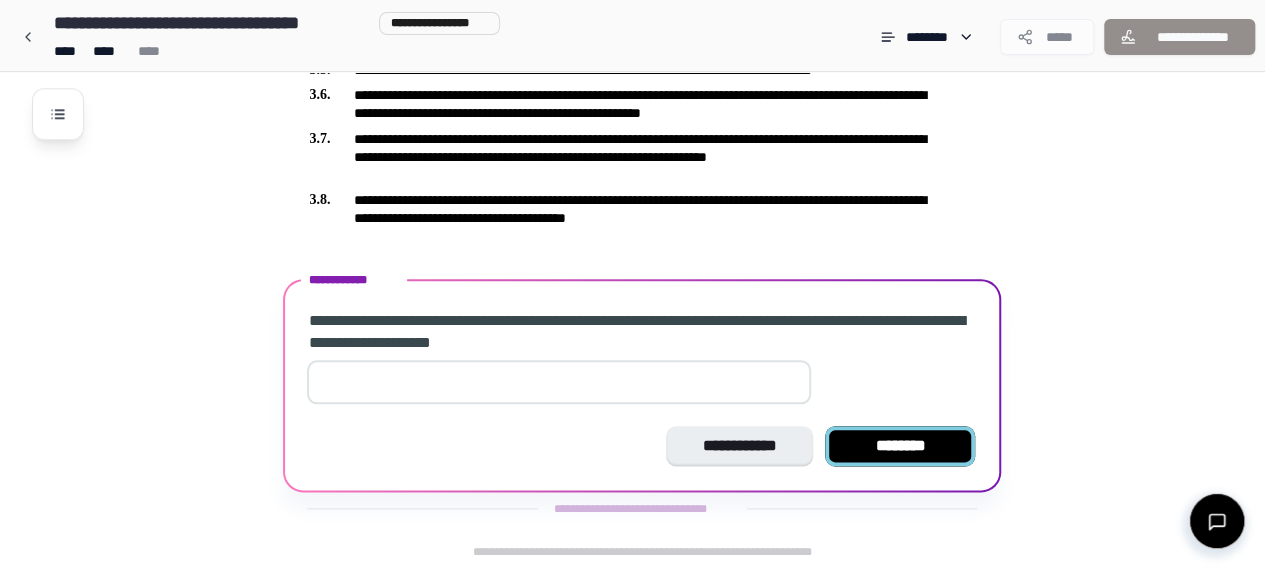 type on "*" 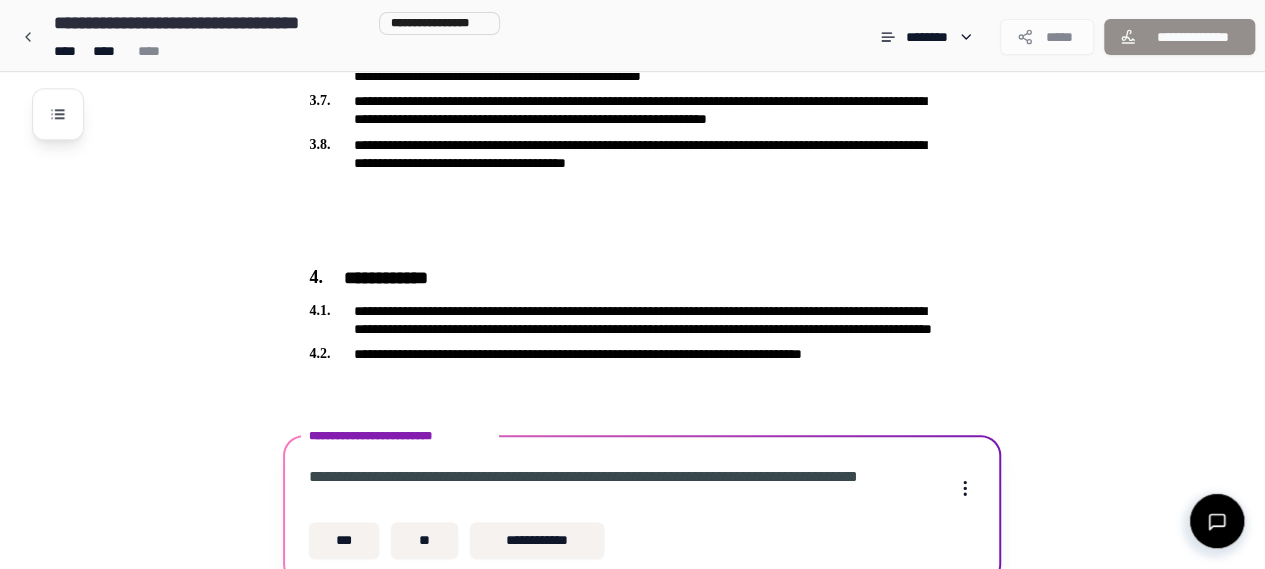 scroll, scrollTop: 1073, scrollLeft: 0, axis: vertical 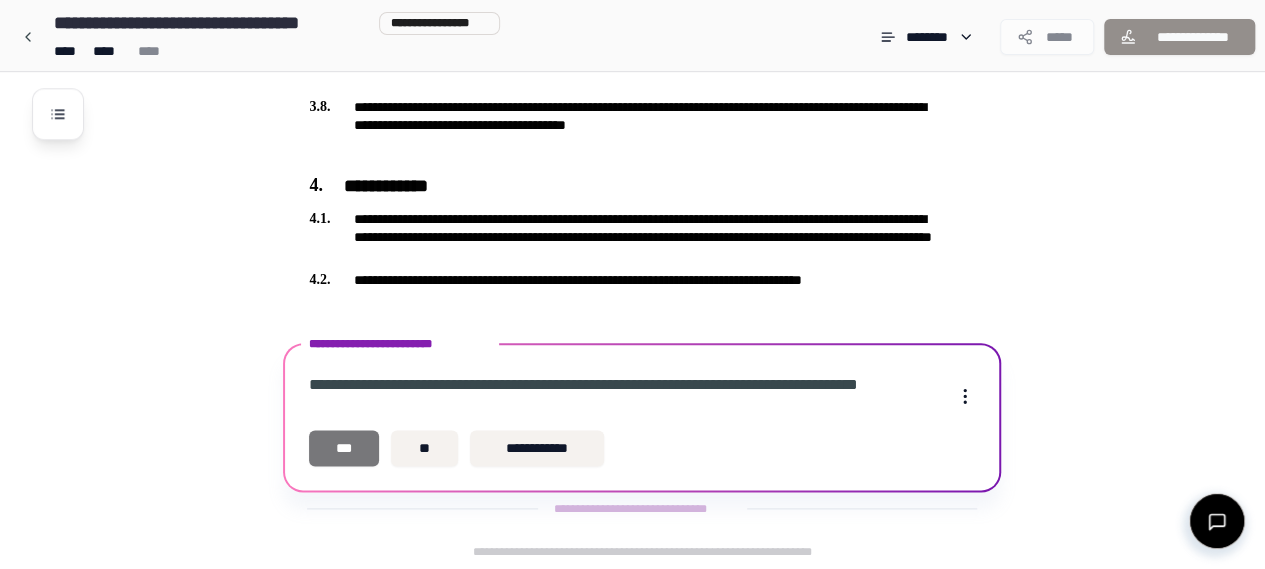 click on "***" at bounding box center (344, 448) 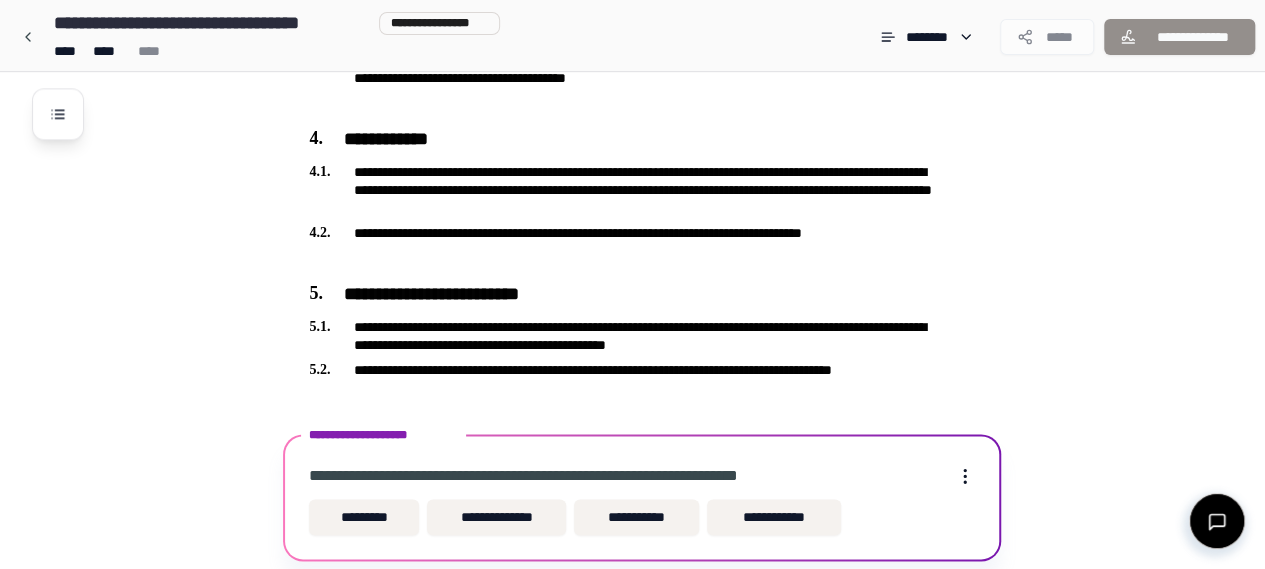 scroll, scrollTop: 1190, scrollLeft: 0, axis: vertical 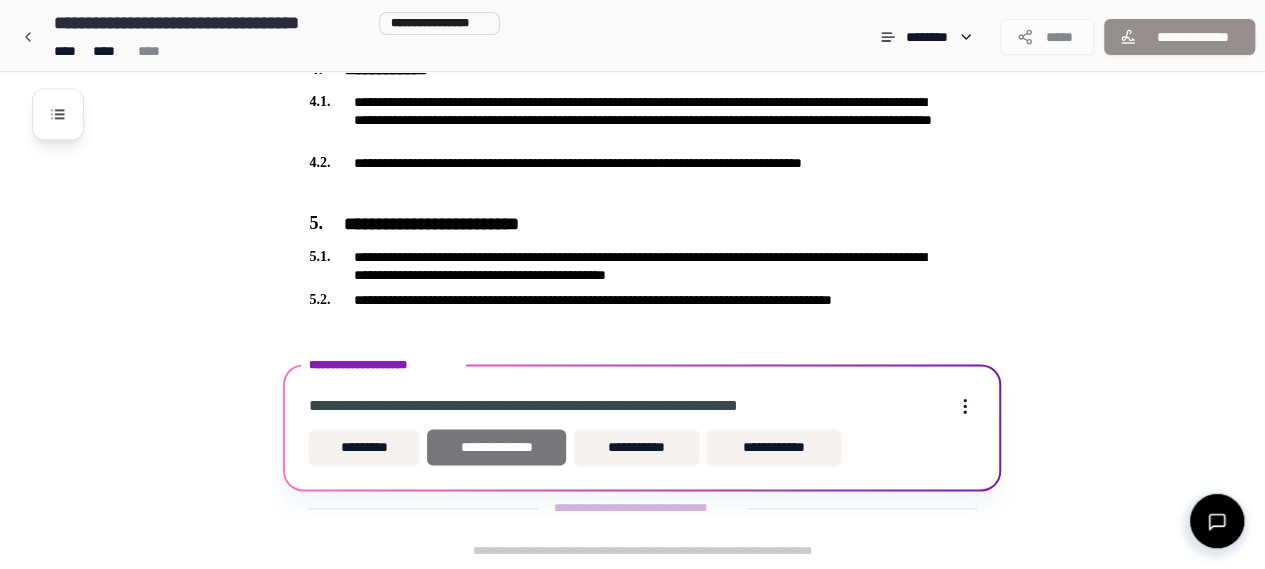 click on "**********" at bounding box center [496, 447] 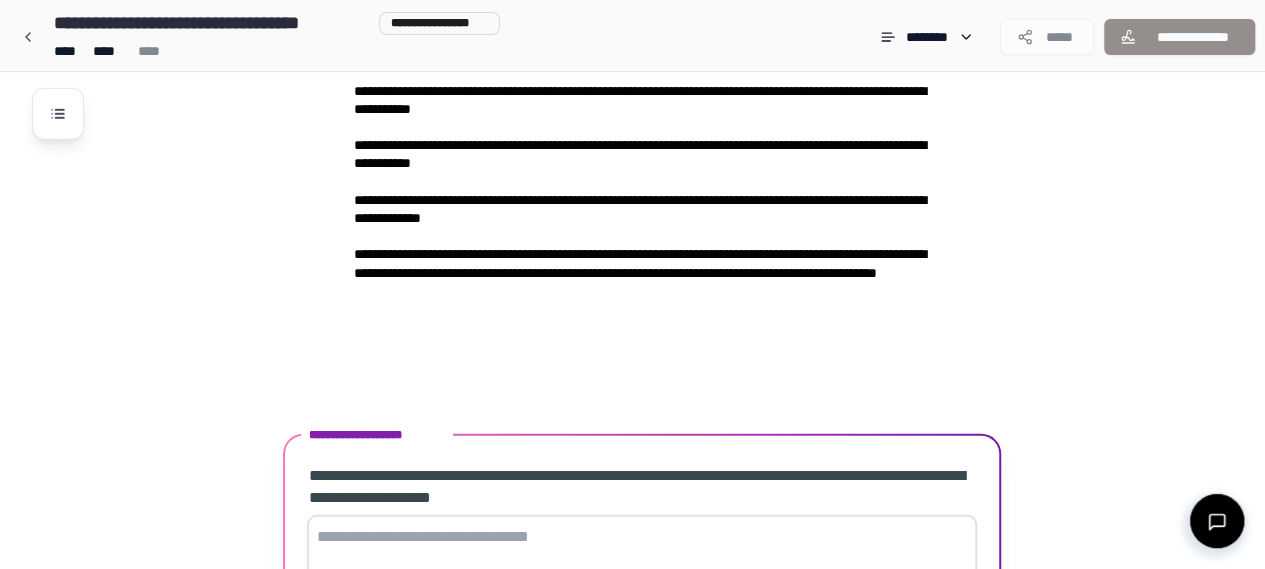 scroll, scrollTop: 2960, scrollLeft: 0, axis: vertical 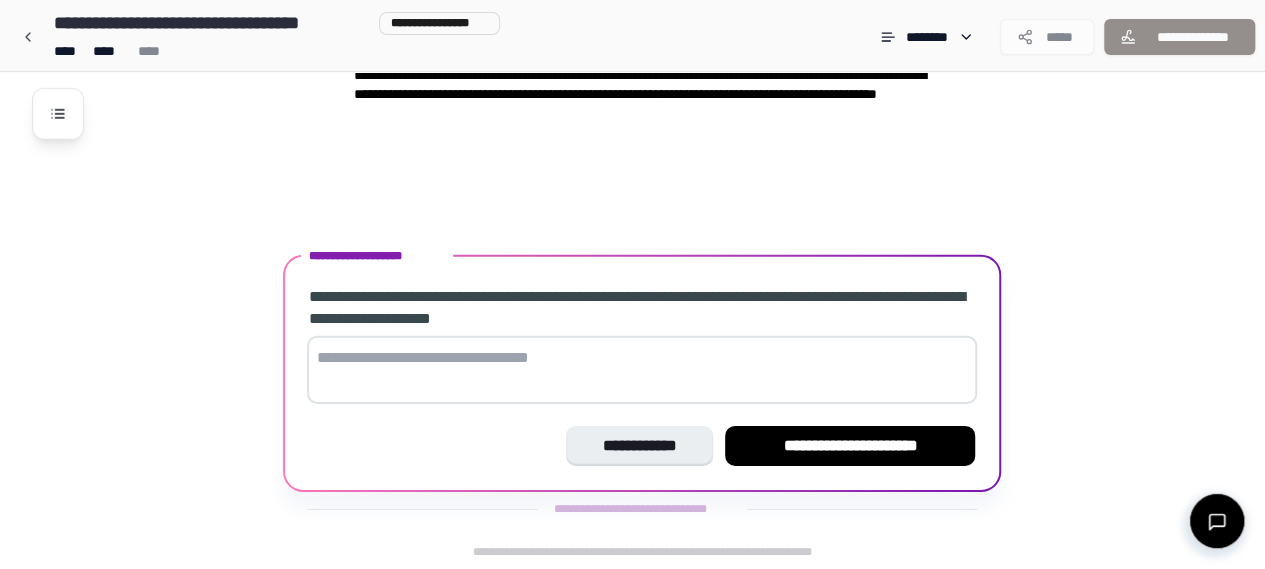 click at bounding box center [642, 370] 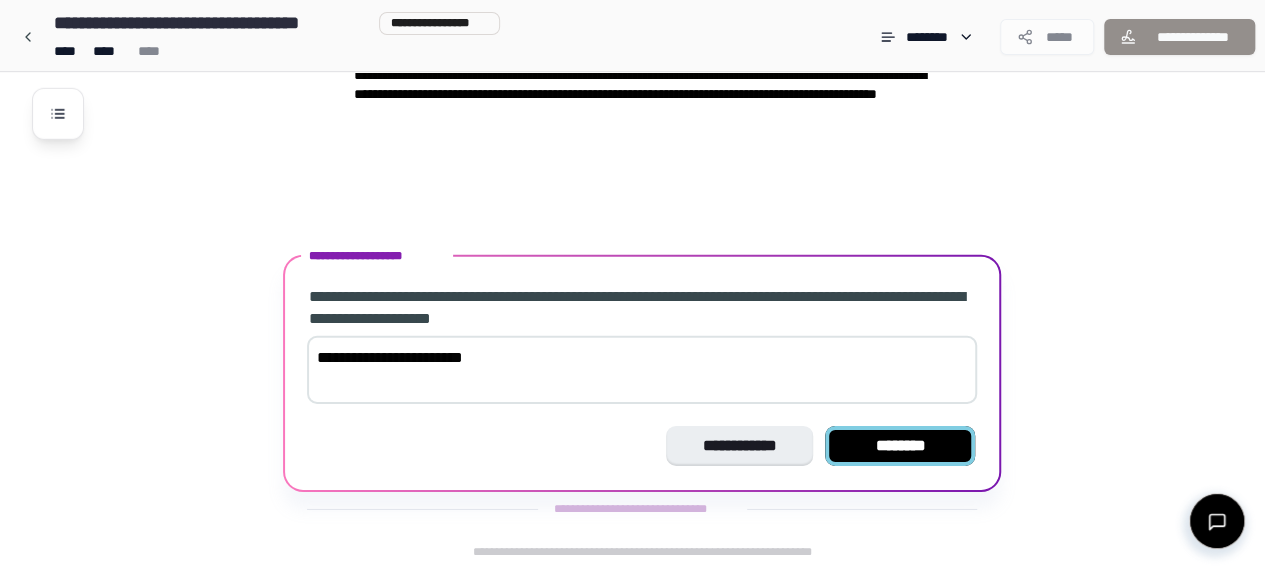 type on "**********" 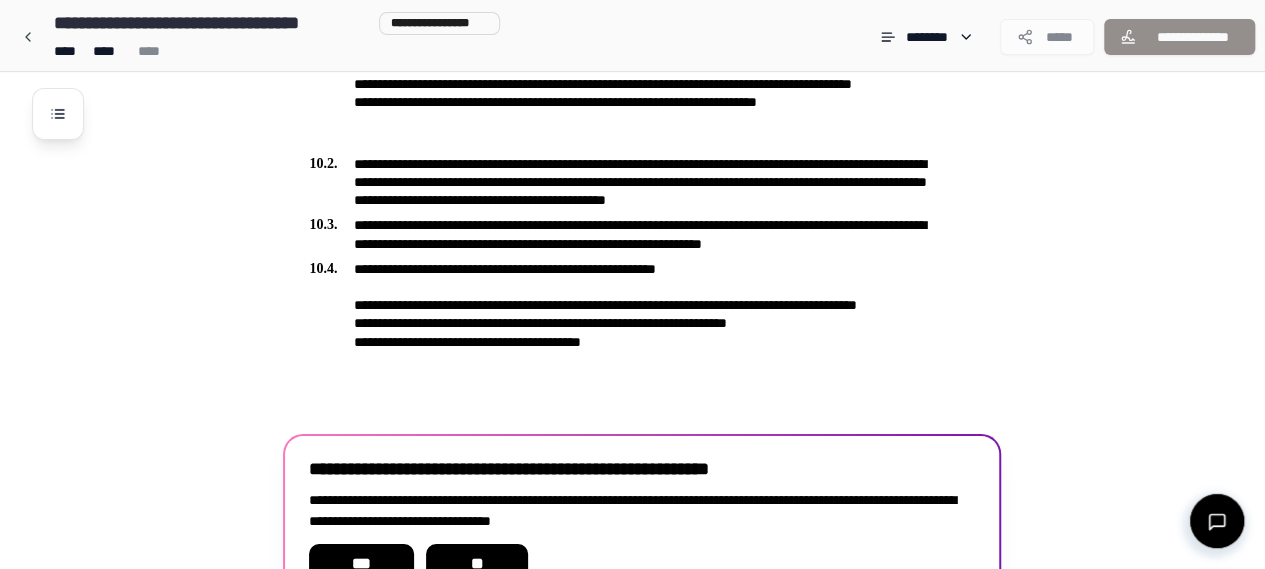 scroll, scrollTop: 3602, scrollLeft: 0, axis: vertical 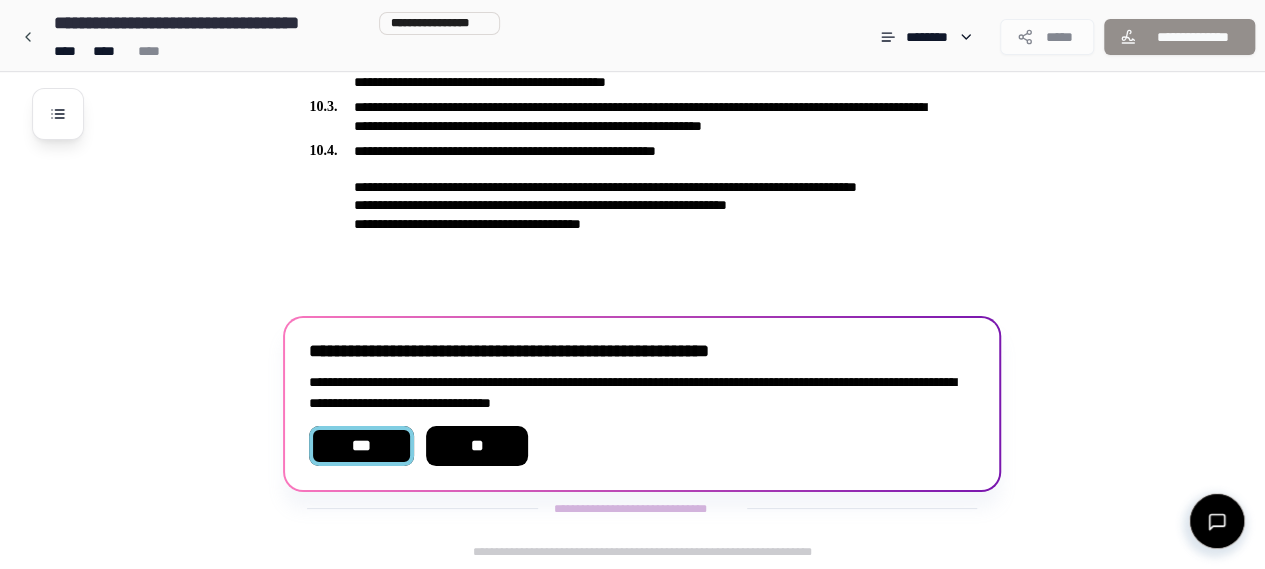 click on "***" at bounding box center (361, 446) 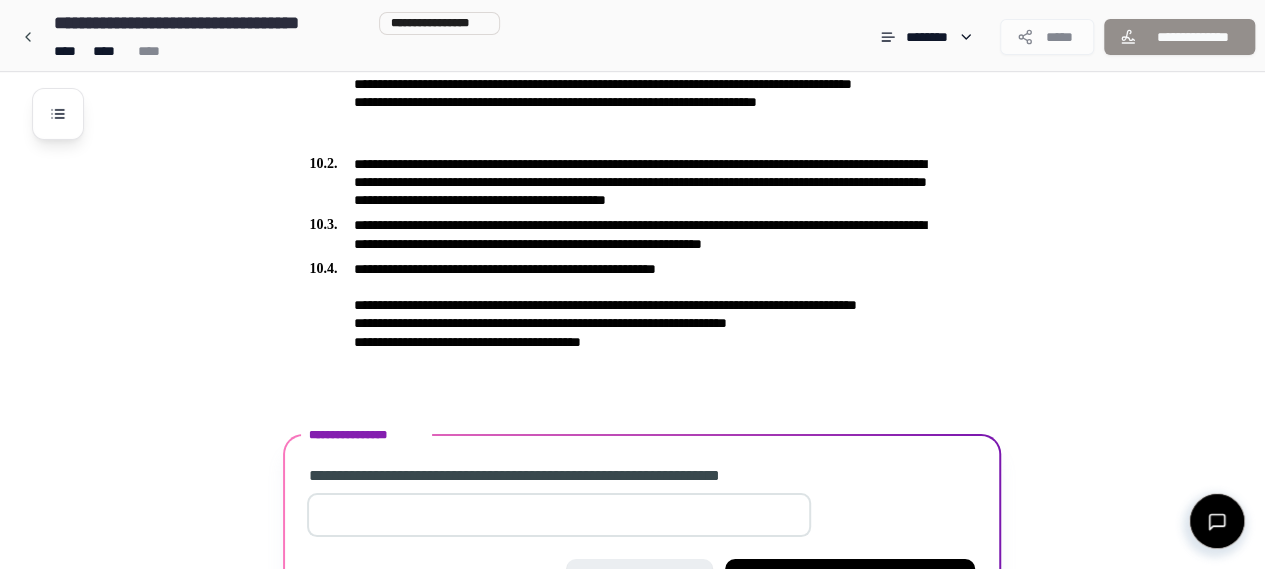 scroll, scrollTop: 3618, scrollLeft: 0, axis: vertical 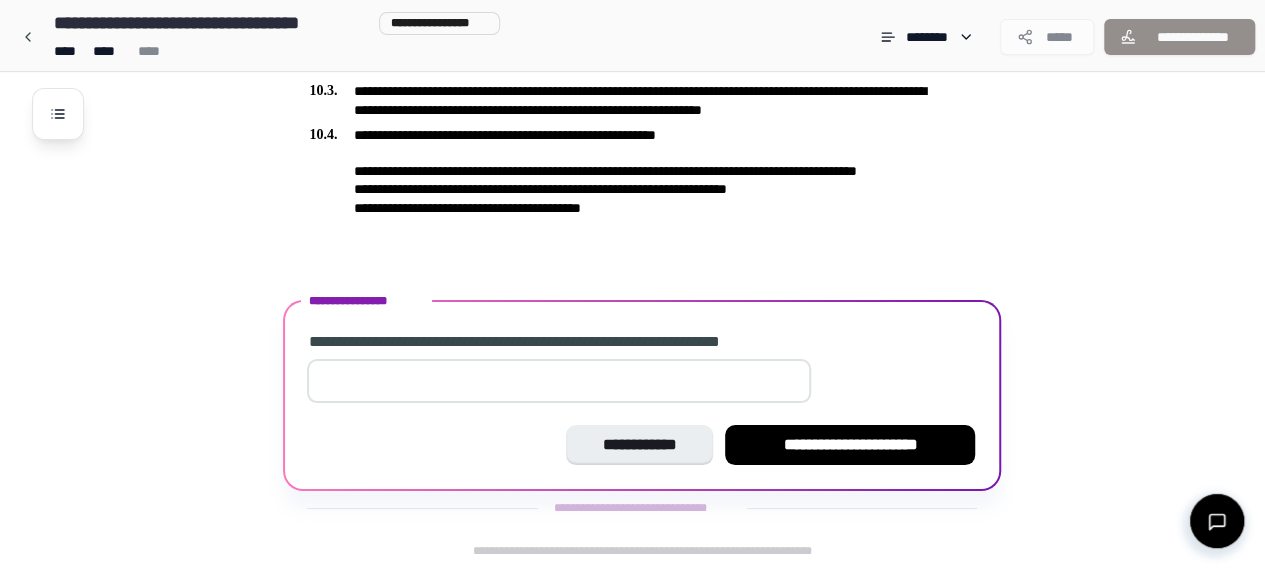 click at bounding box center (559, 381) 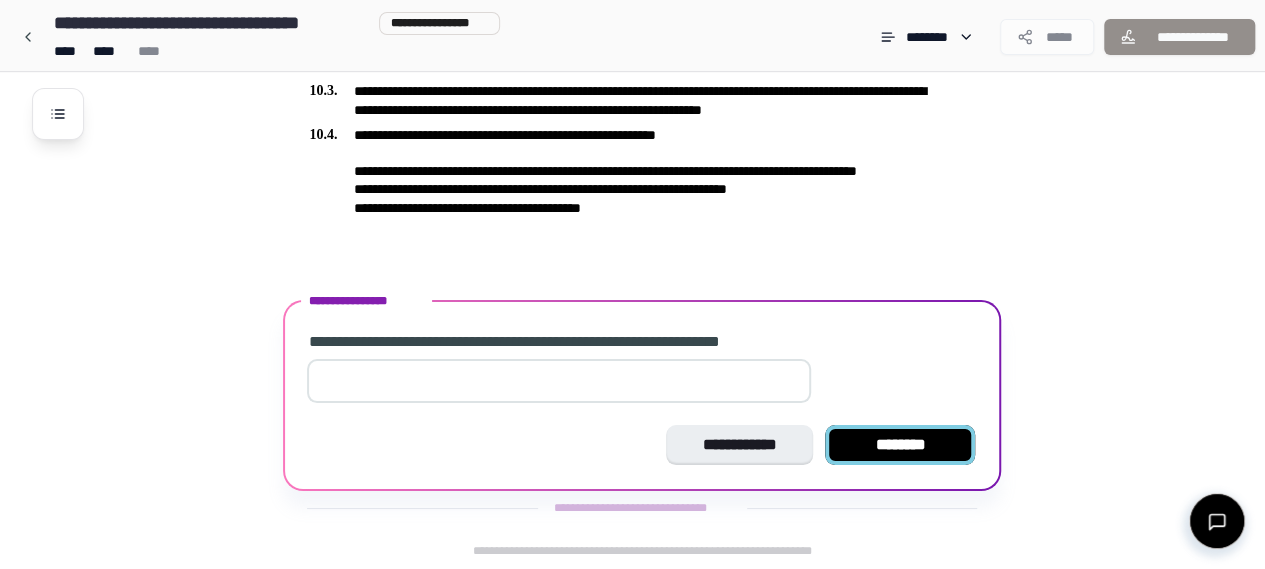 type on "****" 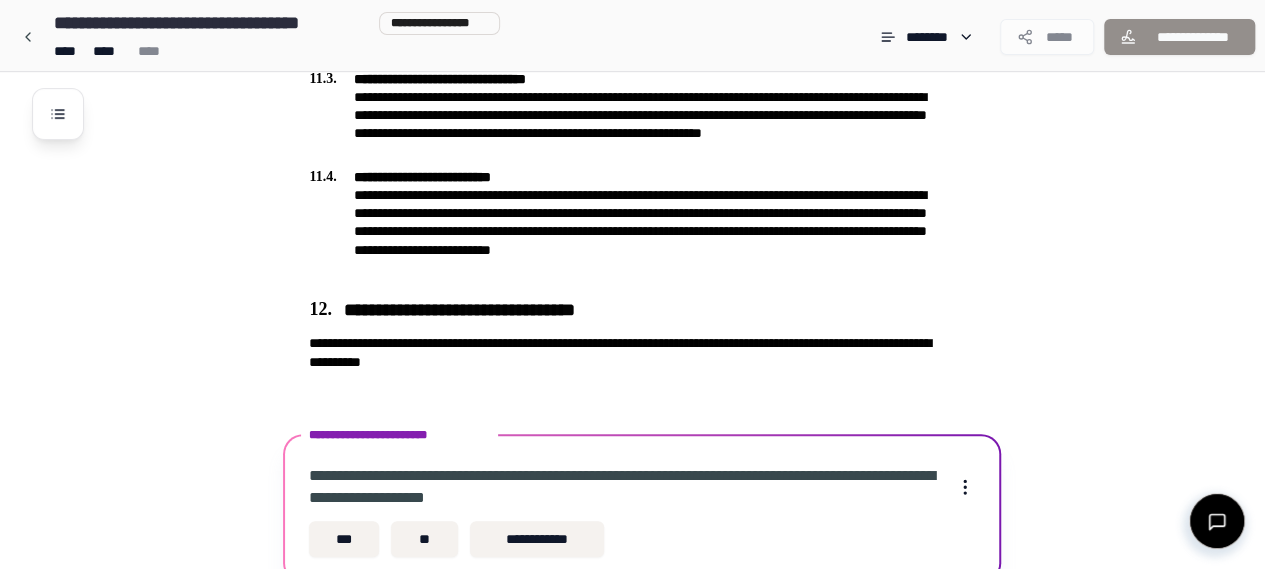 scroll, scrollTop: 4201, scrollLeft: 0, axis: vertical 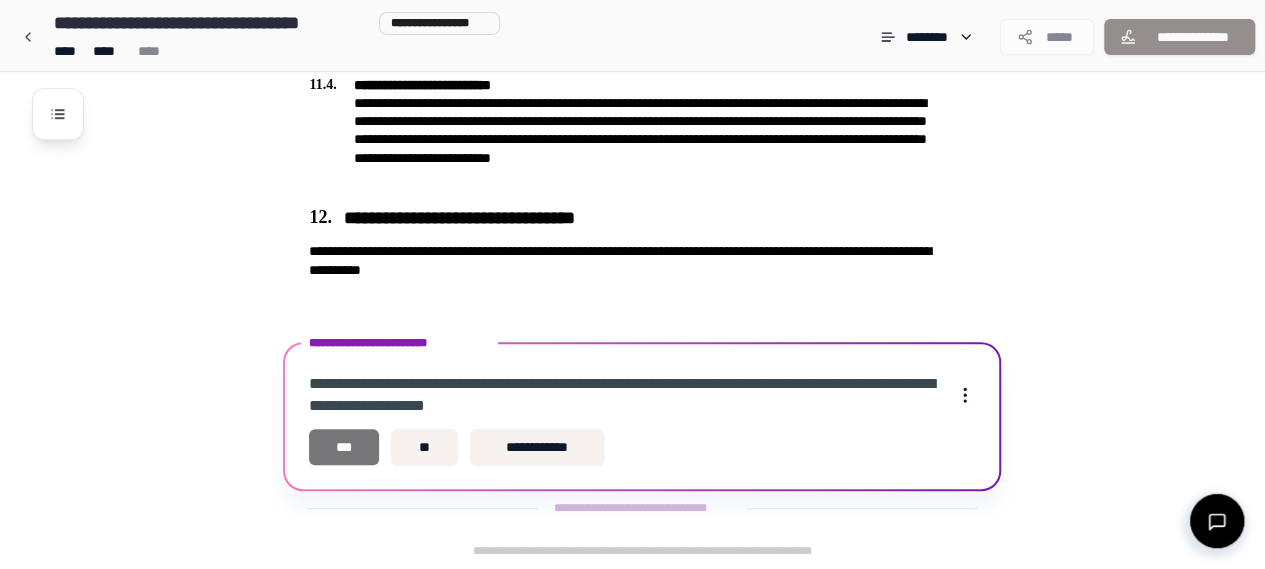 click on "***" at bounding box center [344, 447] 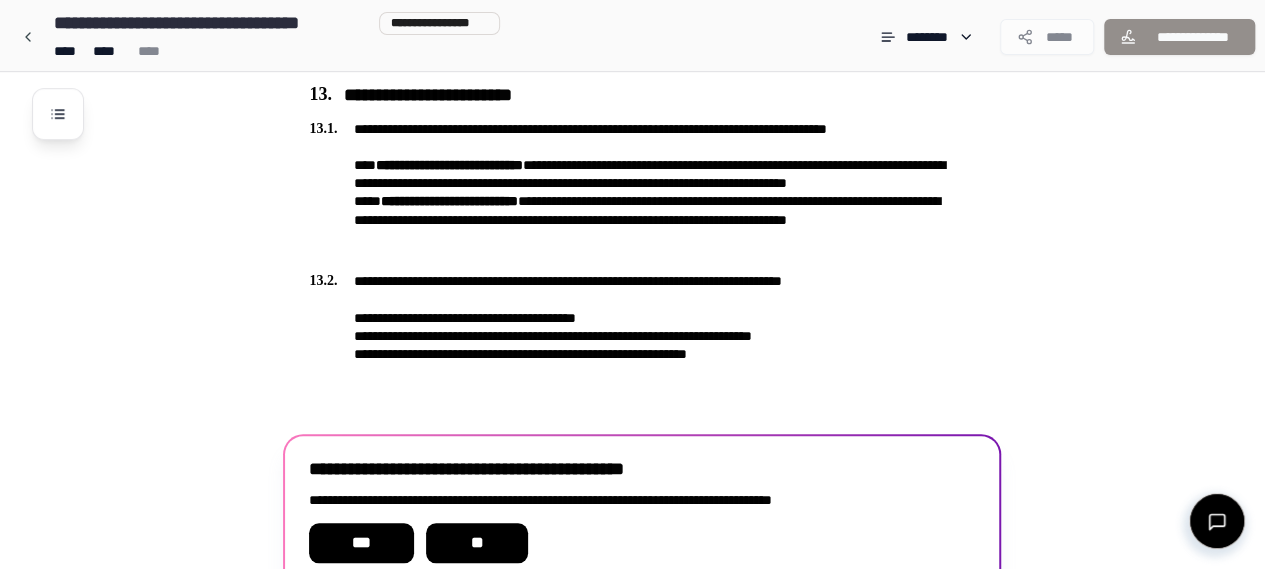 scroll, scrollTop: 4528, scrollLeft: 0, axis: vertical 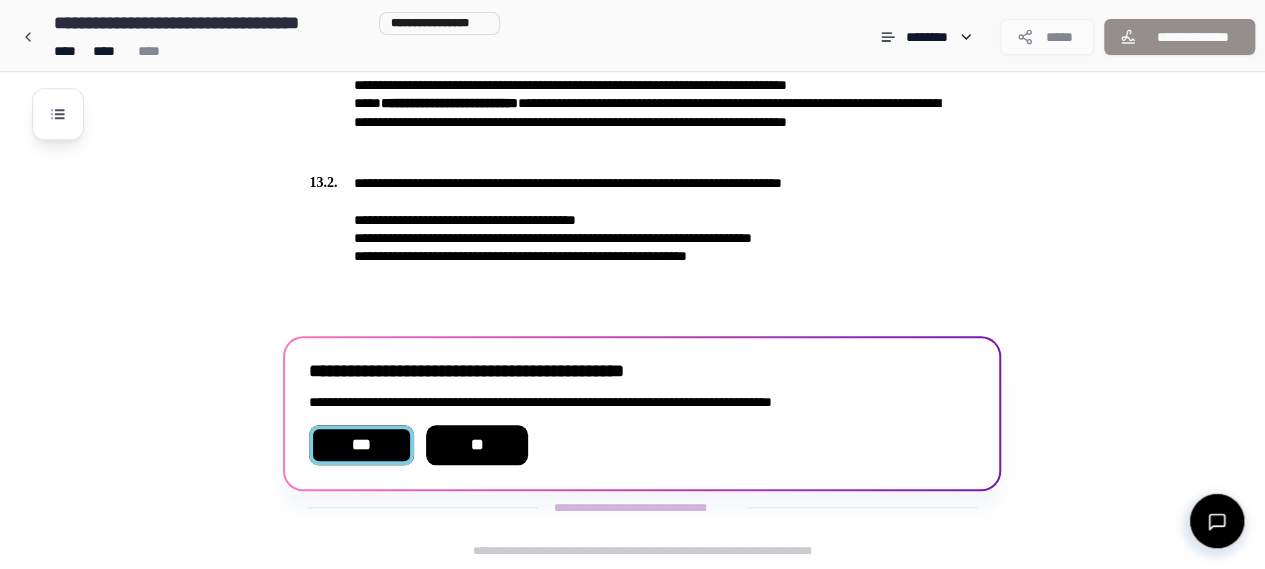 click on "***" at bounding box center [361, 445] 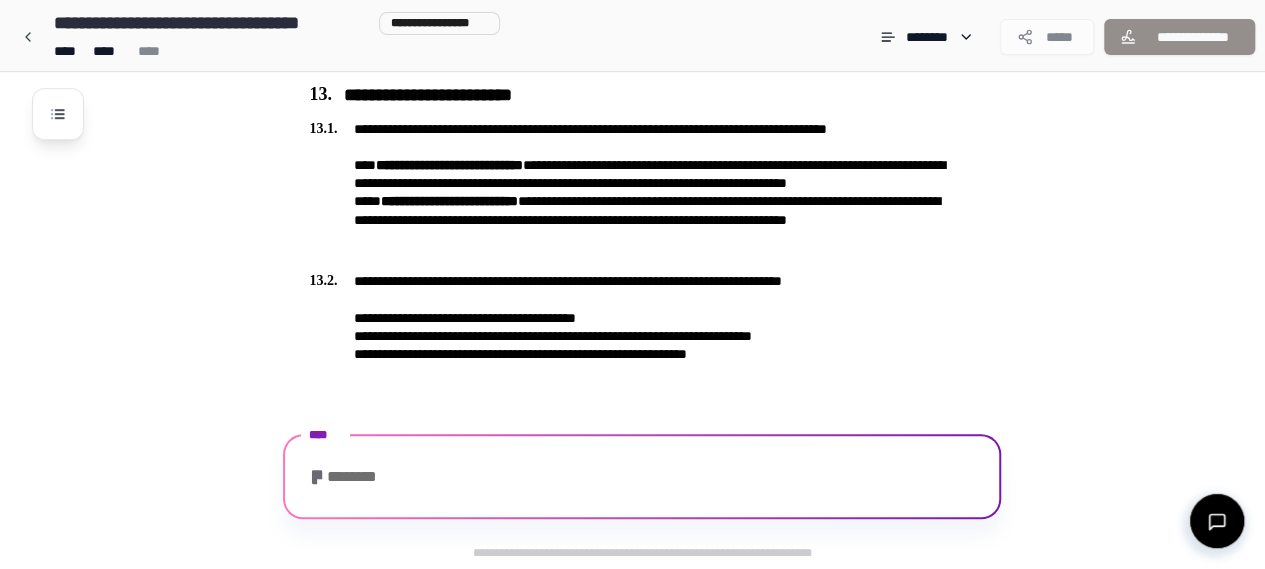 scroll, scrollTop: 4544, scrollLeft: 0, axis: vertical 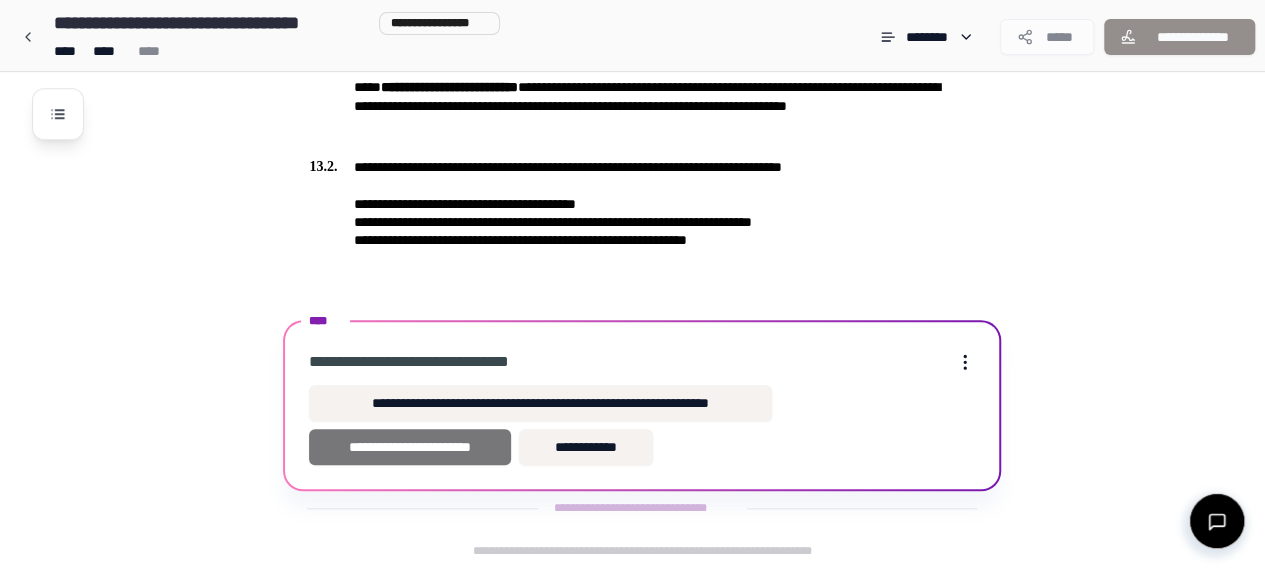 click on "**********" at bounding box center (409, 447) 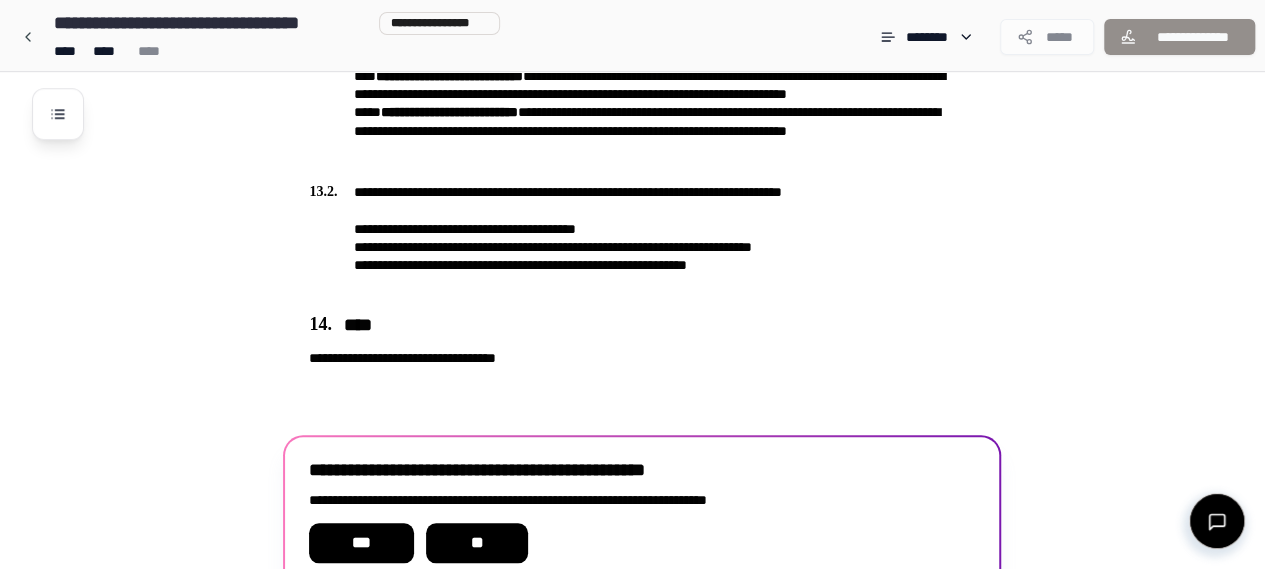 scroll, scrollTop: 4617, scrollLeft: 0, axis: vertical 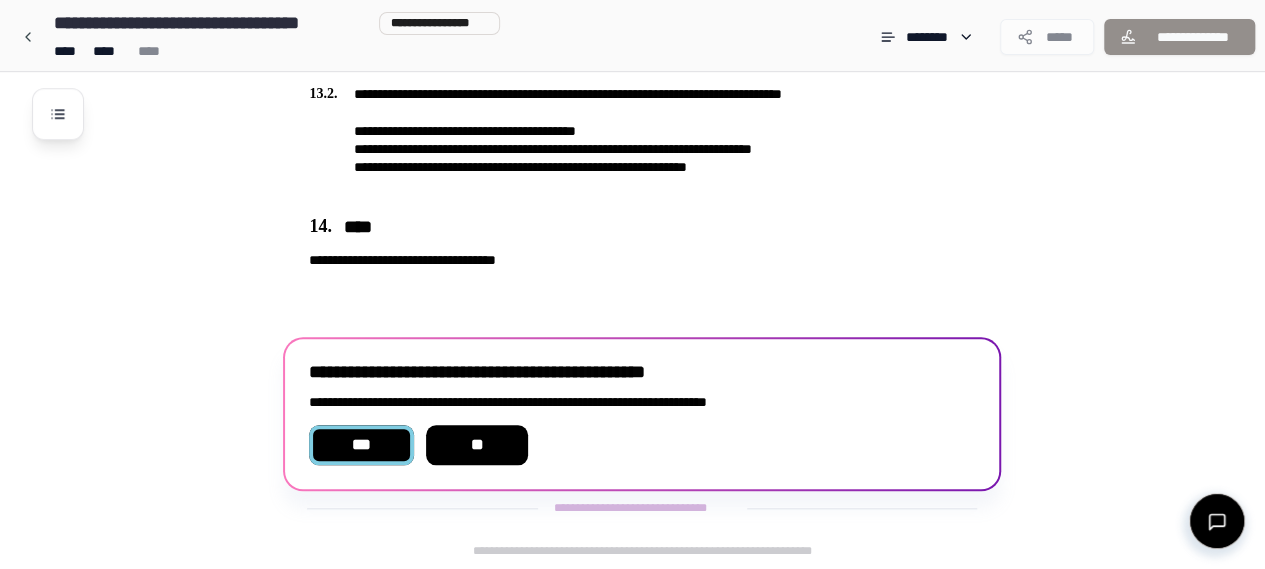 click on "***" at bounding box center (361, 445) 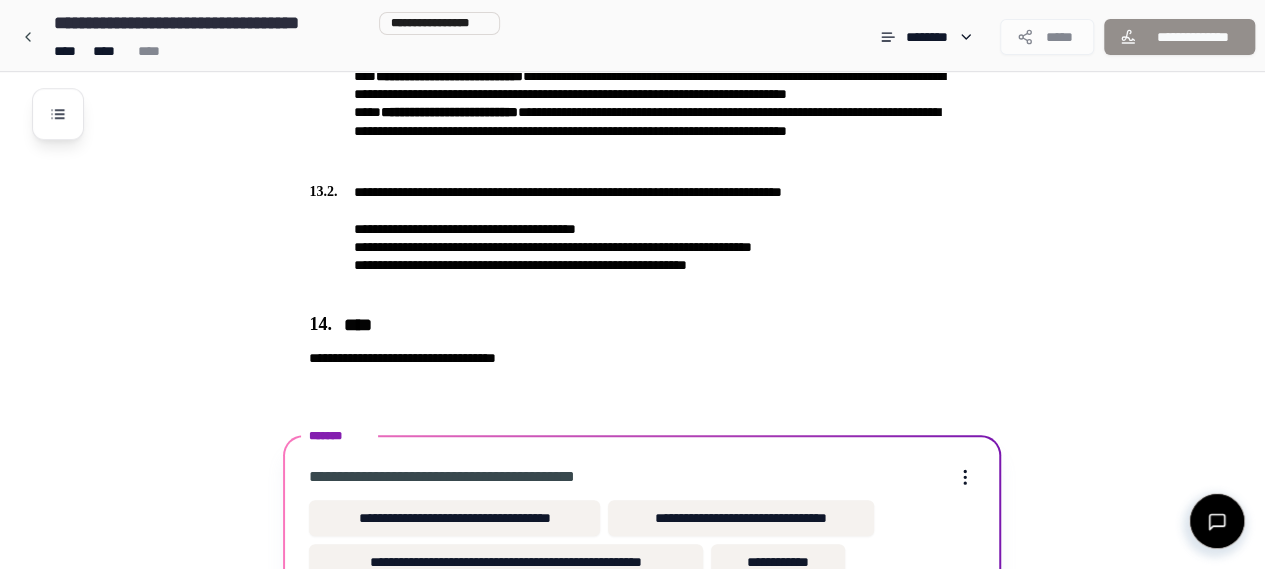 scroll, scrollTop: 4633, scrollLeft: 0, axis: vertical 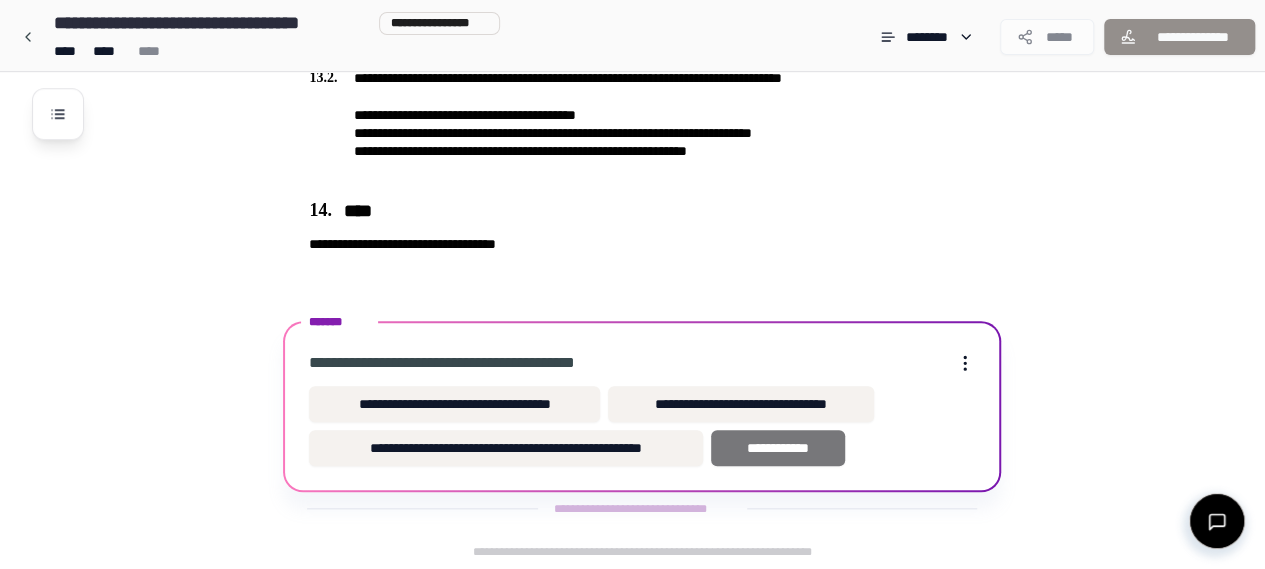 click on "**********" at bounding box center (778, 448) 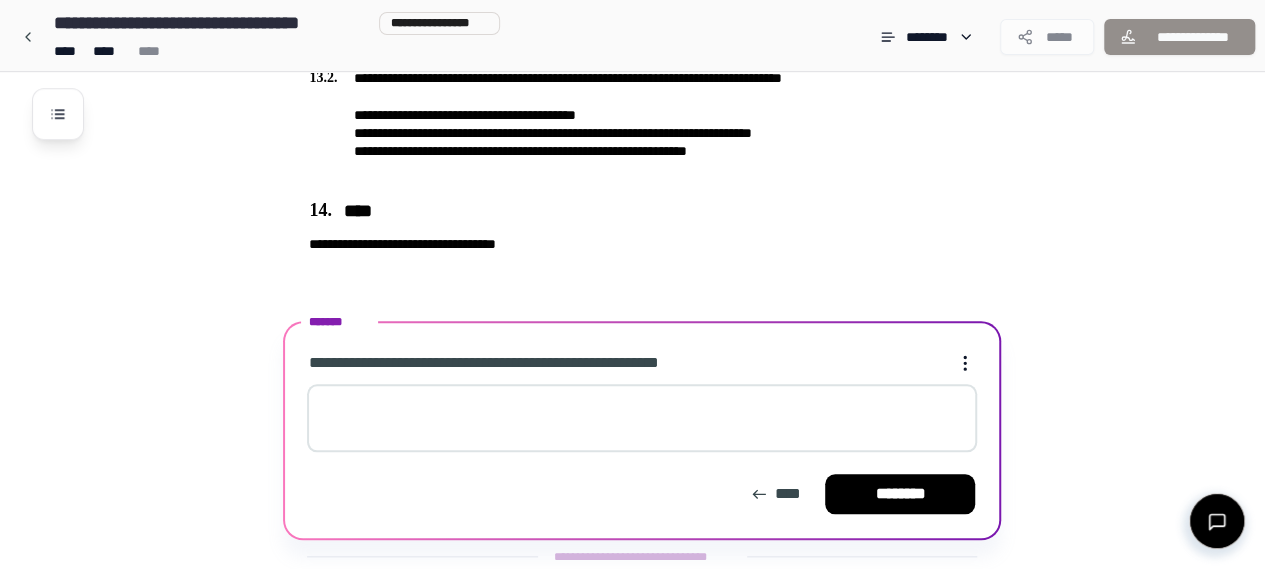 scroll, scrollTop: 4681, scrollLeft: 0, axis: vertical 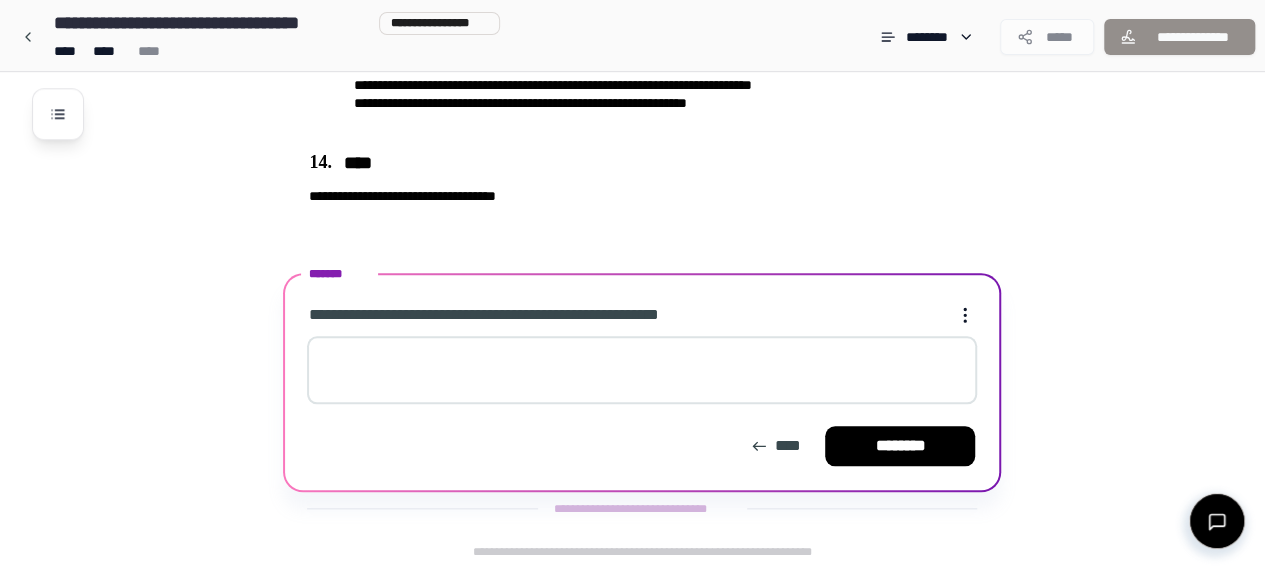 click at bounding box center [642, 370] 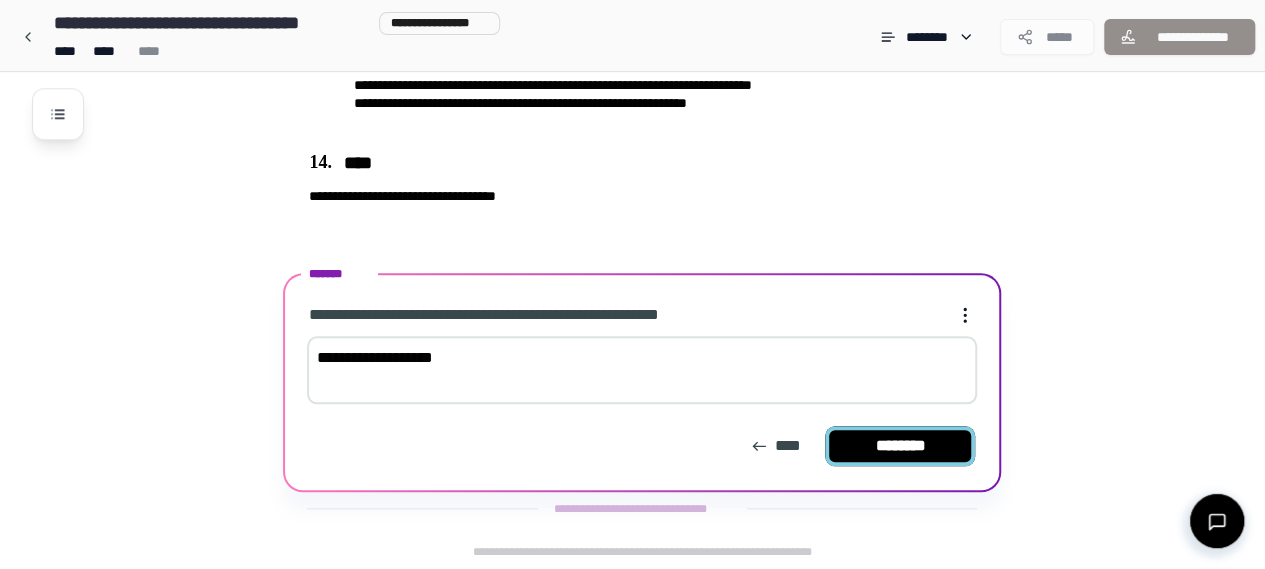 type on "**********" 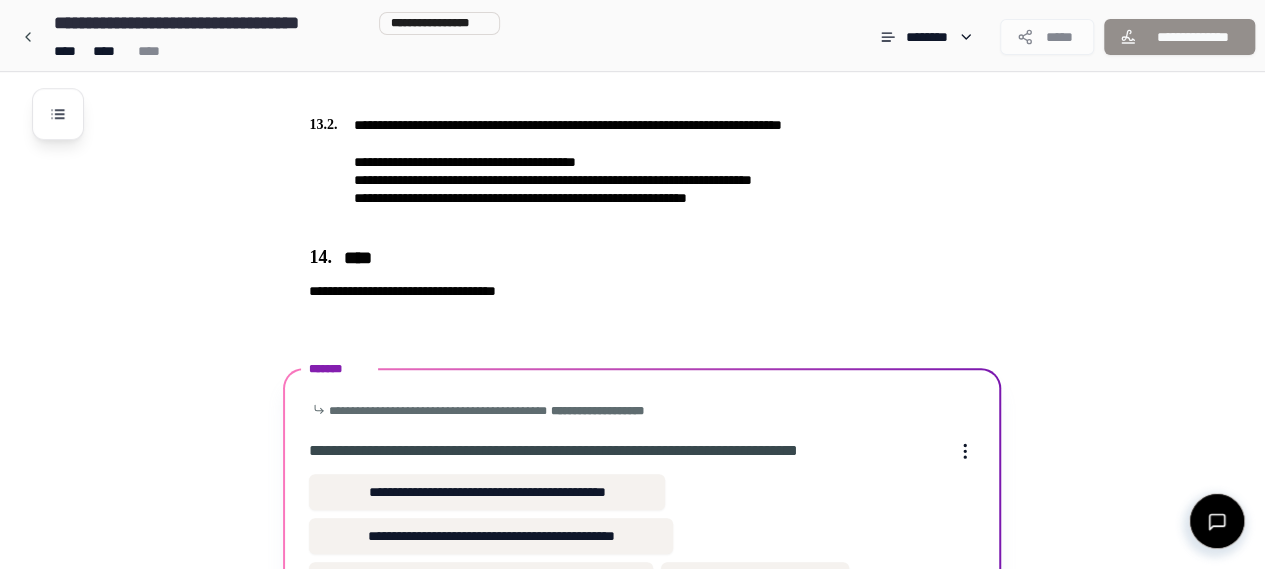 scroll, scrollTop: 4762, scrollLeft: 0, axis: vertical 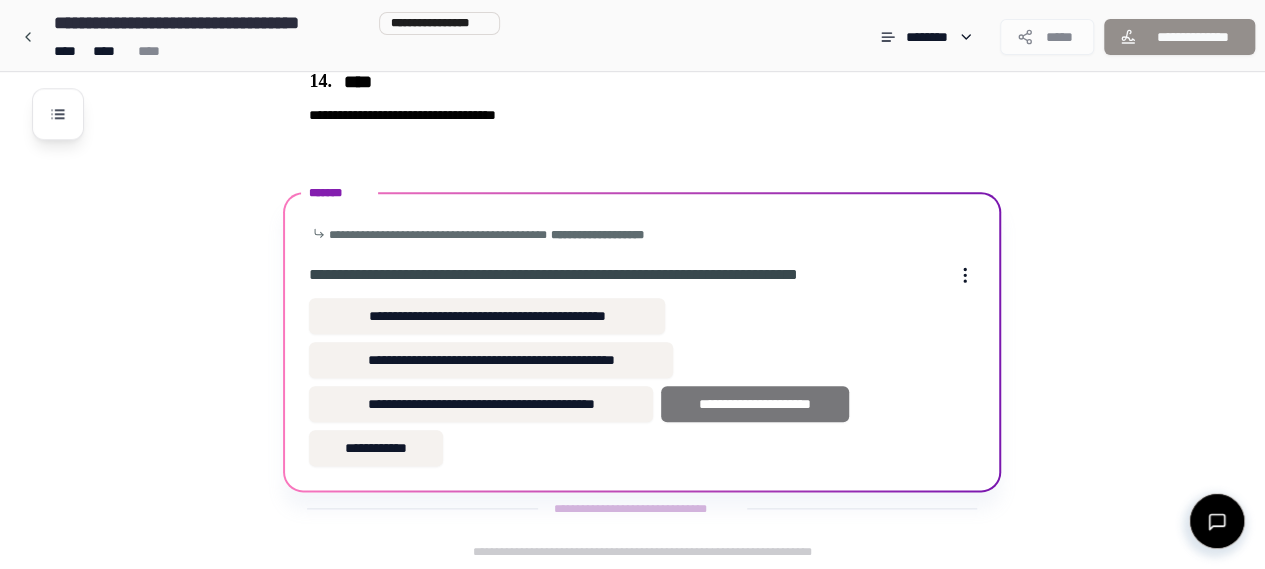 click on "**********" at bounding box center (755, 404) 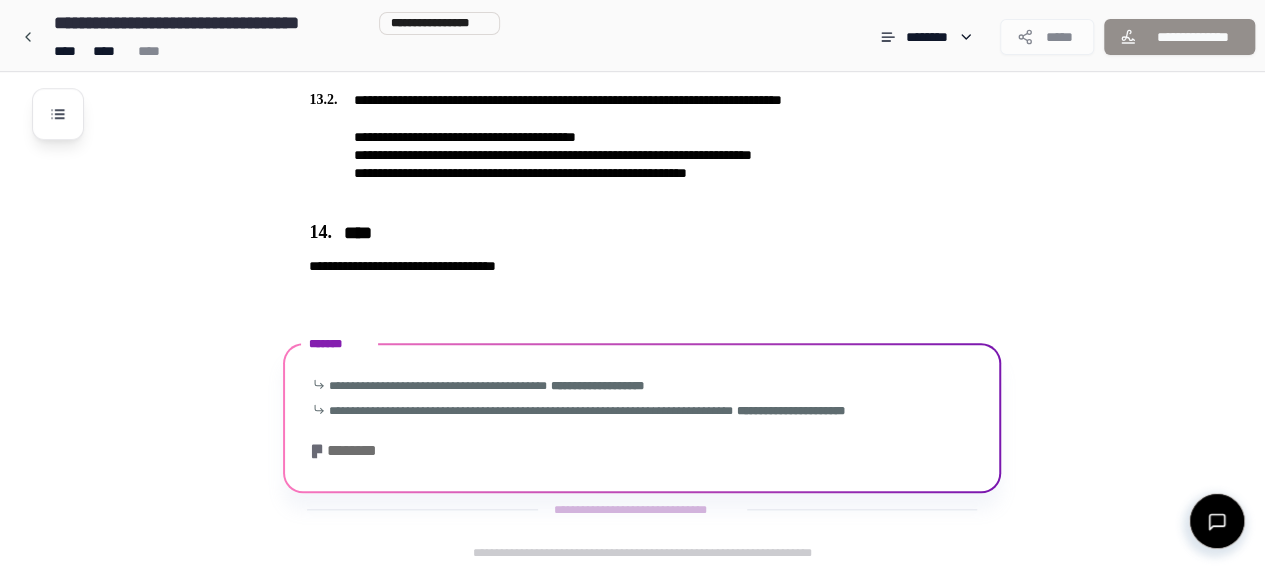scroll, scrollTop: 4765, scrollLeft: 0, axis: vertical 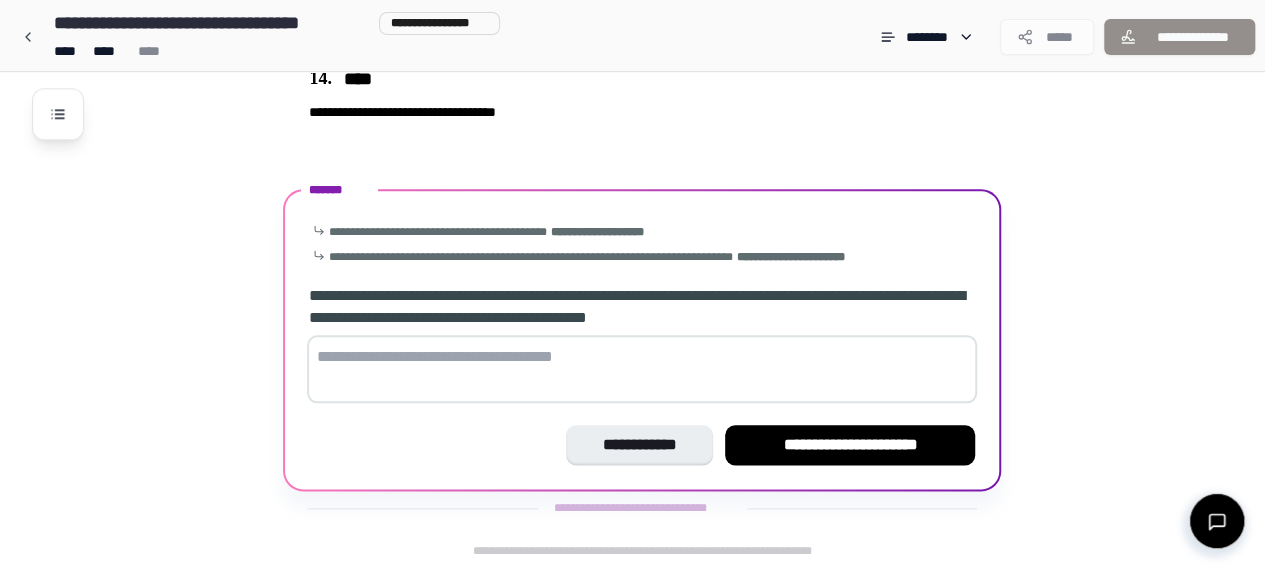 click at bounding box center (642, 369) 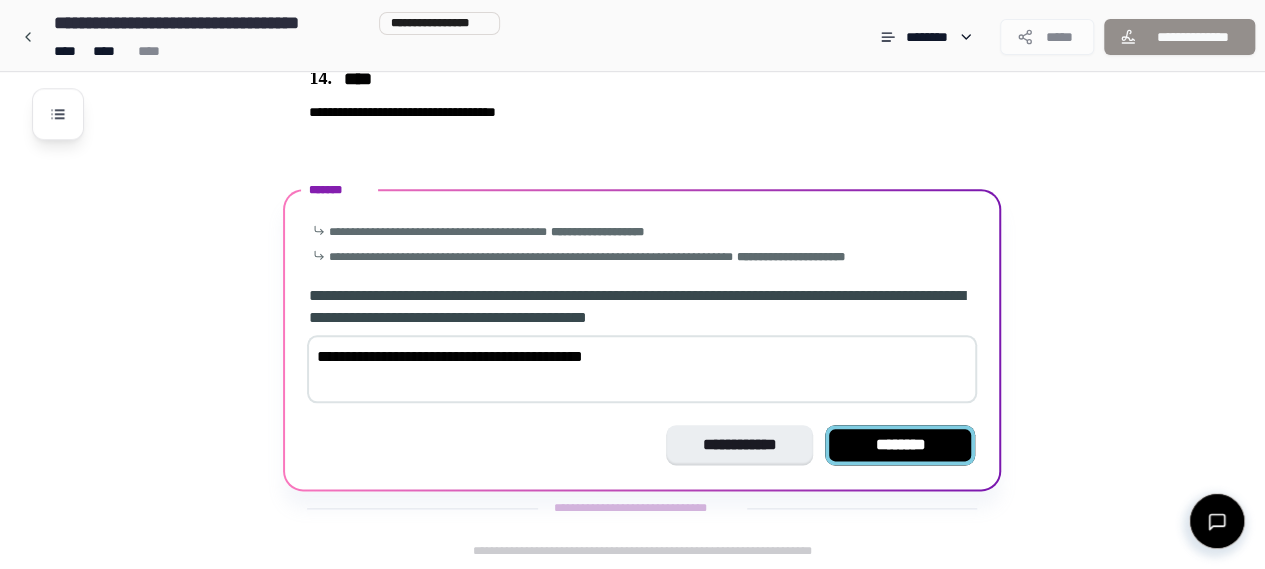 type on "**********" 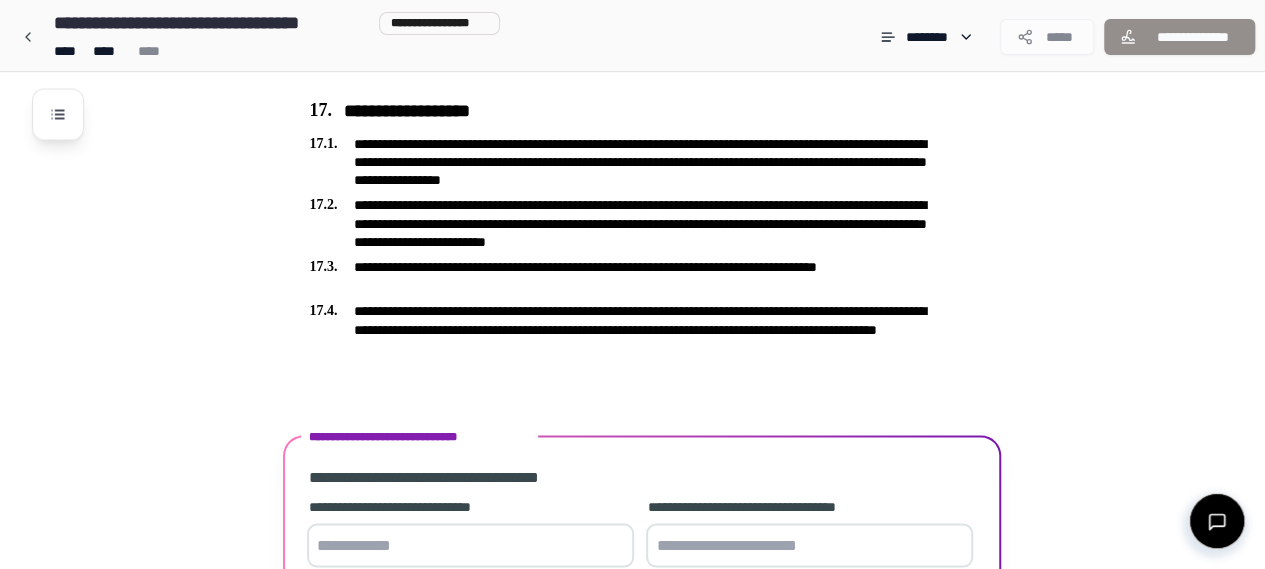 scroll, scrollTop: 5570, scrollLeft: 0, axis: vertical 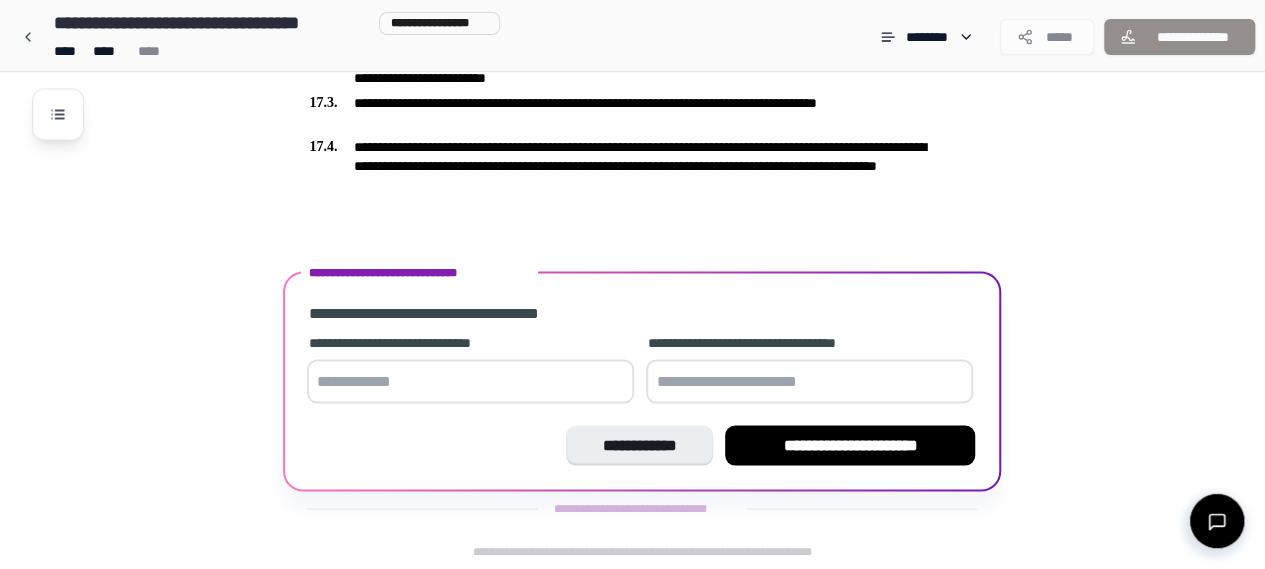 click at bounding box center [809, 381] 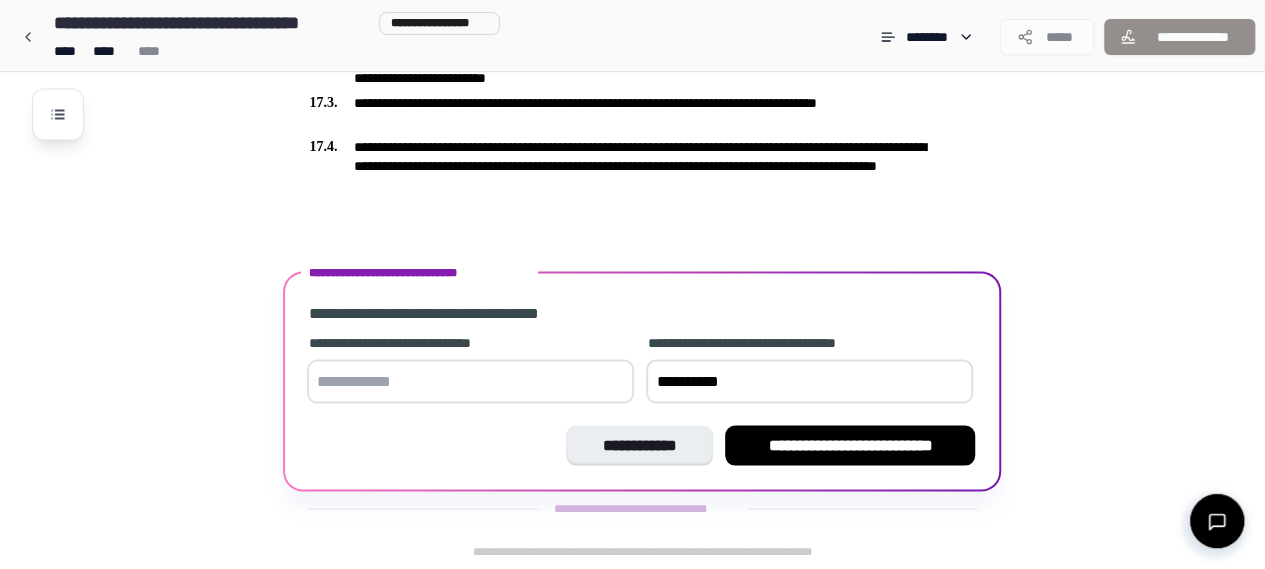 type on "**********" 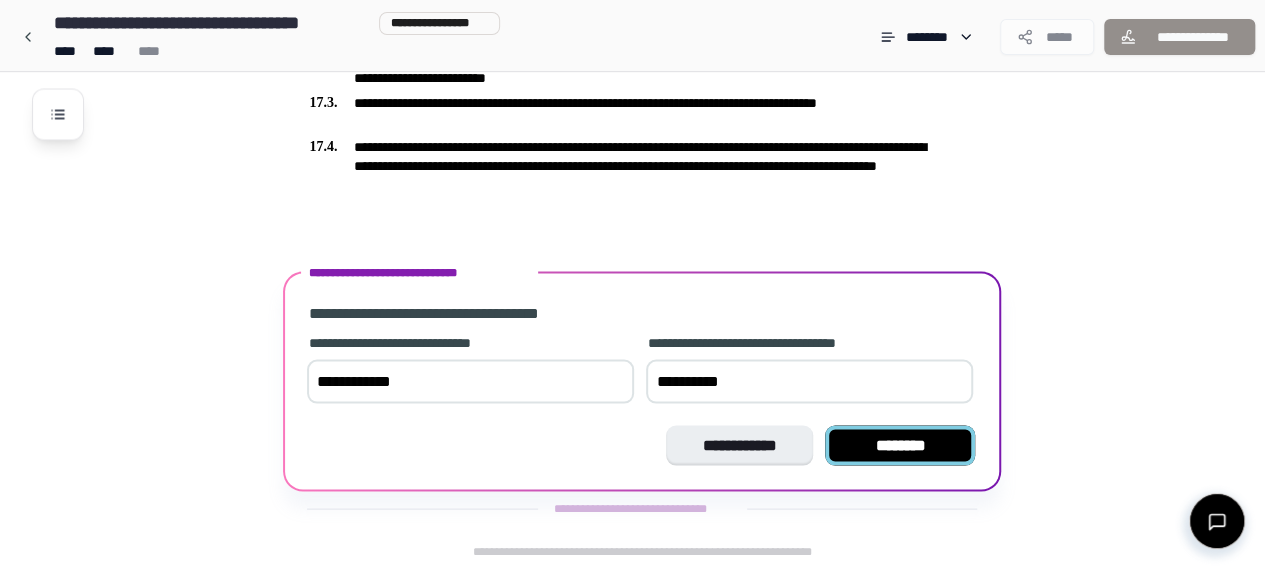 type on "**********" 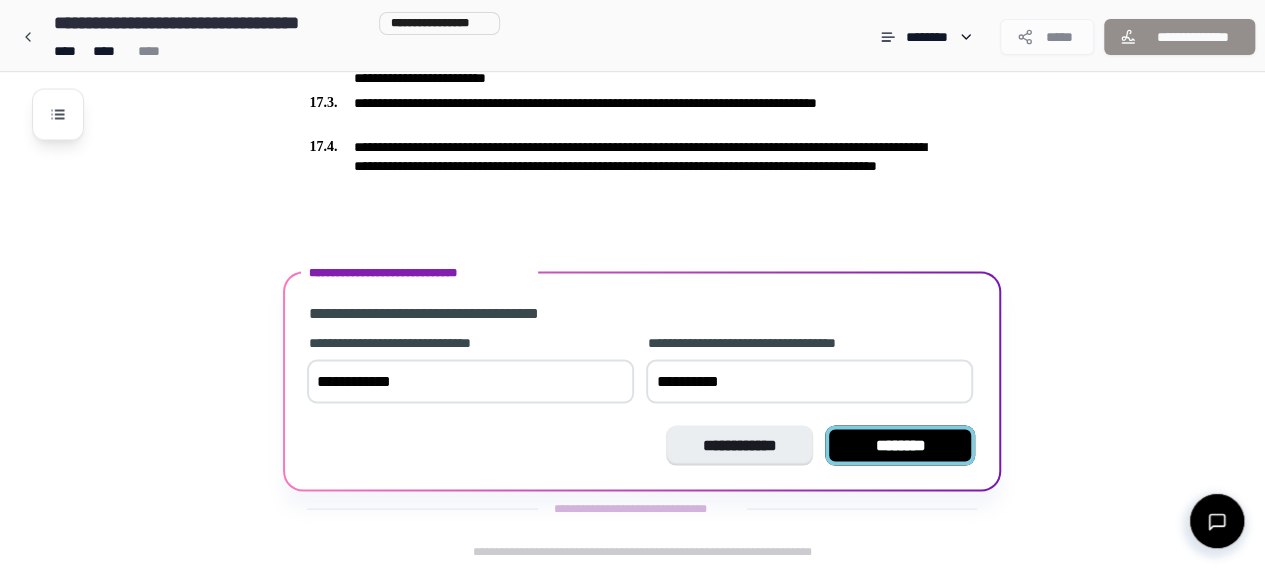 click on "********" at bounding box center (900, 445) 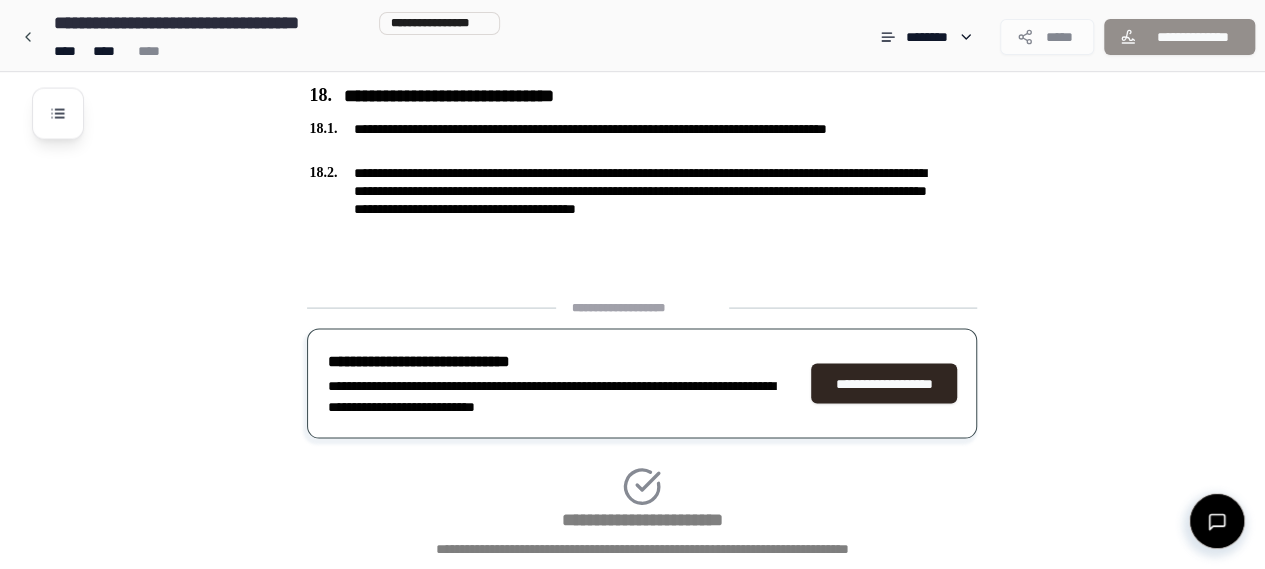 scroll, scrollTop: 5850, scrollLeft: 0, axis: vertical 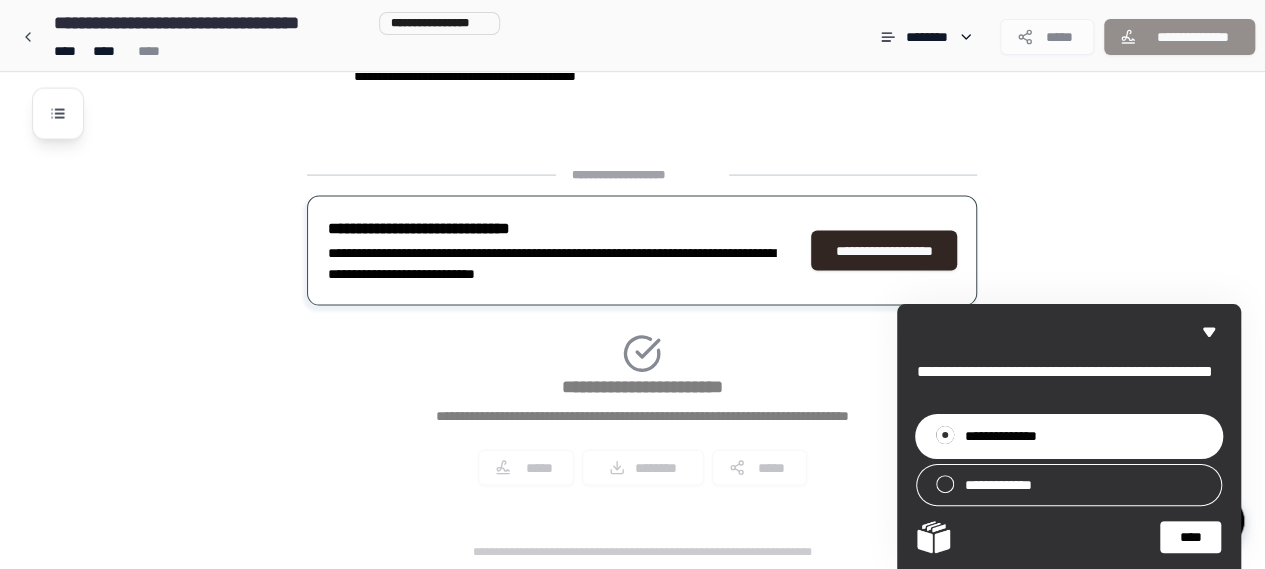 click on "****" at bounding box center [1190, 537] 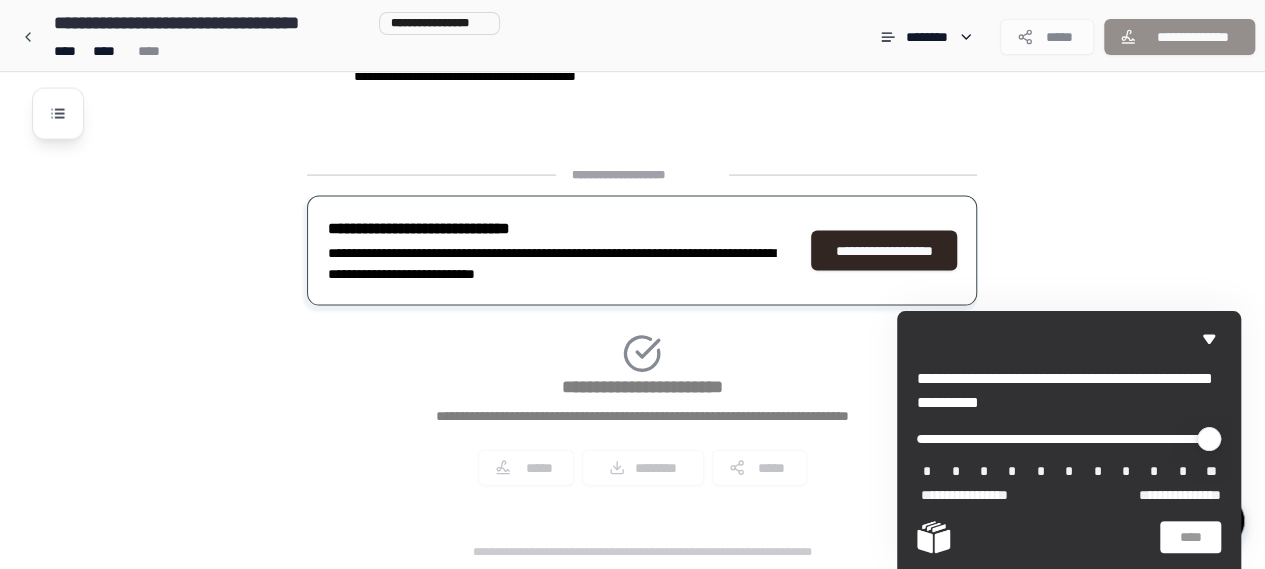 click on "*" at bounding box center (1126, 472) 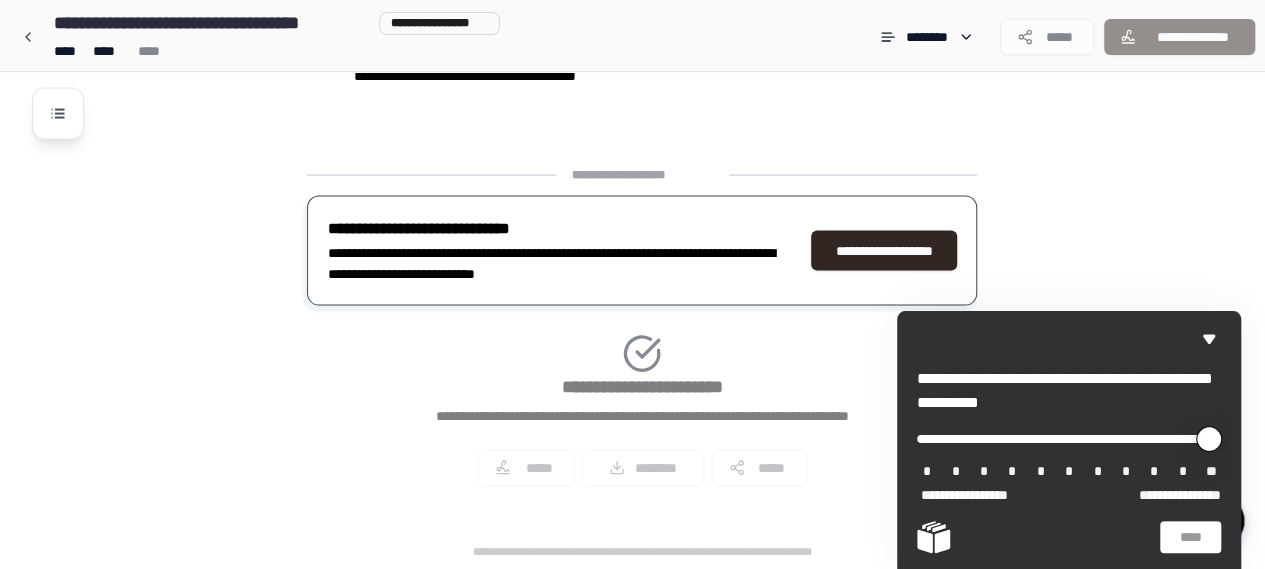 drag, startPoint x: 924, startPoint y: 427, endPoint x: 1014, endPoint y: 439, distance: 90.79648 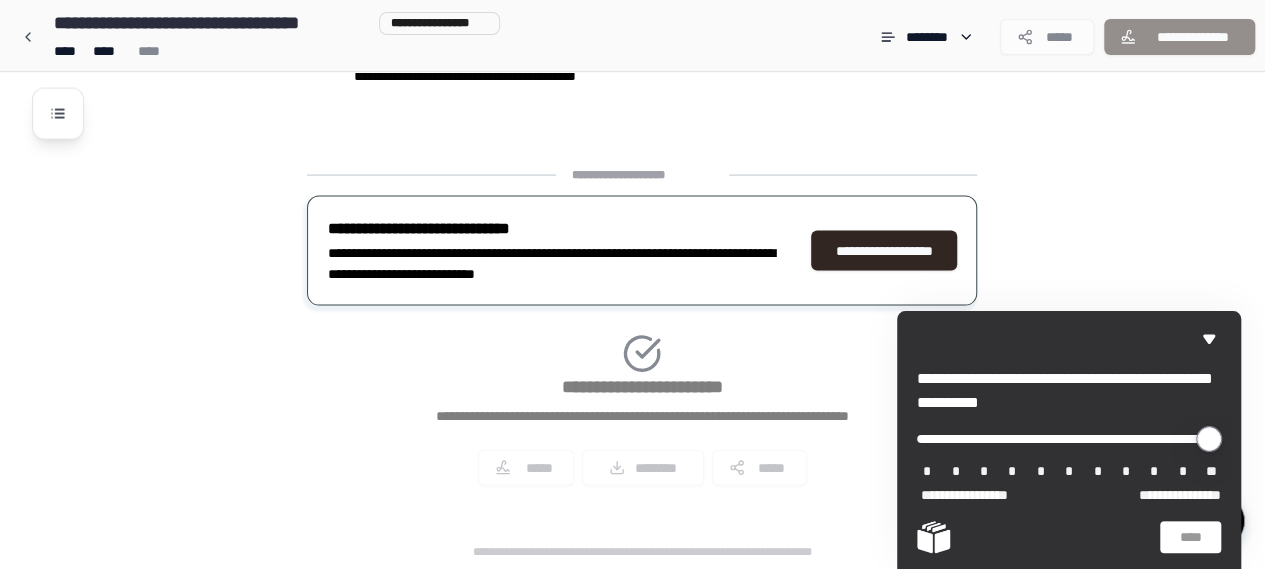 click at bounding box center [1069, 439] 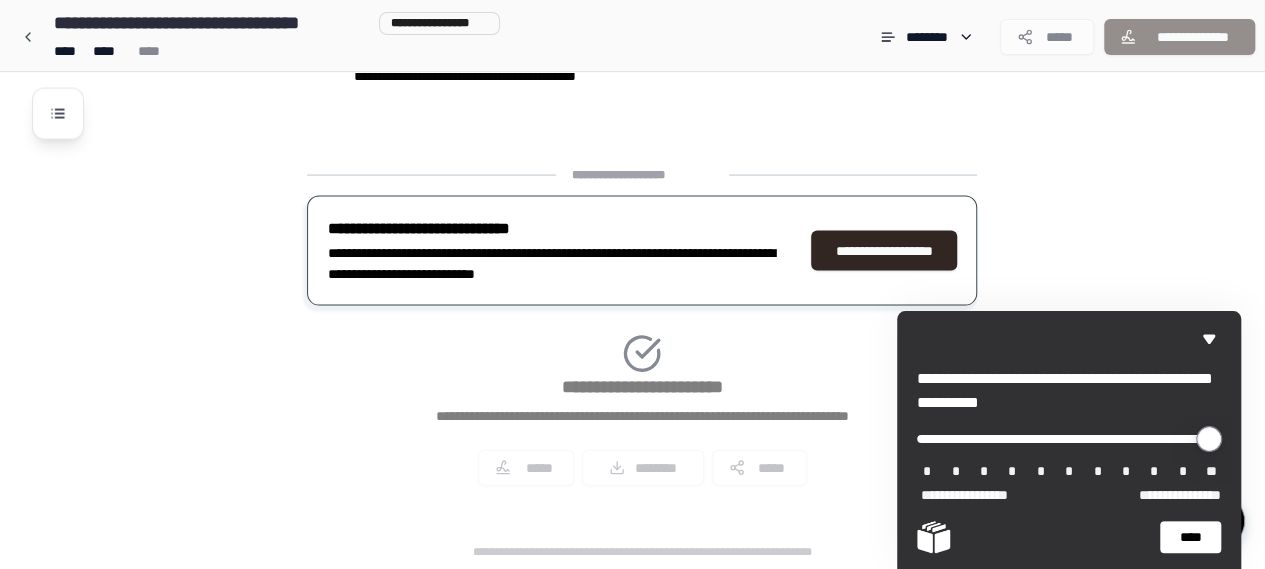 drag, startPoint x: 934, startPoint y: 437, endPoint x: 1130, endPoint y: 439, distance: 196.01021 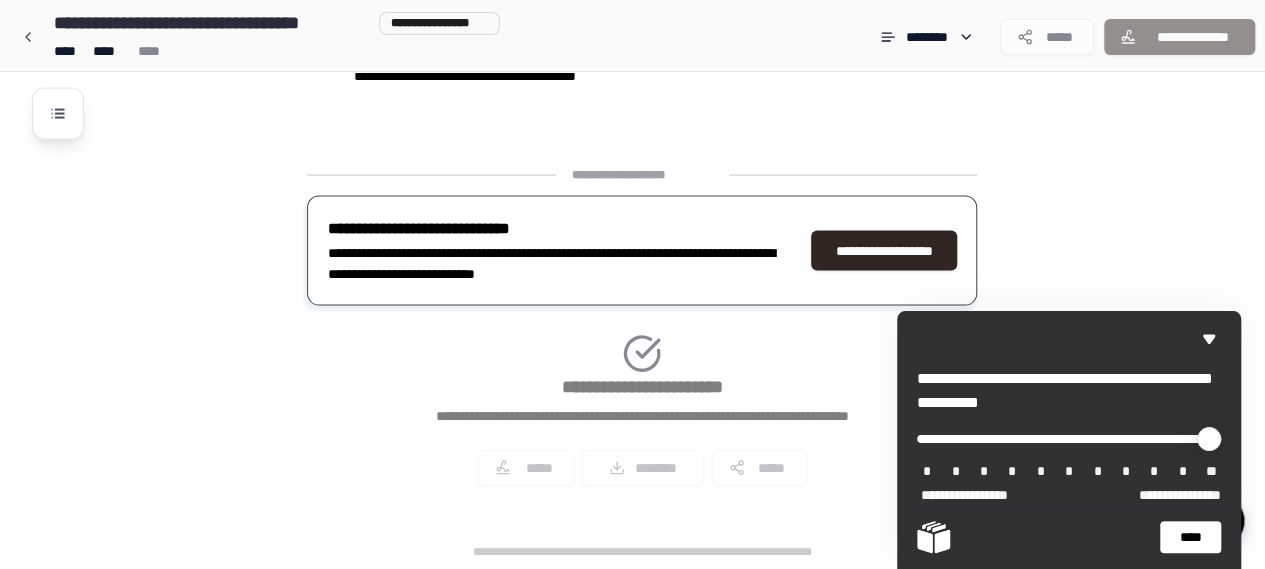 click on "****" at bounding box center (1190, 537) 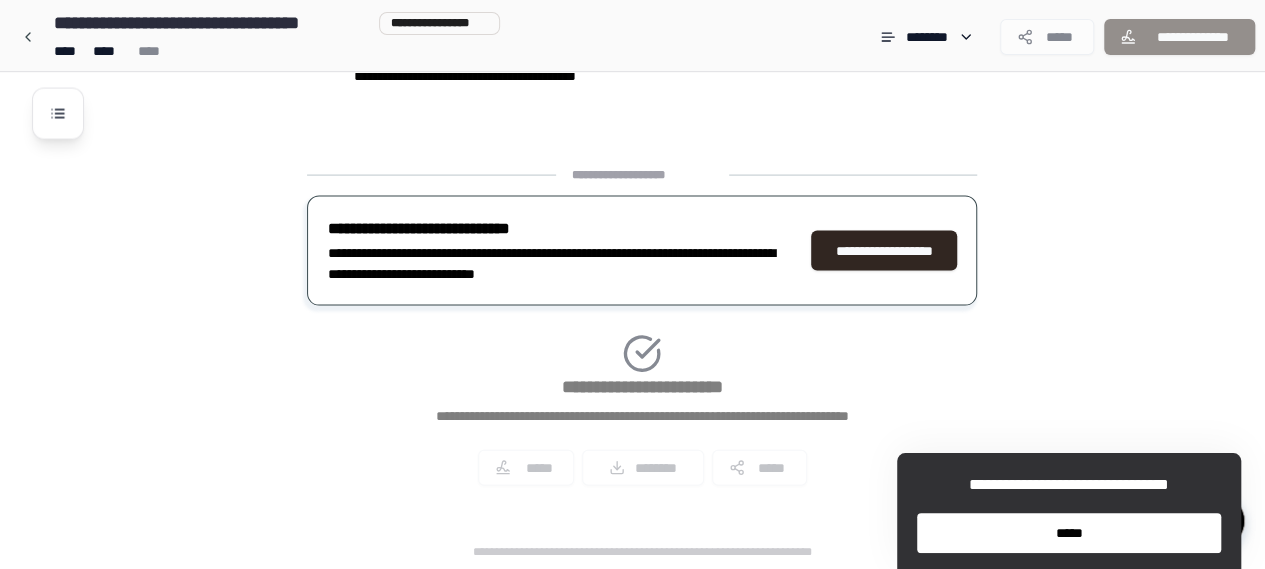 click on "*****" at bounding box center (1069, 533) 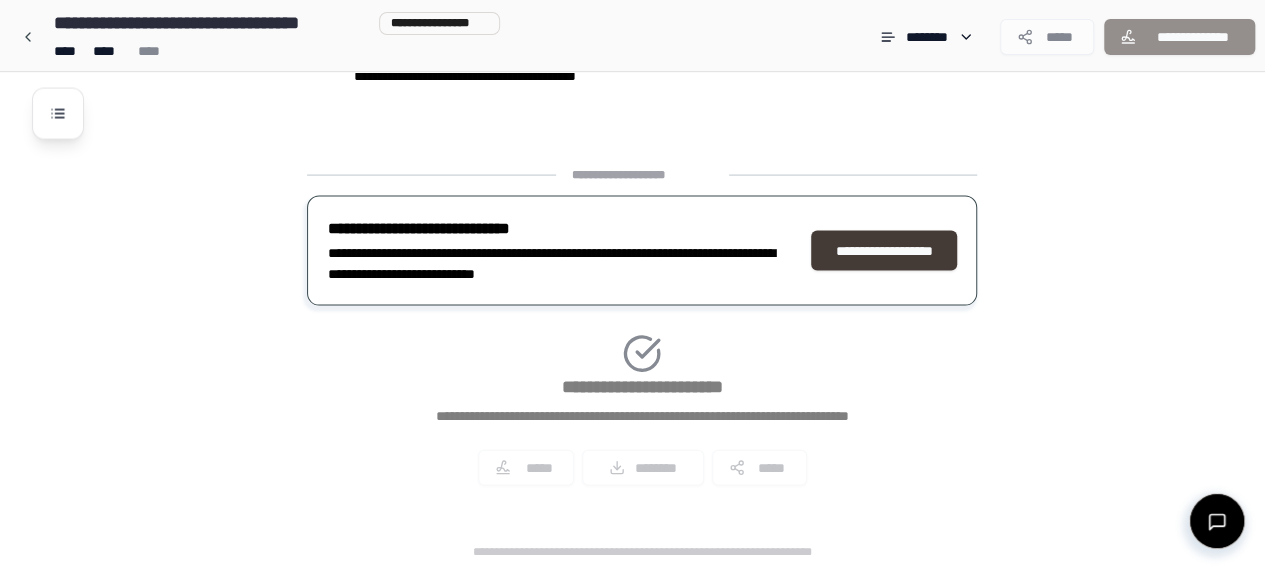 click on "**********" at bounding box center [884, 251] 